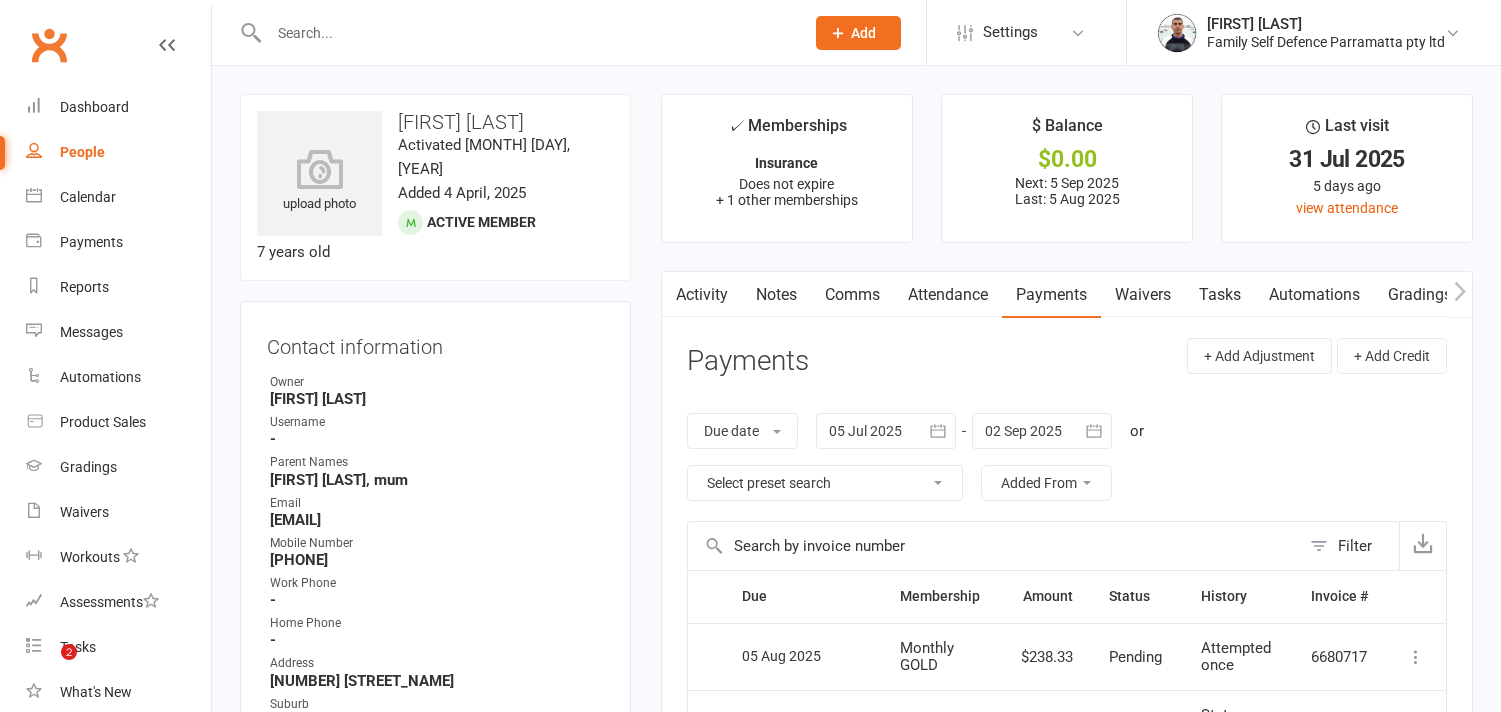 scroll, scrollTop: 0, scrollLeft: 0, axis: both 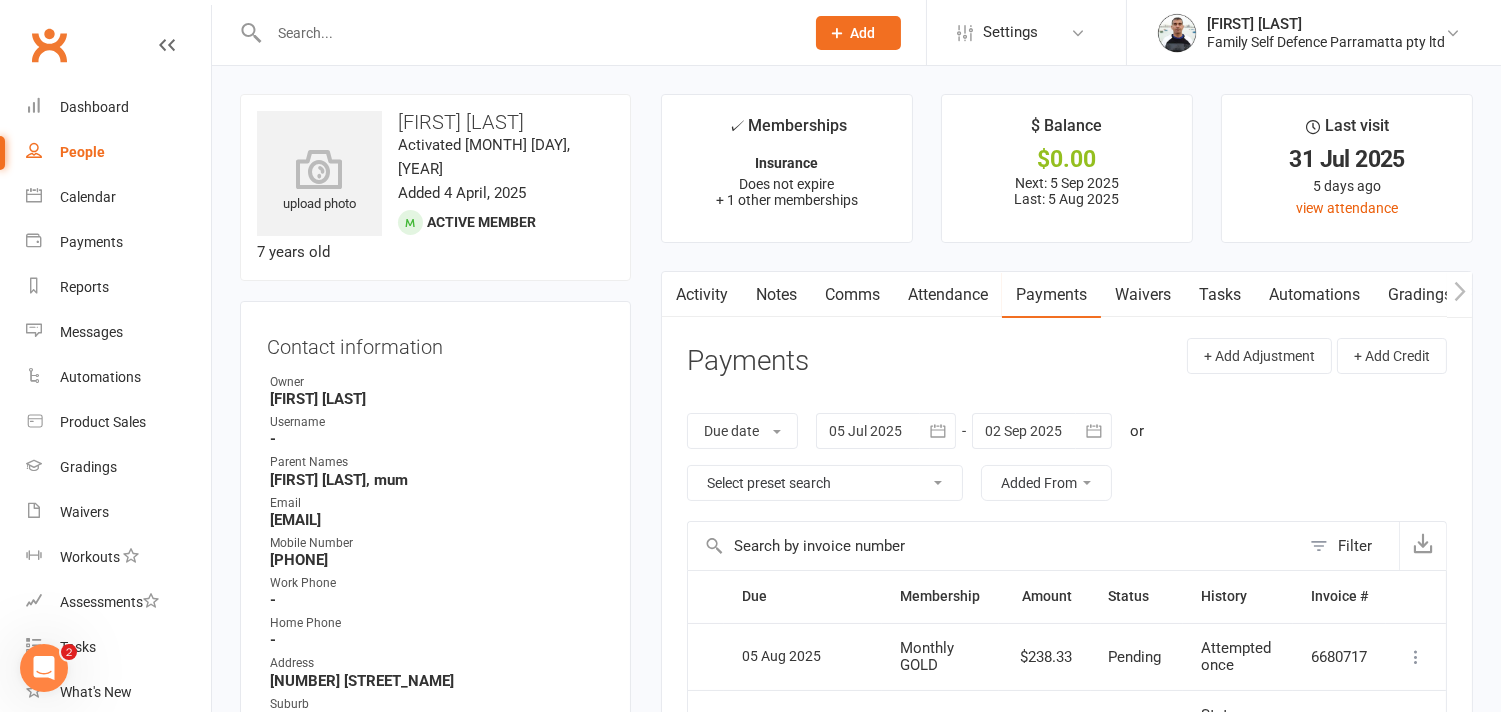 click on "Add" 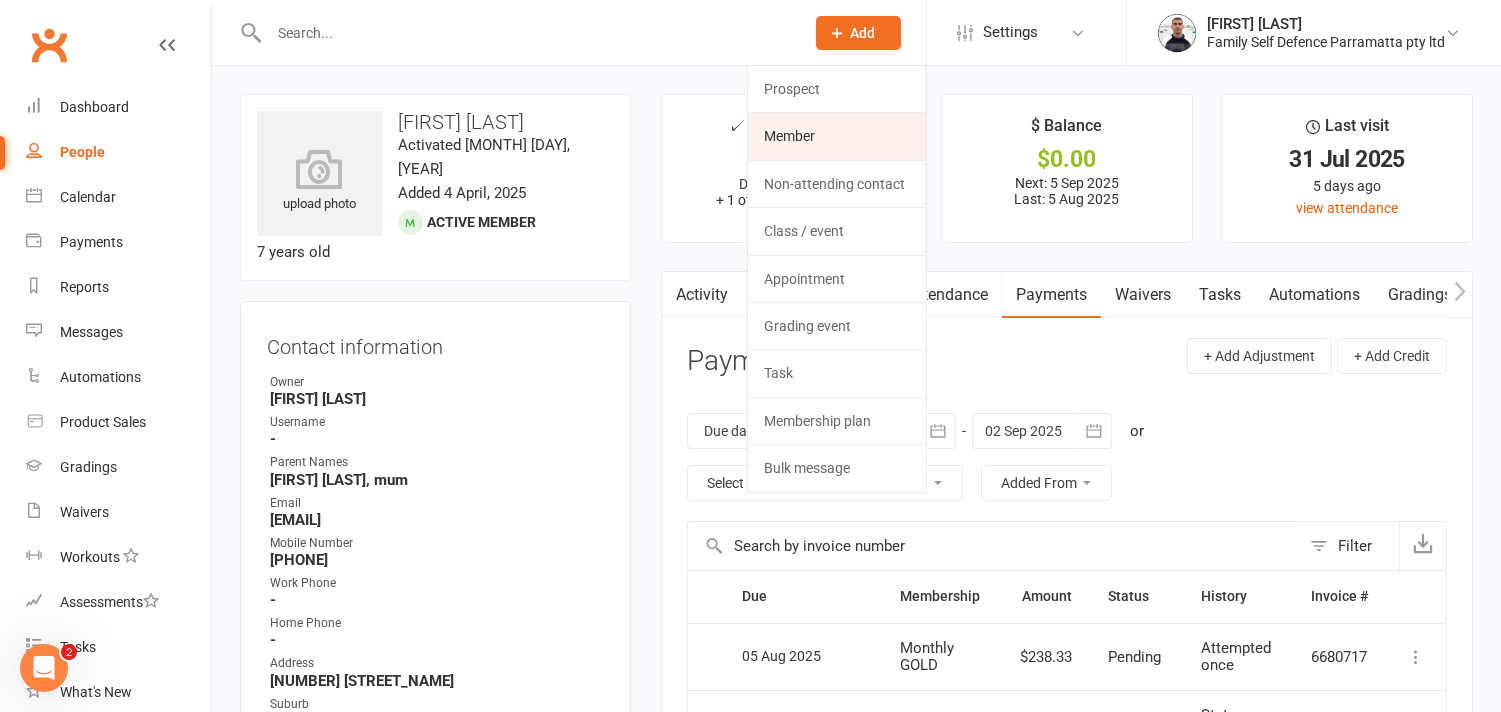 click on "Member" 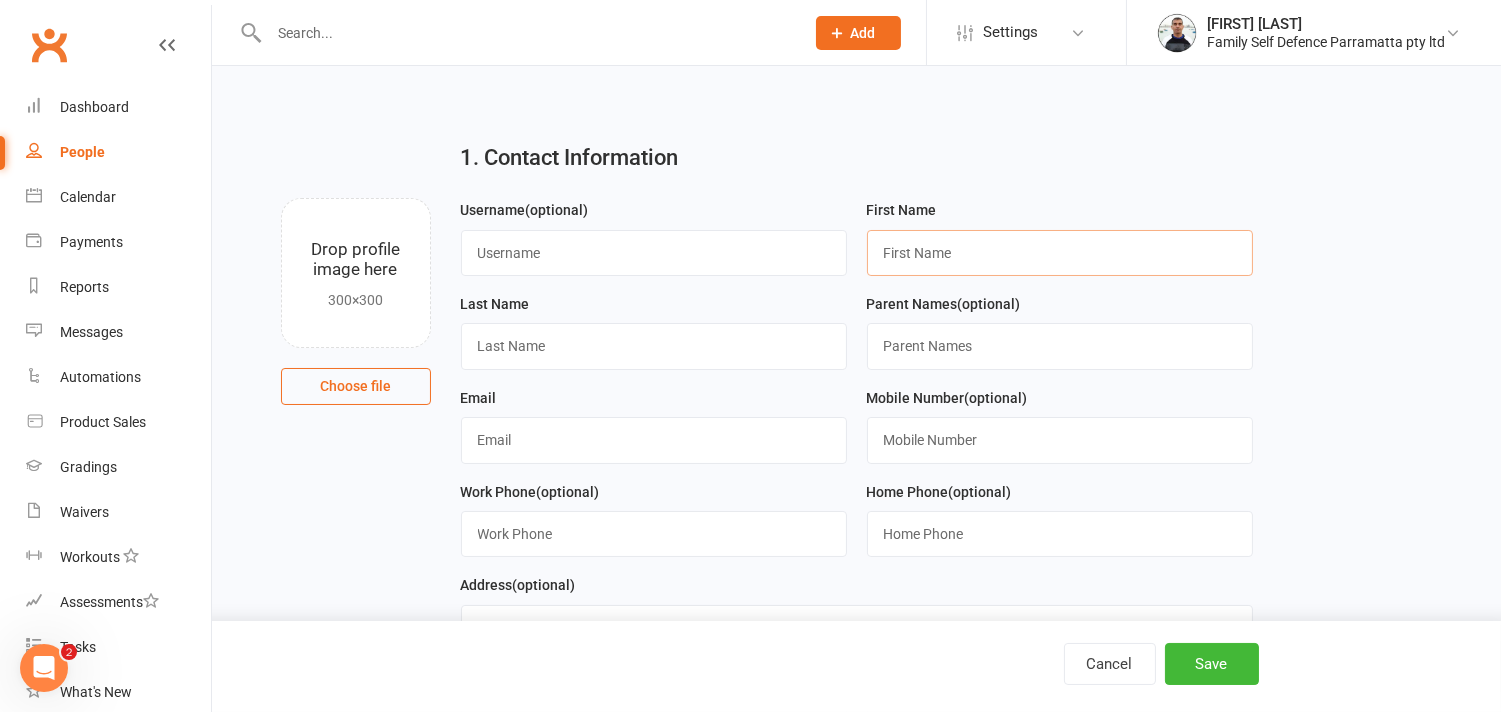click at bounding box center (1060, 253) 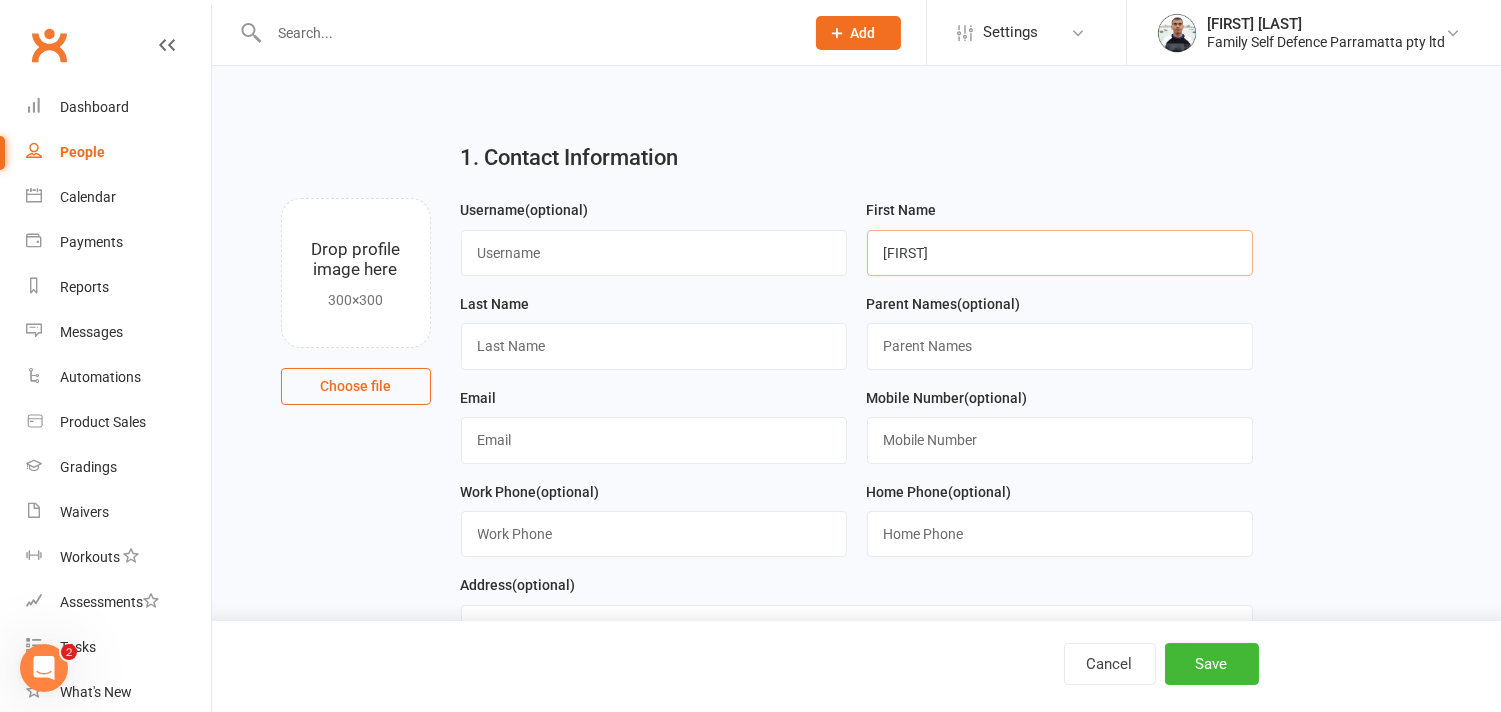 type on "[FIRST]" 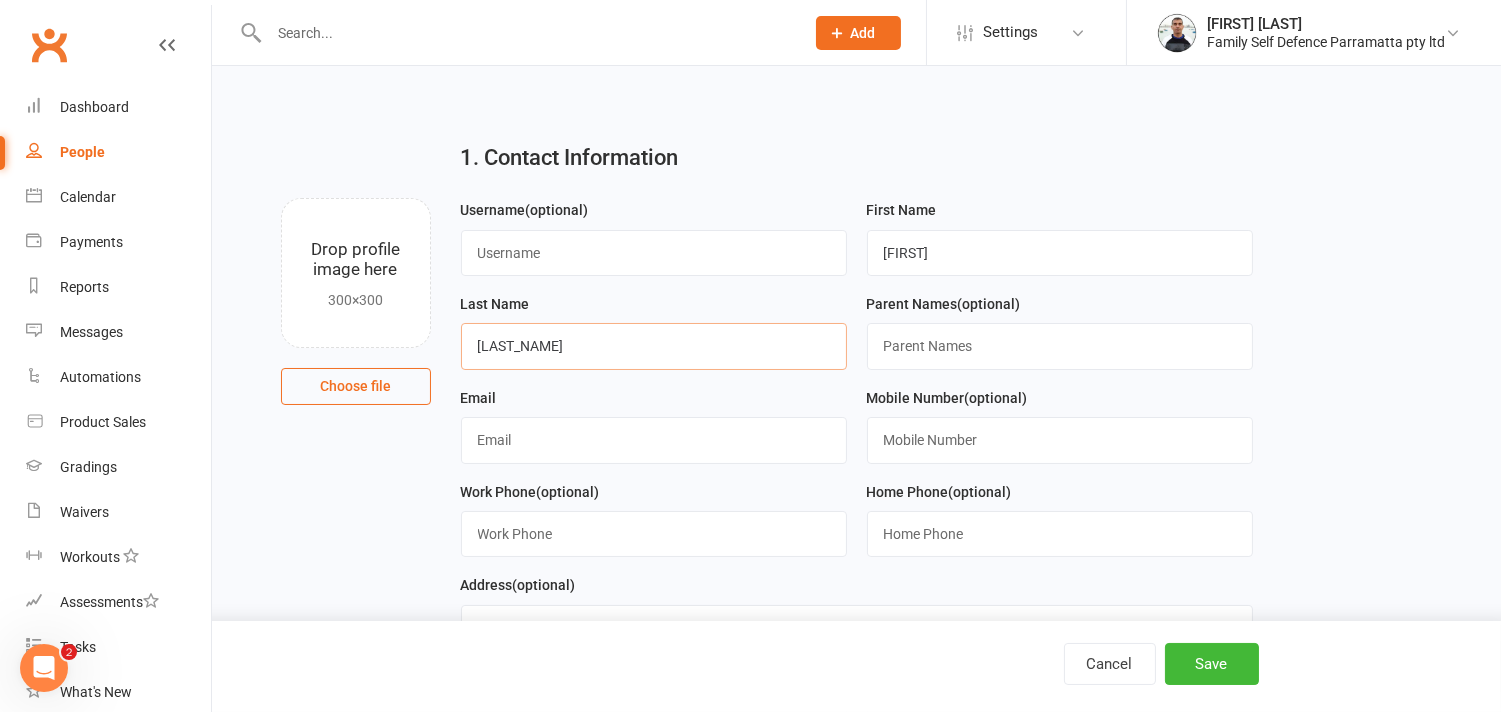 type on "[LAST_NAME]" 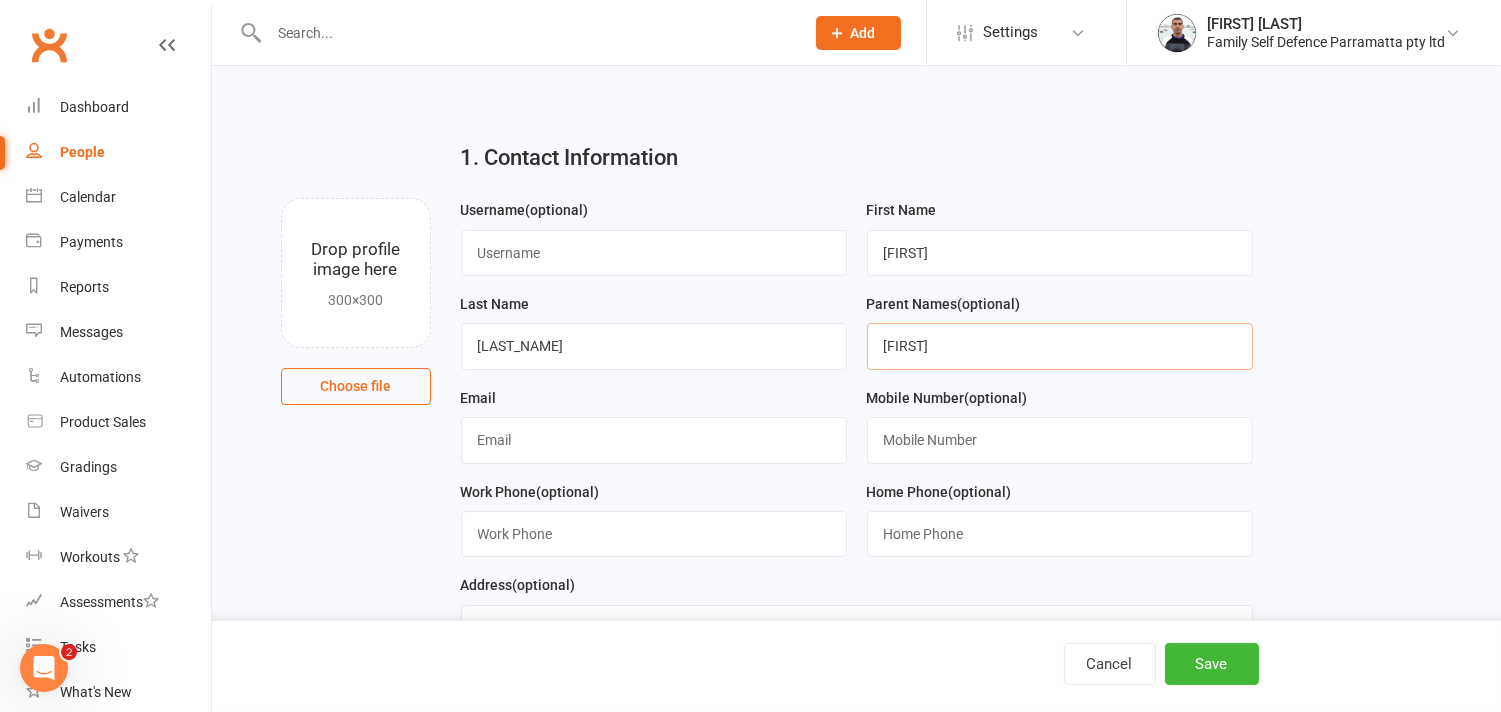 type on "[FIRST]" 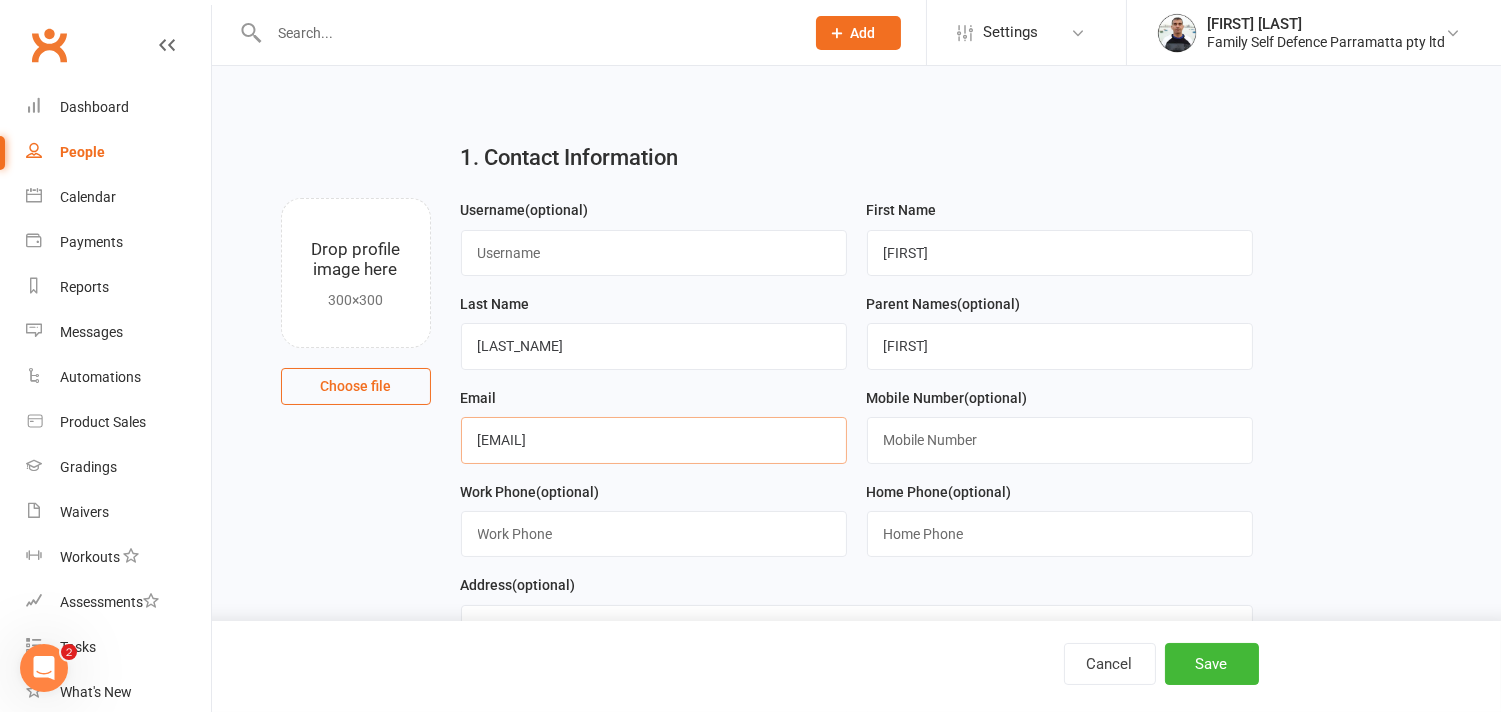 type on "[EMAIL]" 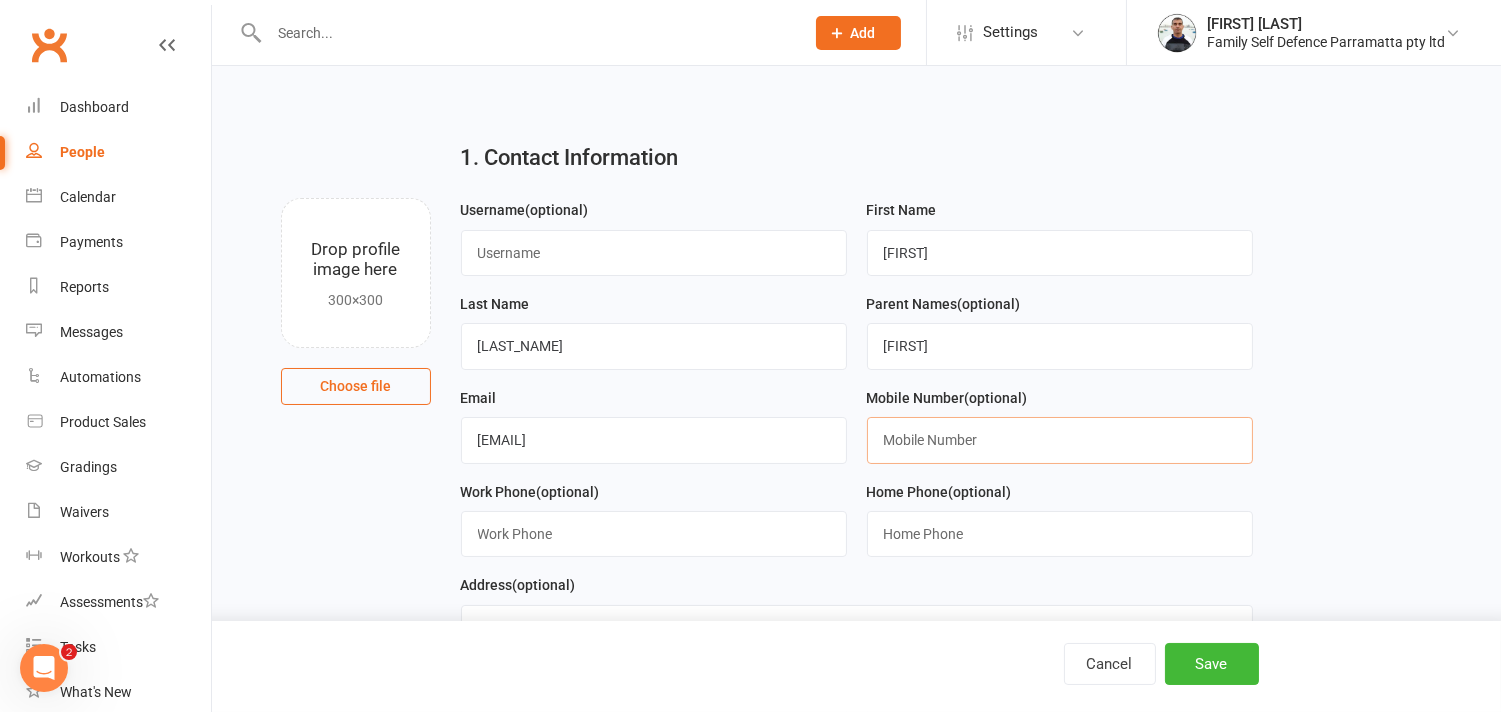 paste on "[PHONE]" 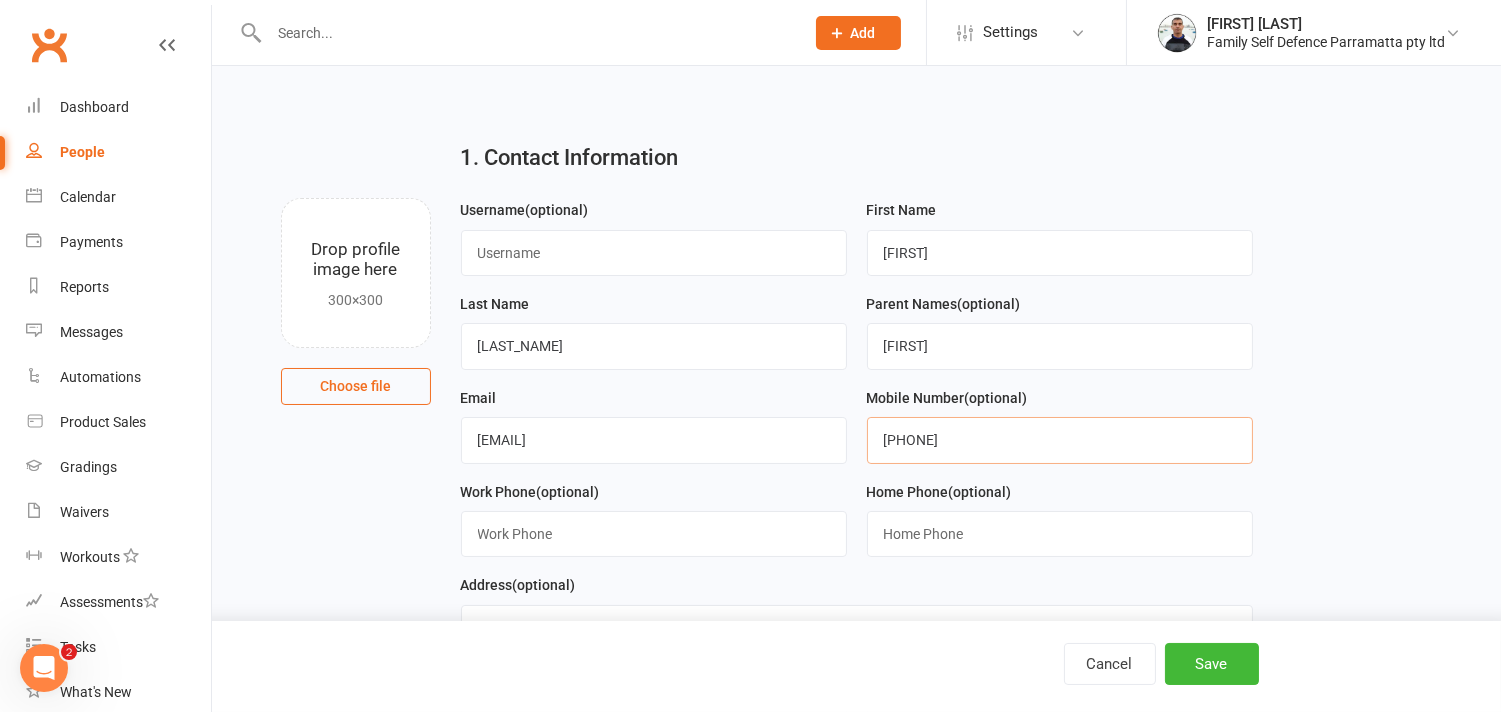 scroll, scrollTop: 333, scrollLeft: 0, axis: vertical 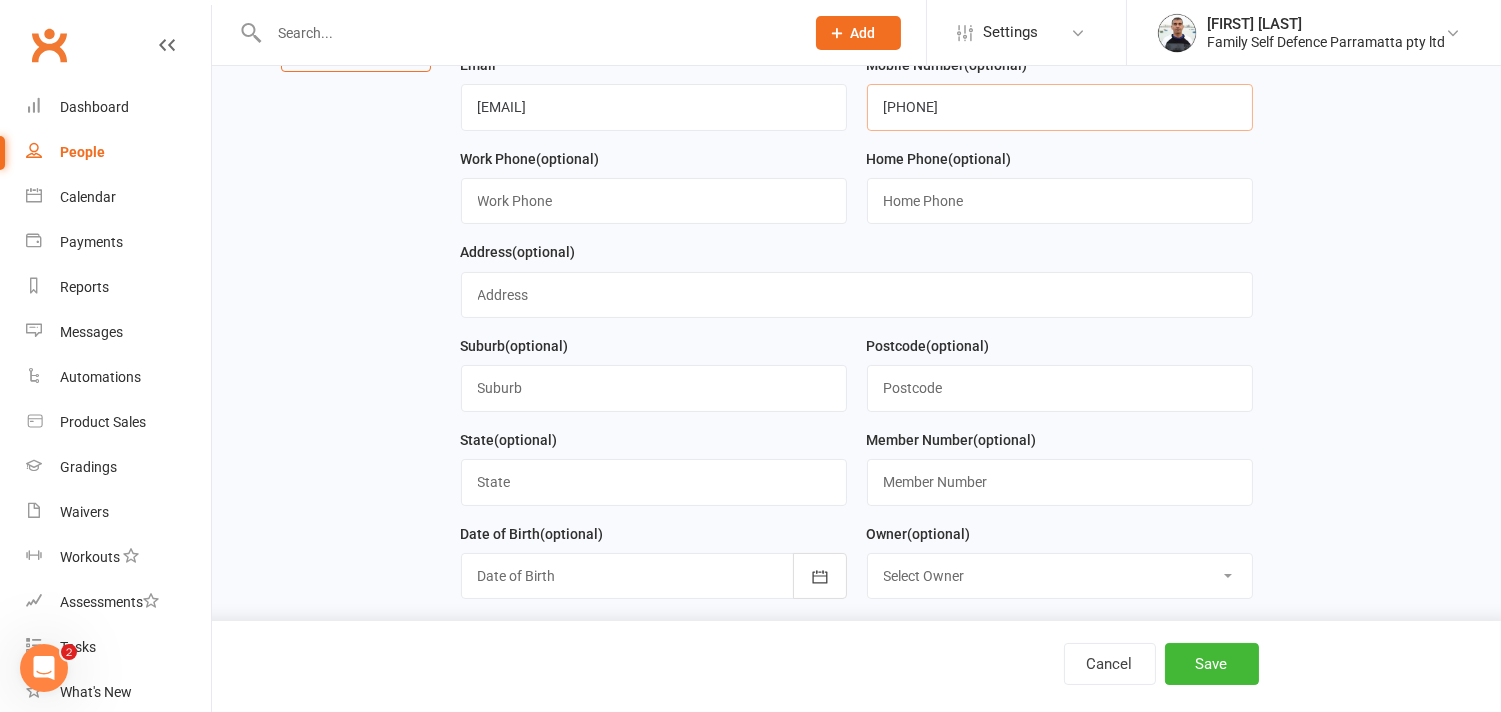 type on "[PHONE]" 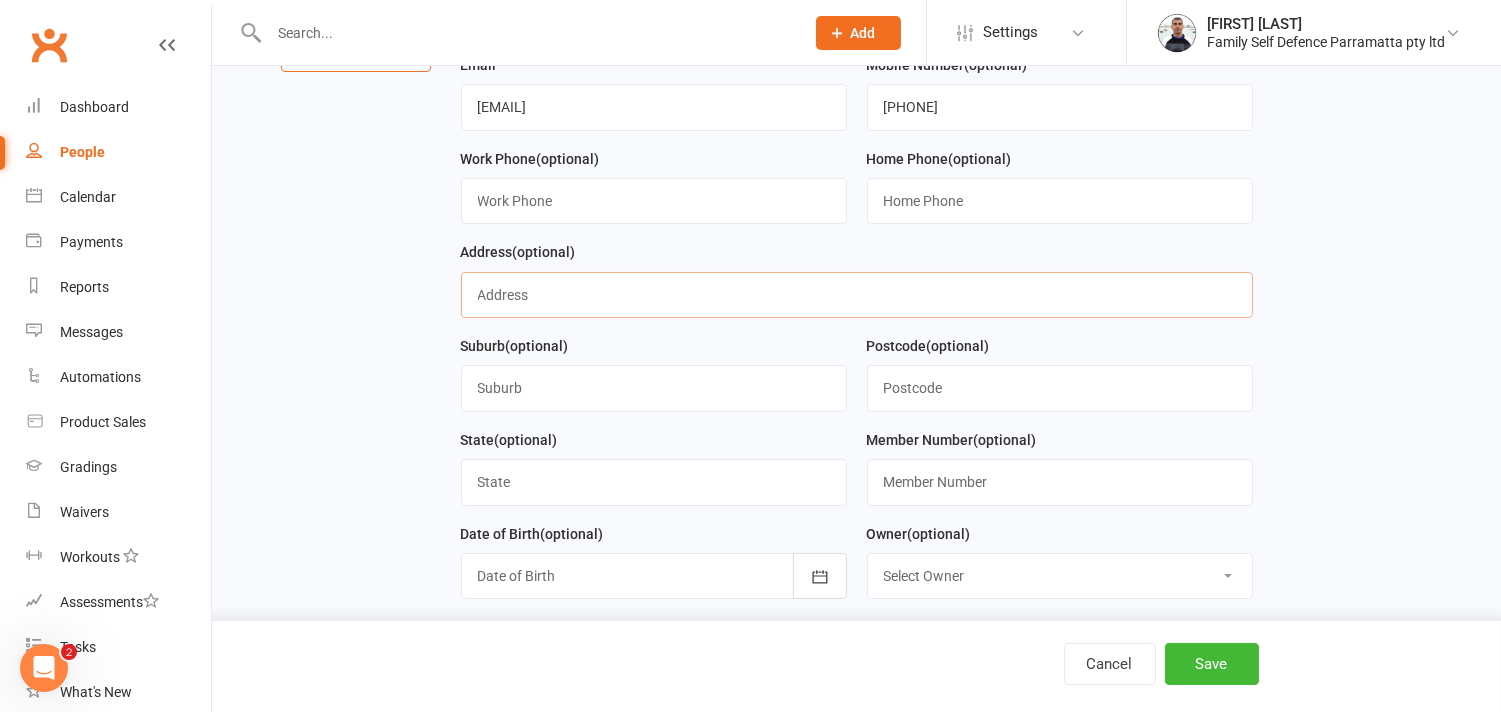 click at bounding box center (857, 295) 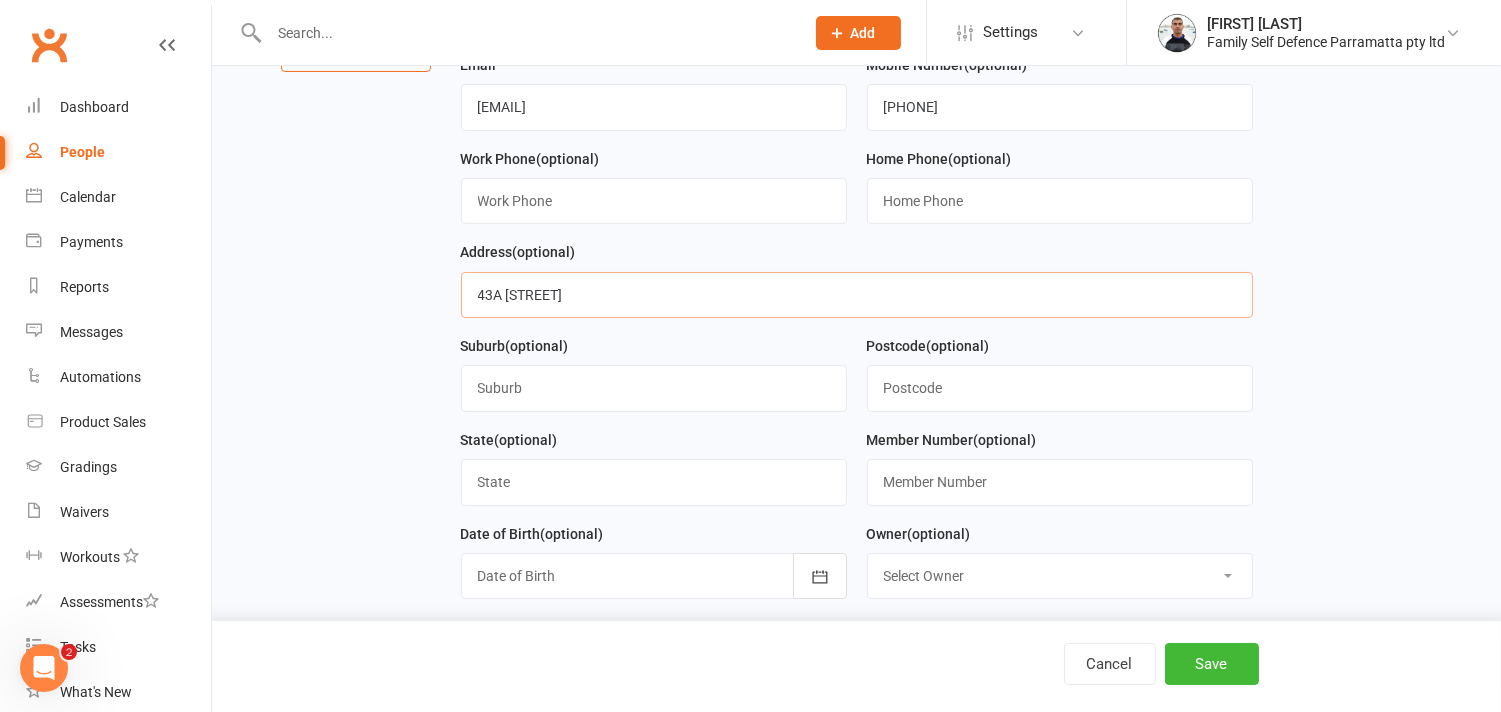type on "43A [STREET]" 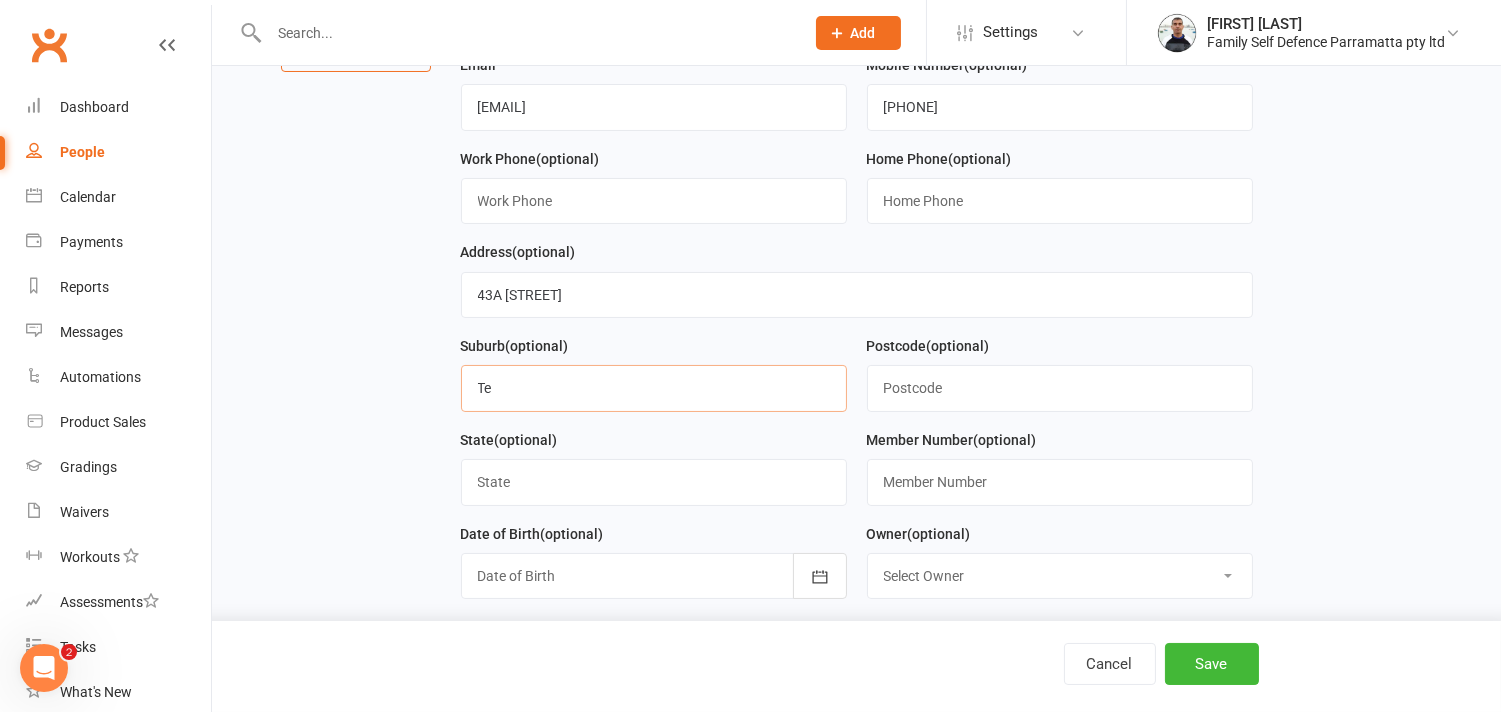 type on "Telopea" 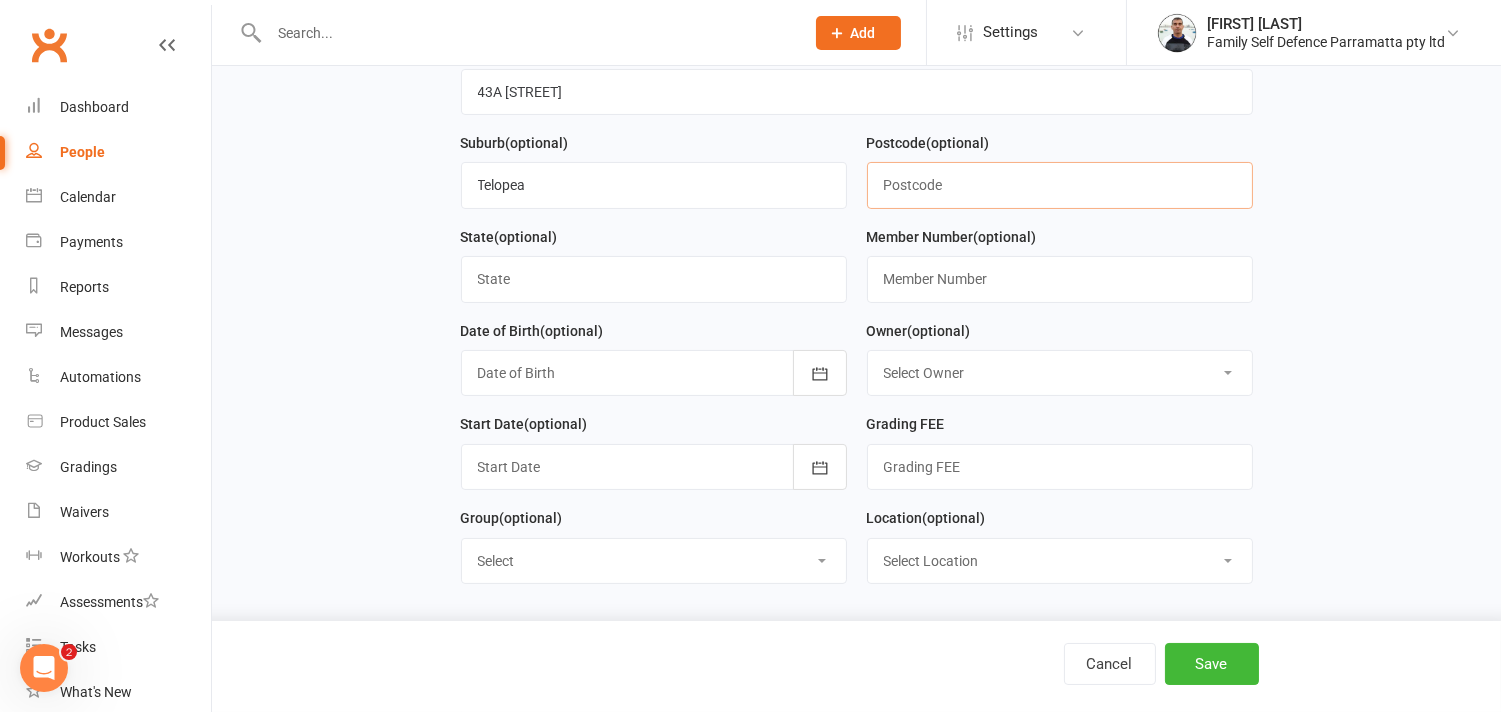 scroll, scrollTop: 555, scrollLeft: 0, axis: vertical 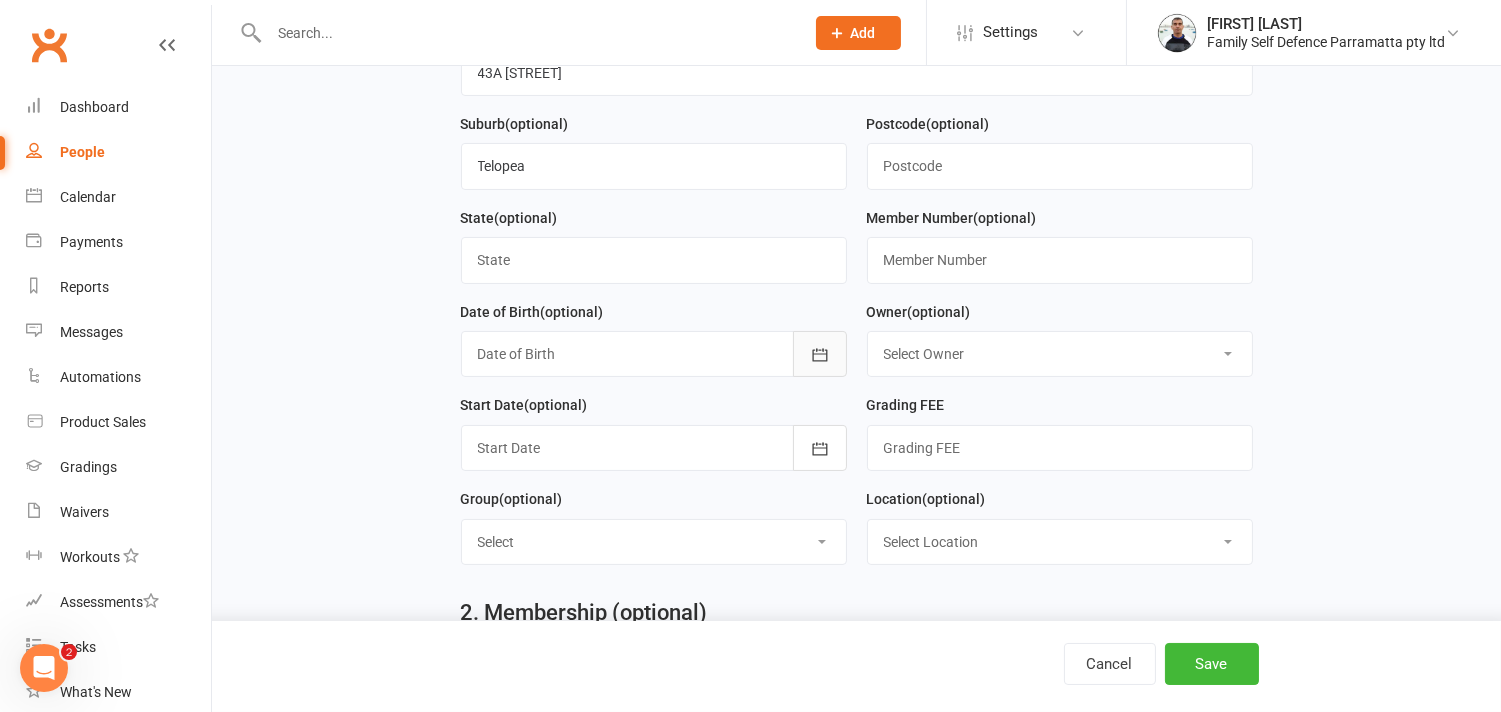click at bounding box center (820, 354) 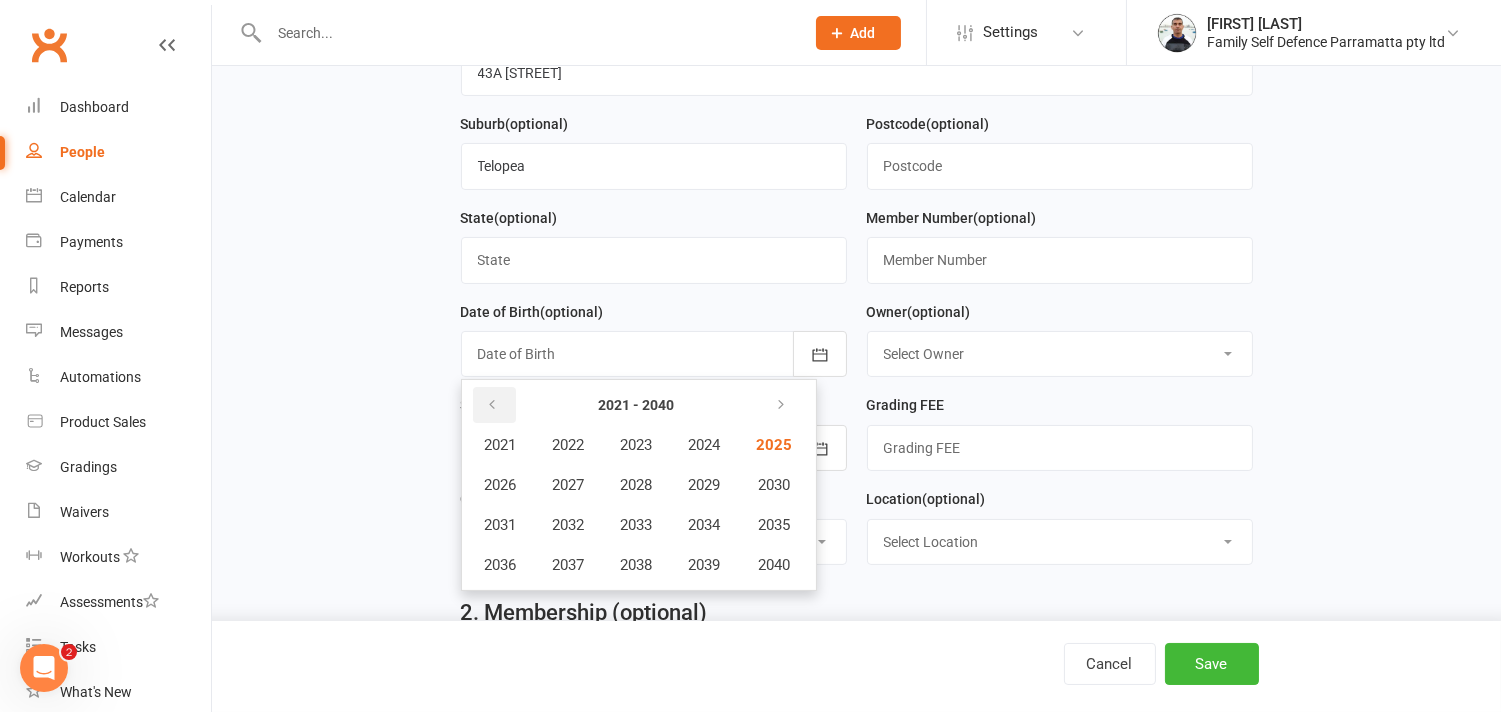 click at bounding box center [493, 405] 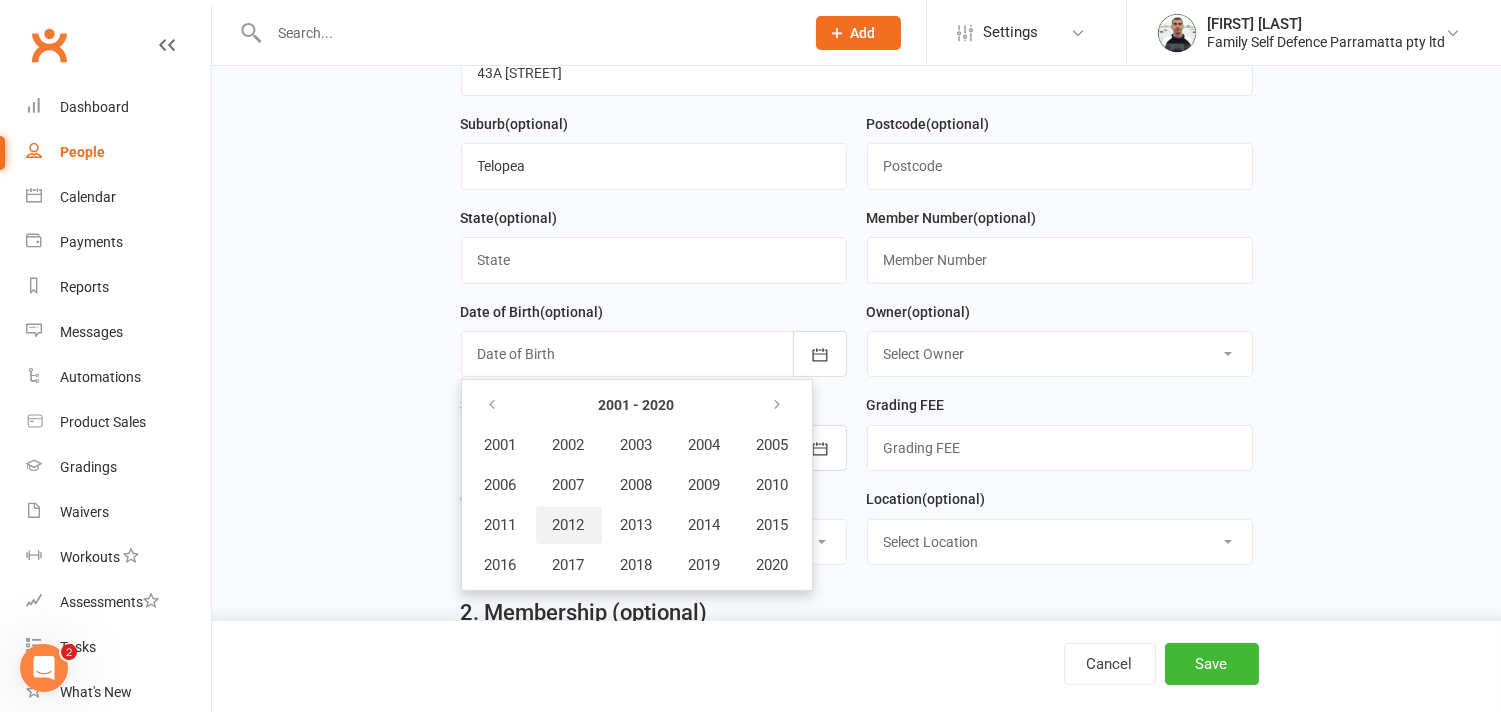 click on "2012" at bounding box center (569, 525) 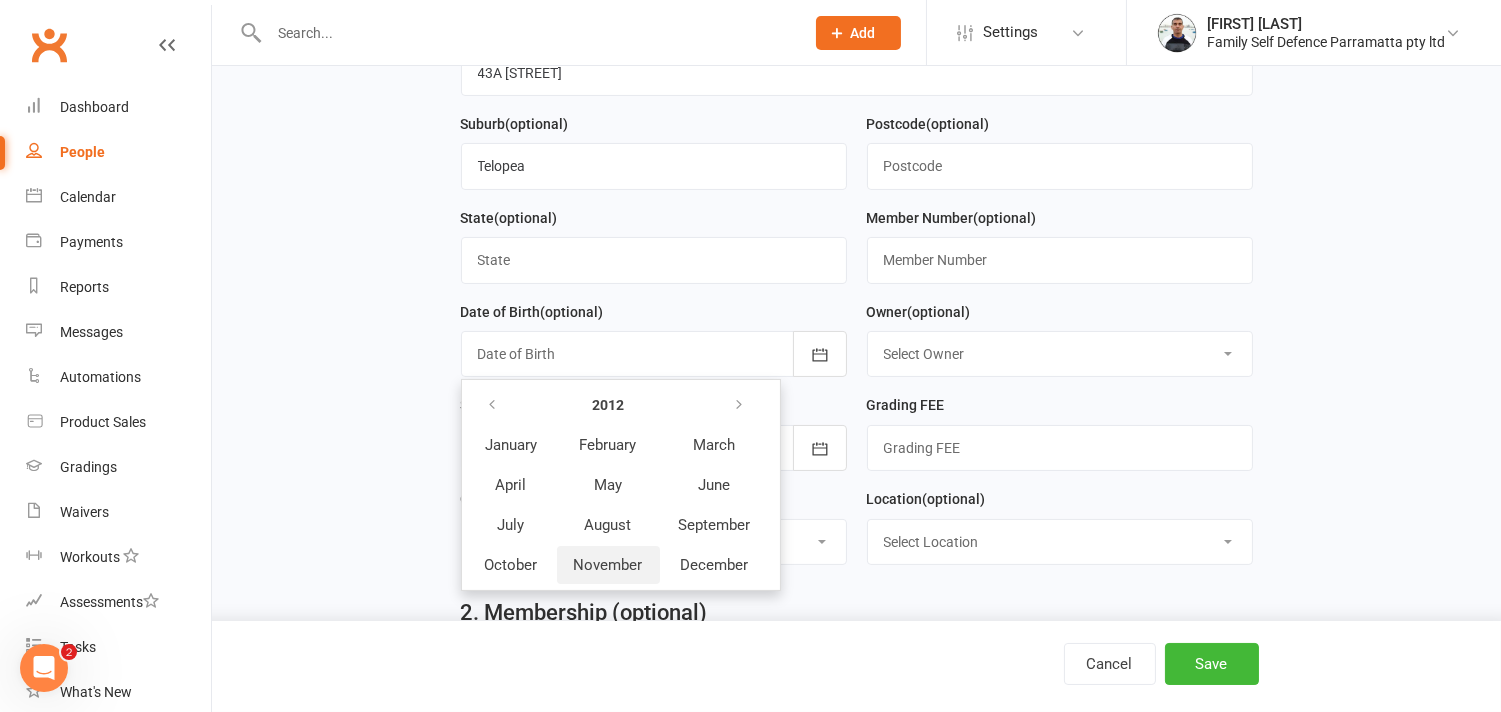 click on "November" at bounding box center [608, 565] 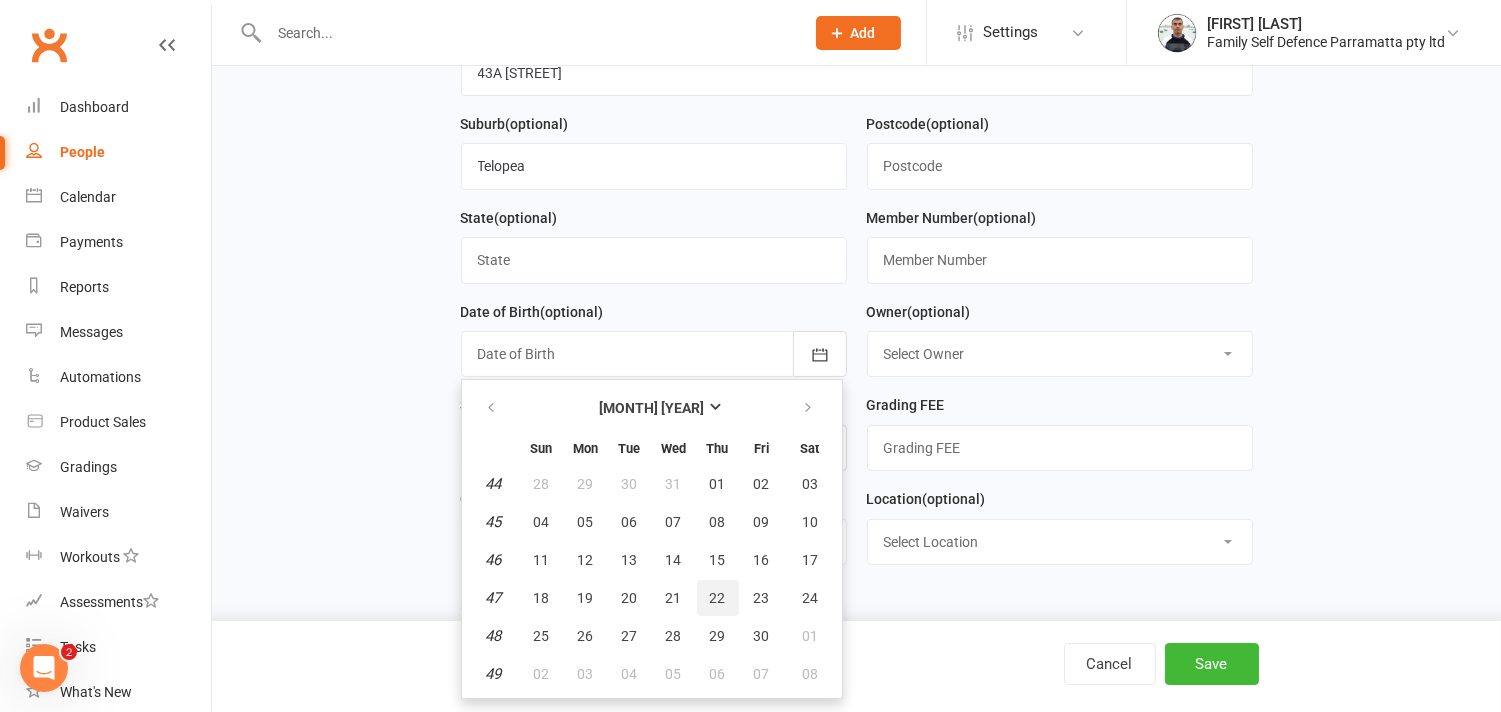 click on "22" at bounding box center (718, 598) 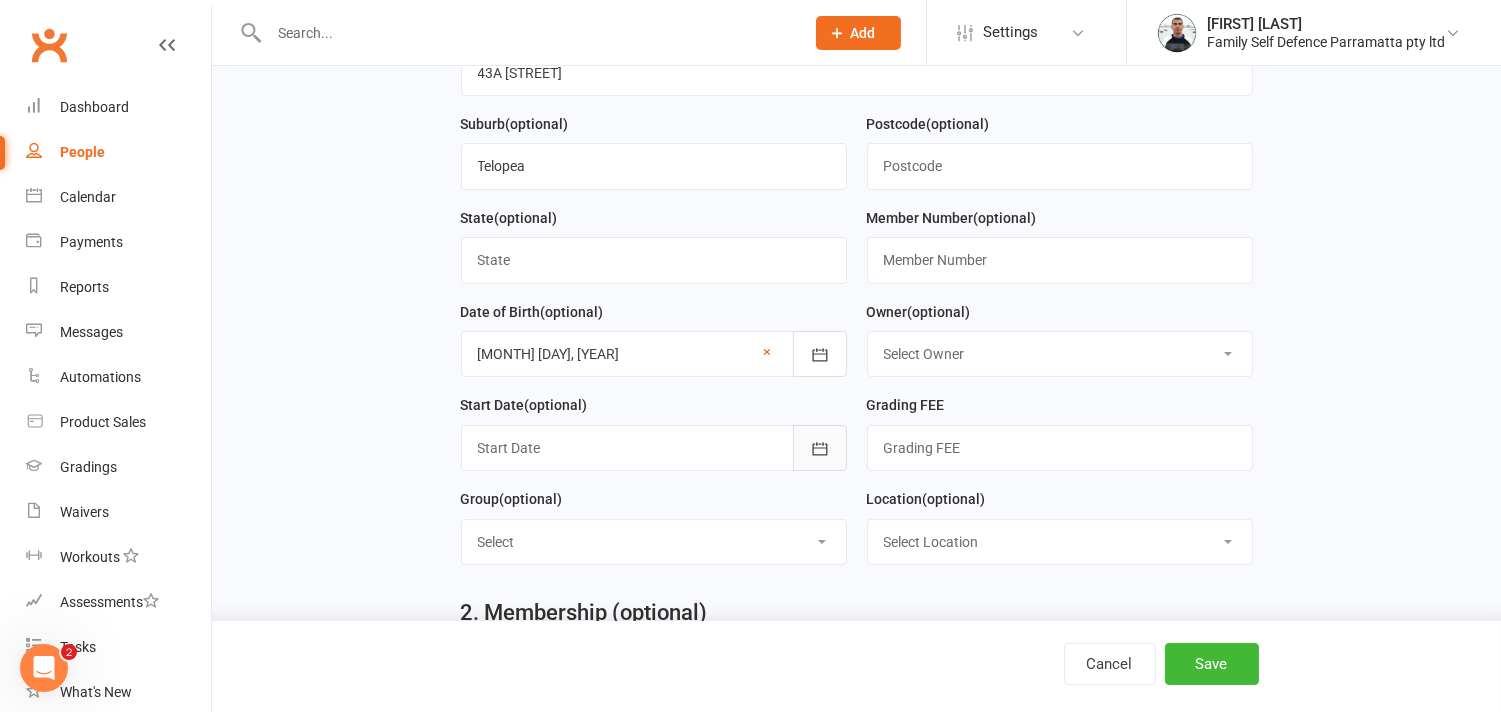 click at bounding box center (820, 448) 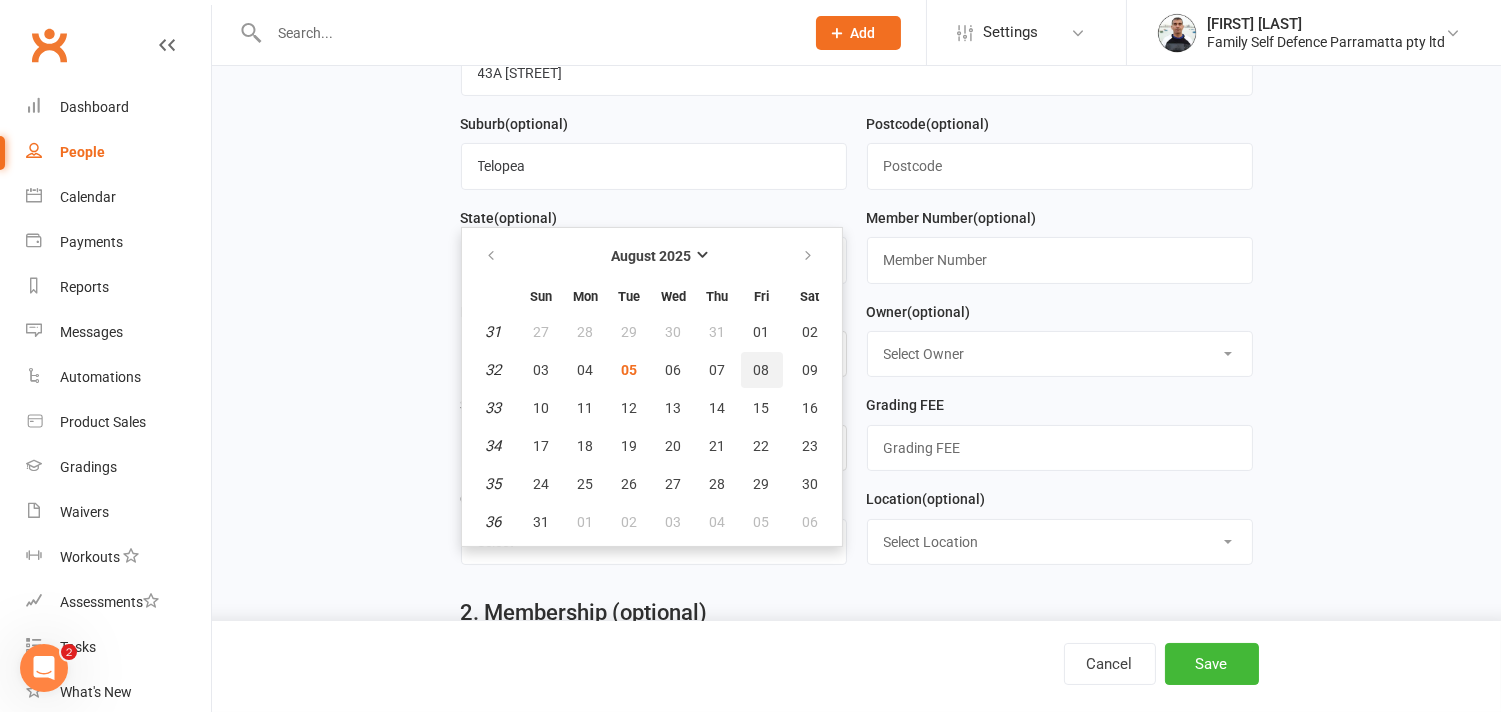 click on "08" at bounding box center (762, 370) 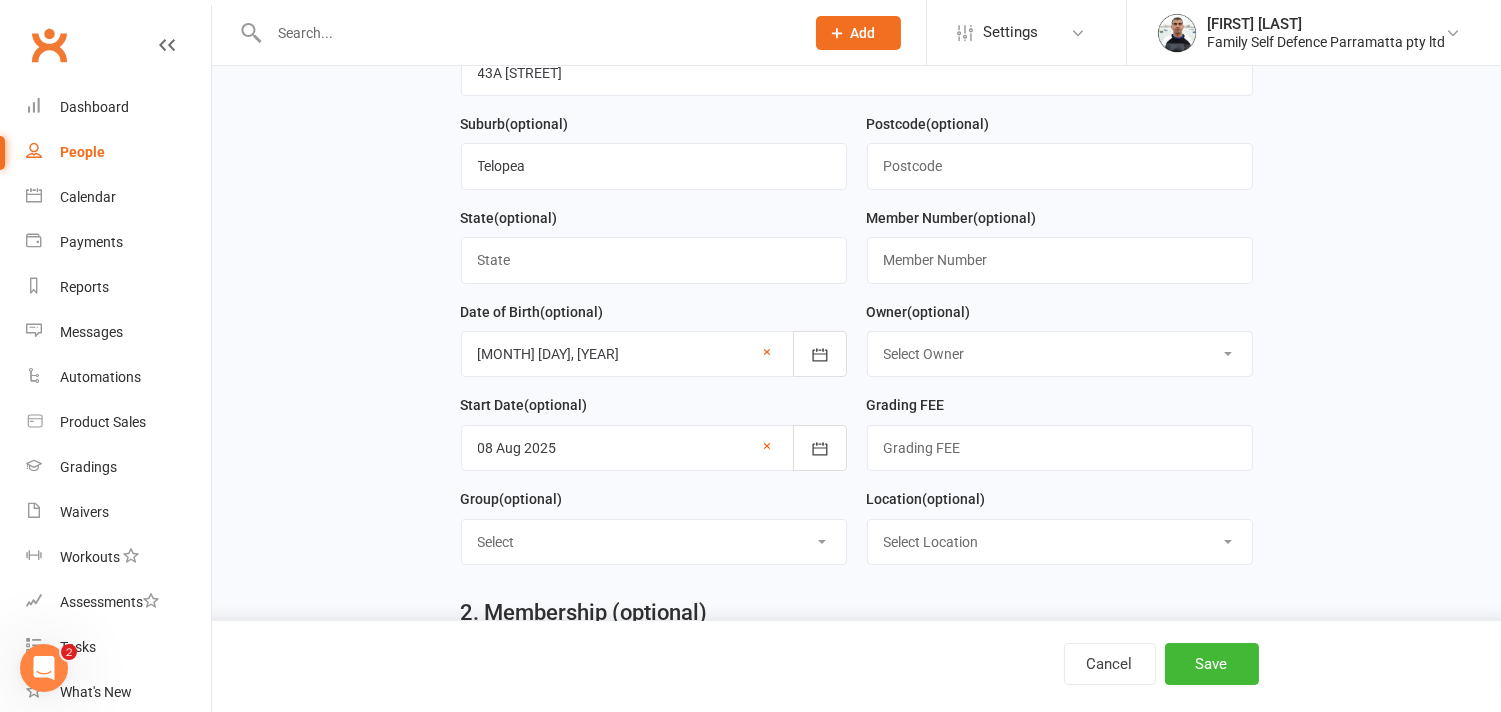 click on "Select Owner [NAME] [NAME] [NAME] [NAME] [NAME]" at bounding box center (1060, 354) 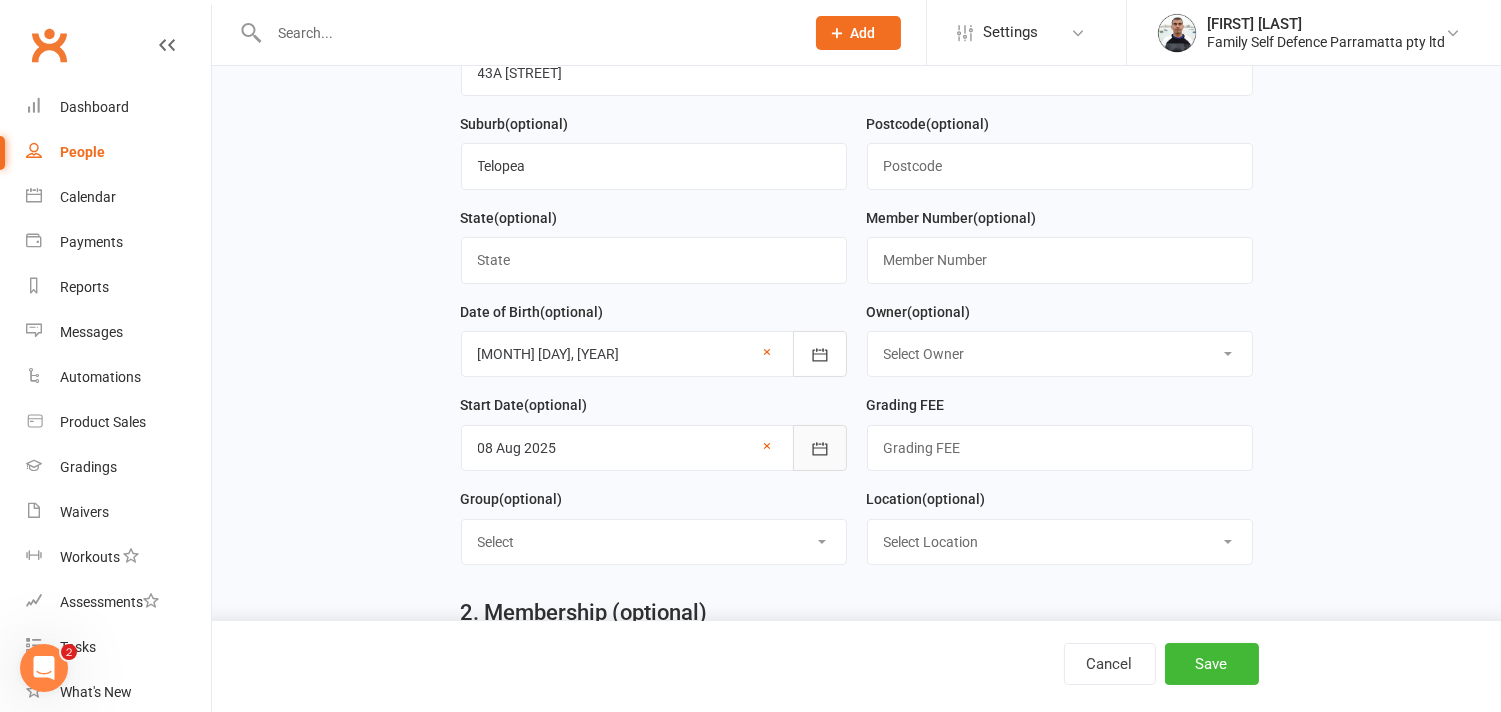 click 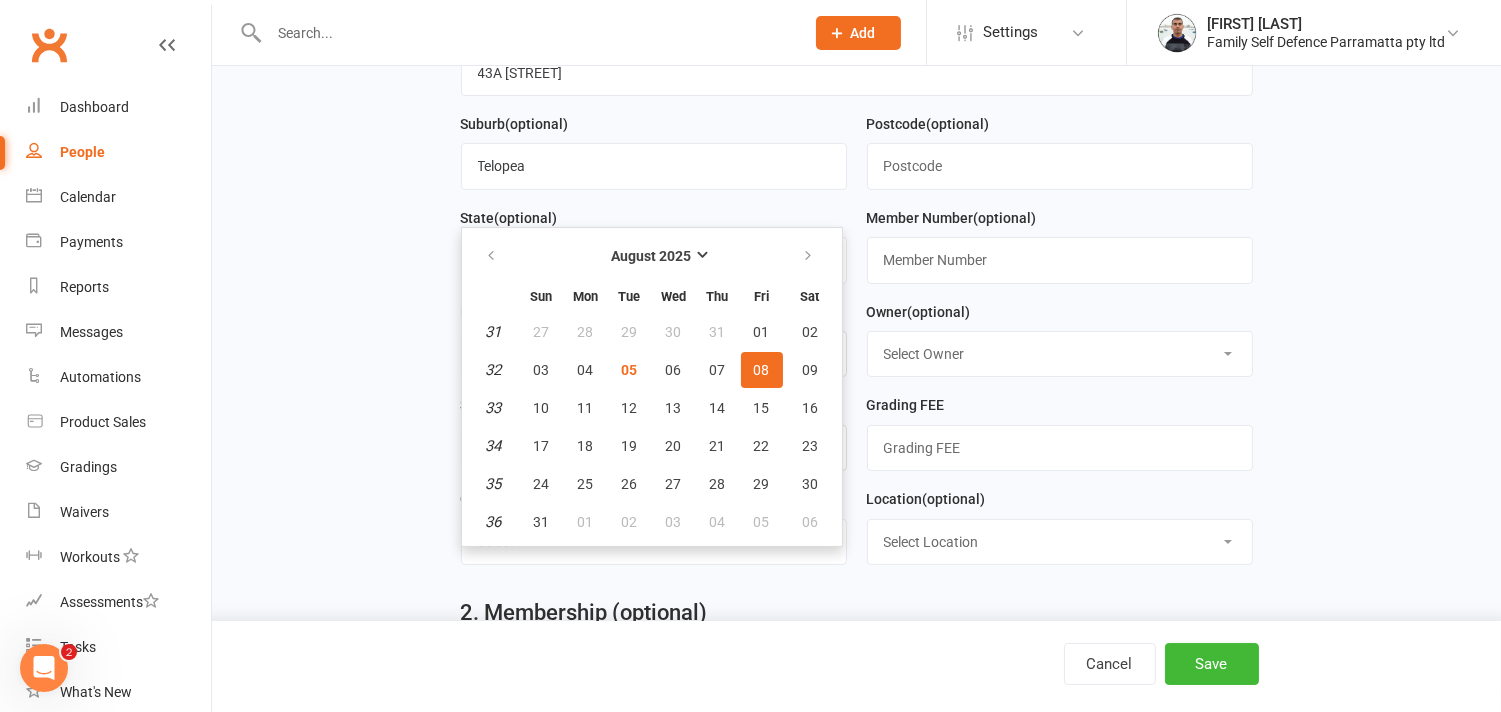 click on "Contact Information Drop profile image here 300×300 Choose file
Username (optional)
First Name Dion
Last Name Azar
Parent Names (optional) Jane
Email doro.azar@gmail.com
Mobile Number (optional) 0413252125
Work Phone (optional)
Home Phone (optional)
Address (optional) 43A Robert st
Suburb (optional) Telopea
Postcode (optional)
State (optional)
Member Number (optional)
Date of Birth (optional) 22 Nov 2012
November 2012
Sun Mon Tue Wed Thu Fri Sat
44
28
29
30
31
01
02
03
45
04
05
06
07
08
09
10
46
11
12
13
14" at bounding box center (856, 556) 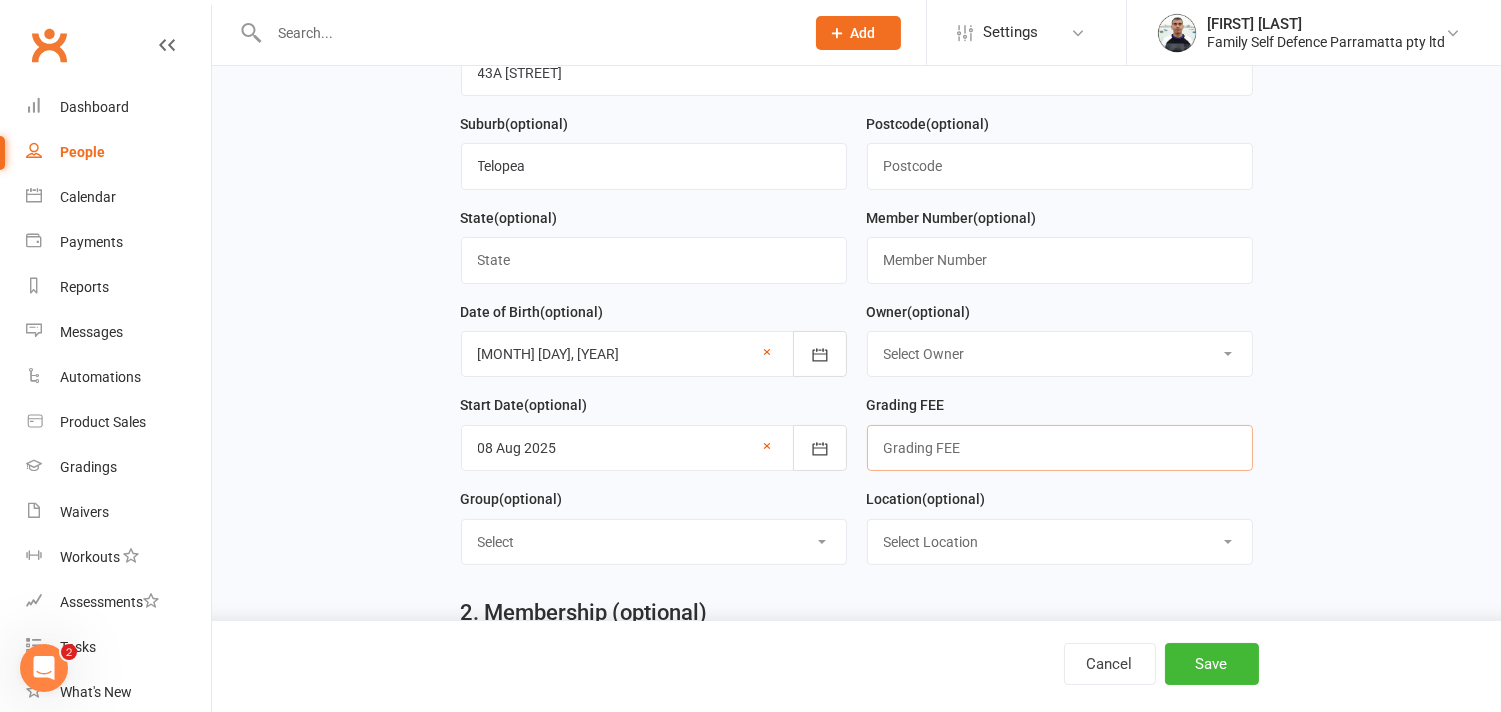 click at bounding box center (1060, 448) 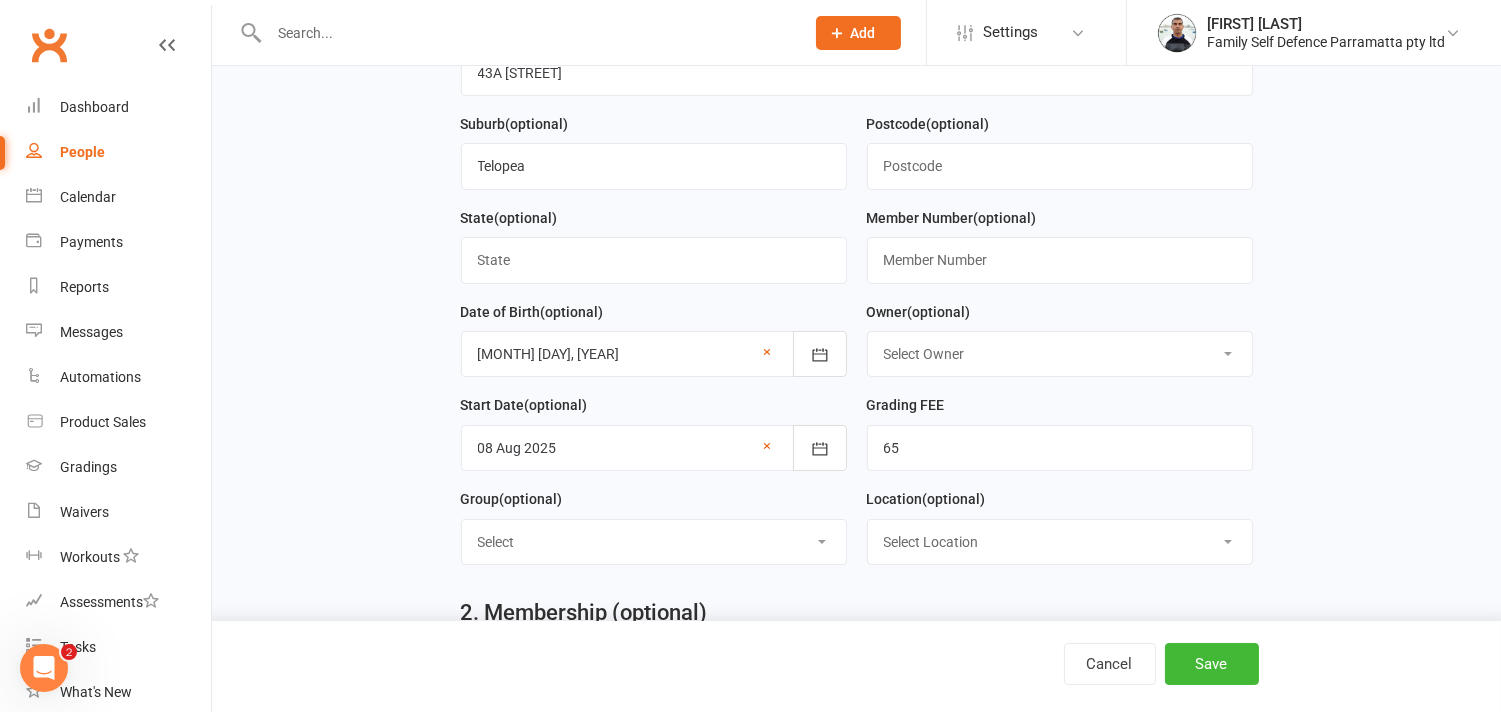 click on "Contact Information Drop profile image here 300×300 Choose file
Username (optional)
First Name Dion
Last Name Azar
Parent Names (optional) Jane
Email doro.azar@gmail.com
Mobile Number (optional) 0413252125
Work Phone (optional)
Home Phone (optional)
Address (optional) 43A Robert st
Suburb (optional) Telopea
Postcode (optional)
State (optional)
Member Number (optional)
Date of Birth (optional) 22 Nov 2012
November 2012
Sun Mon Tue Wed Thu Fri Sat
44
28
29
30
31
01
02
03
45
04
05
06
07
08
09
10
46
11
12
13
14" at bounding box center [856, 556] 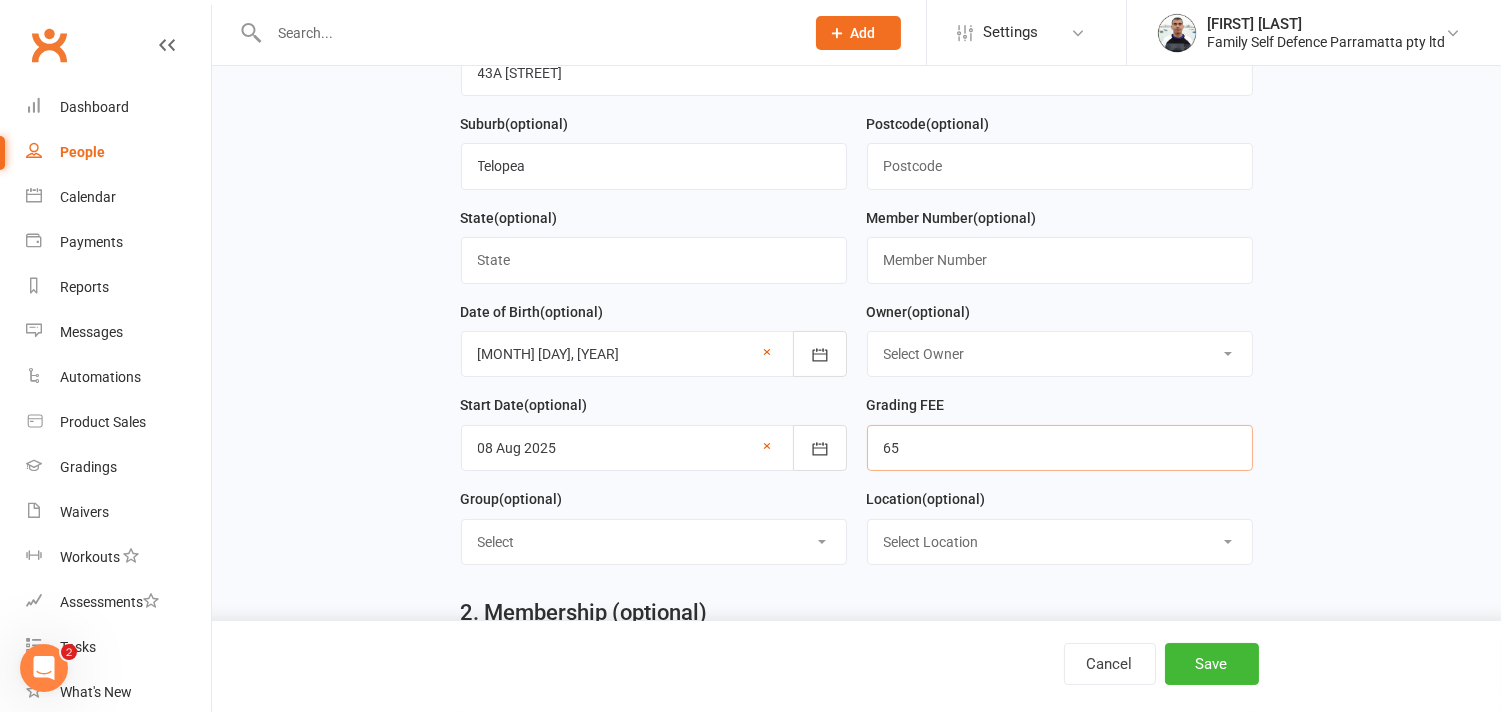 click on "65" at bounding box center [1060, 448] 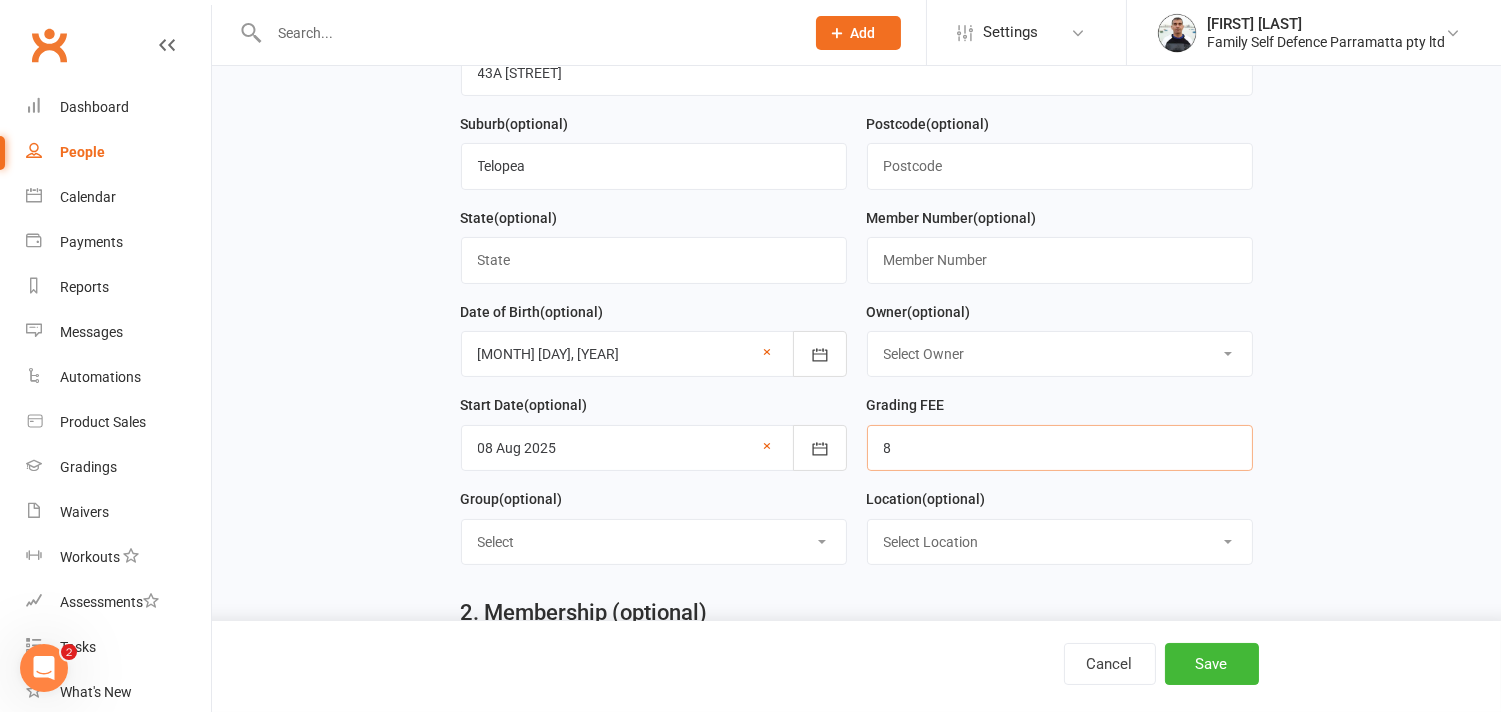 type on "89" 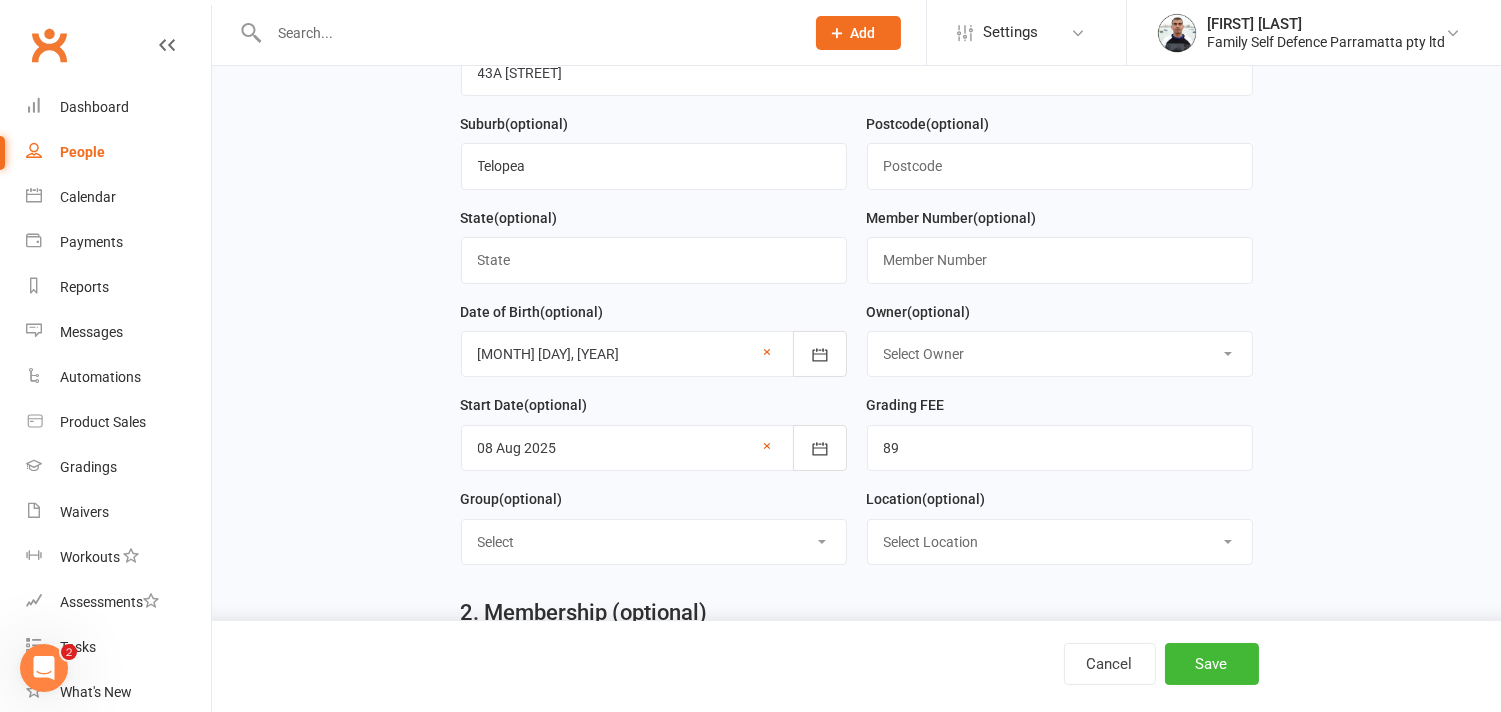 click on "Contact Information Drop profile image here 300×300 Choose file
Username (optional)
First Name Dion
Last Name Azar
Parent Names (optional) Jane
Email doro.azar@gmail.com
Mobile Number (optional) 0413252125
Work Phone (optional)
Home Phone (optional)
Address (optional) 43A Robert st
Suburb (optional) Telopea
Postcode (optional)
State (optional)
Member Number (optional)
Date of Birth (optional) 22 Nov 2012
November 2012
Sun Mon Tue Wed Thu Fri Sat
44
28
29
30
31
01
02
03
45
04
05
06
07
08
09
10
46
11
12
13
14" at bounding box center [856, 556] 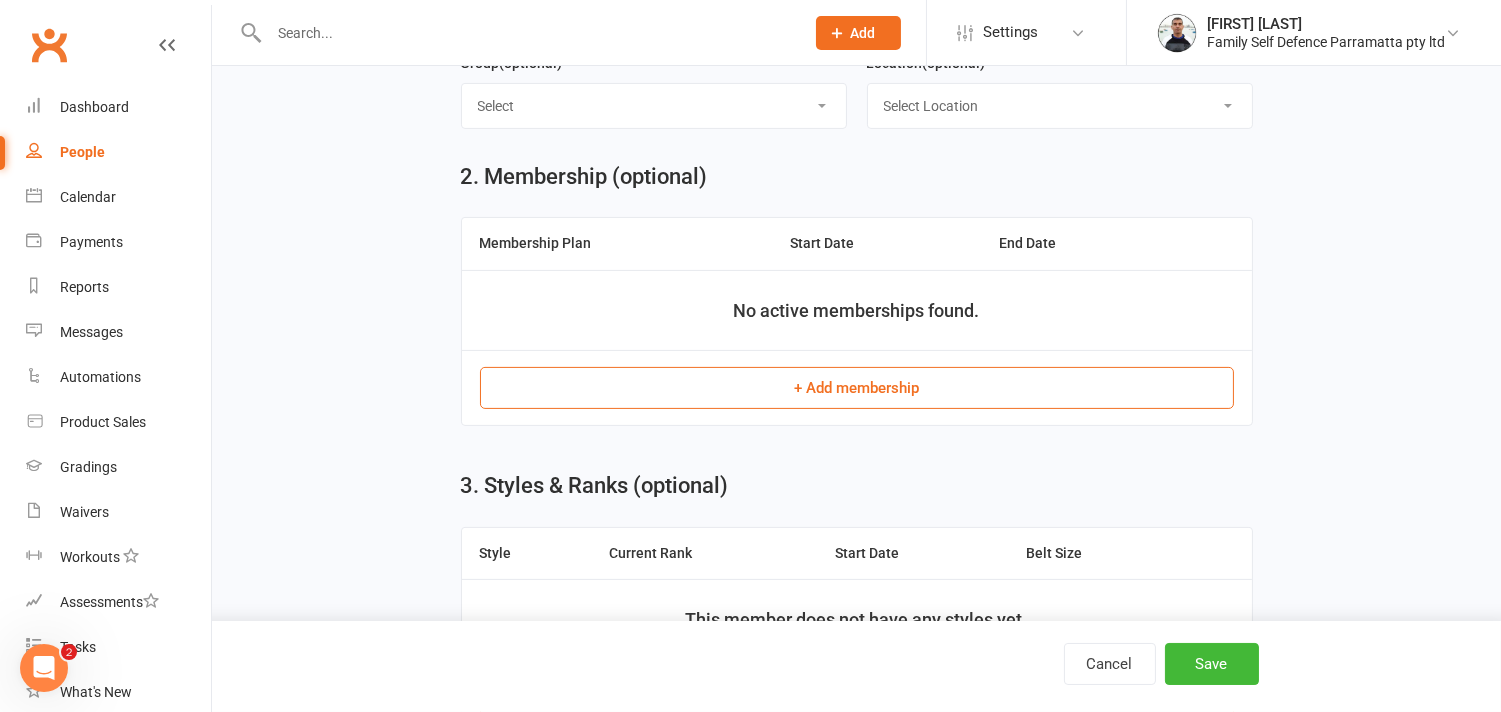 scroll, scrollTop: 1000, scrollLeft: 0, axis: vertical 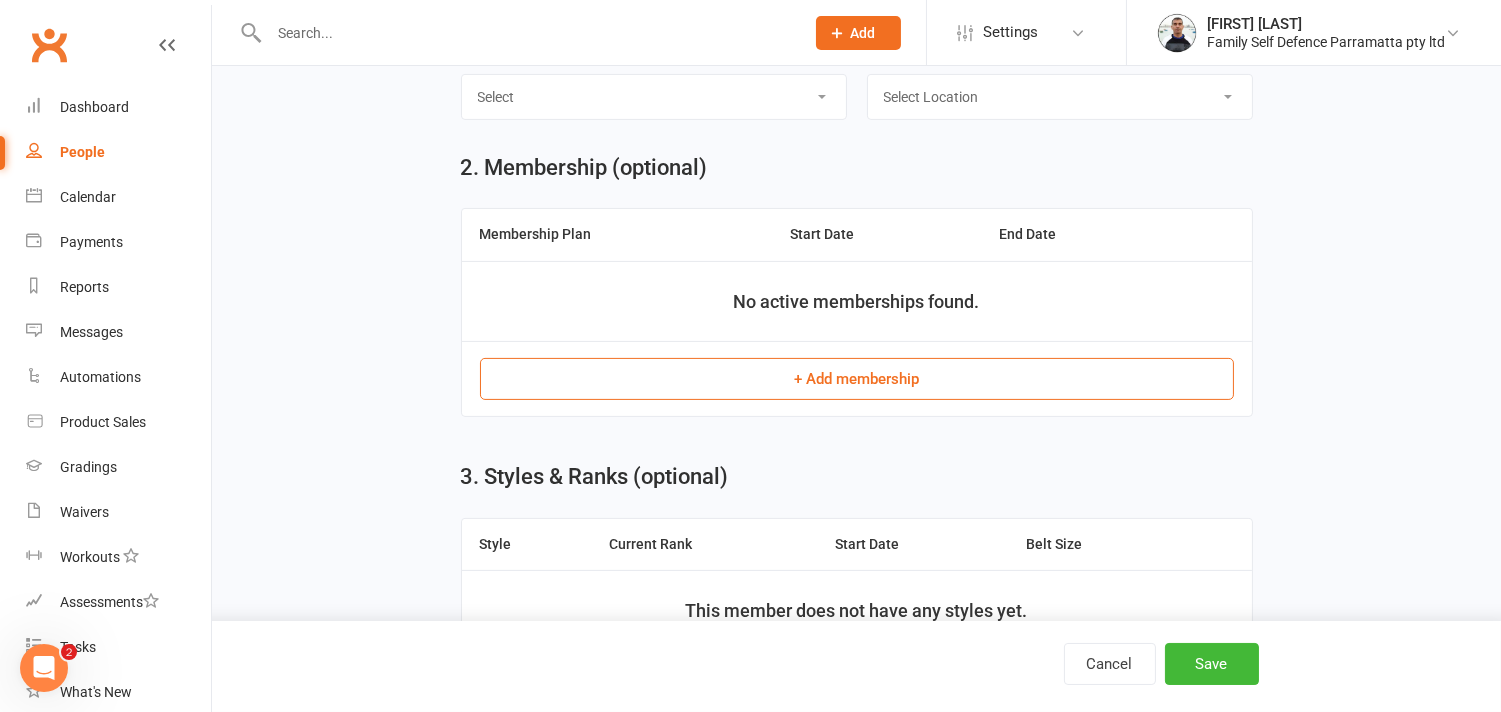 click on "+ Add membership" at bounding box center [857, 379] 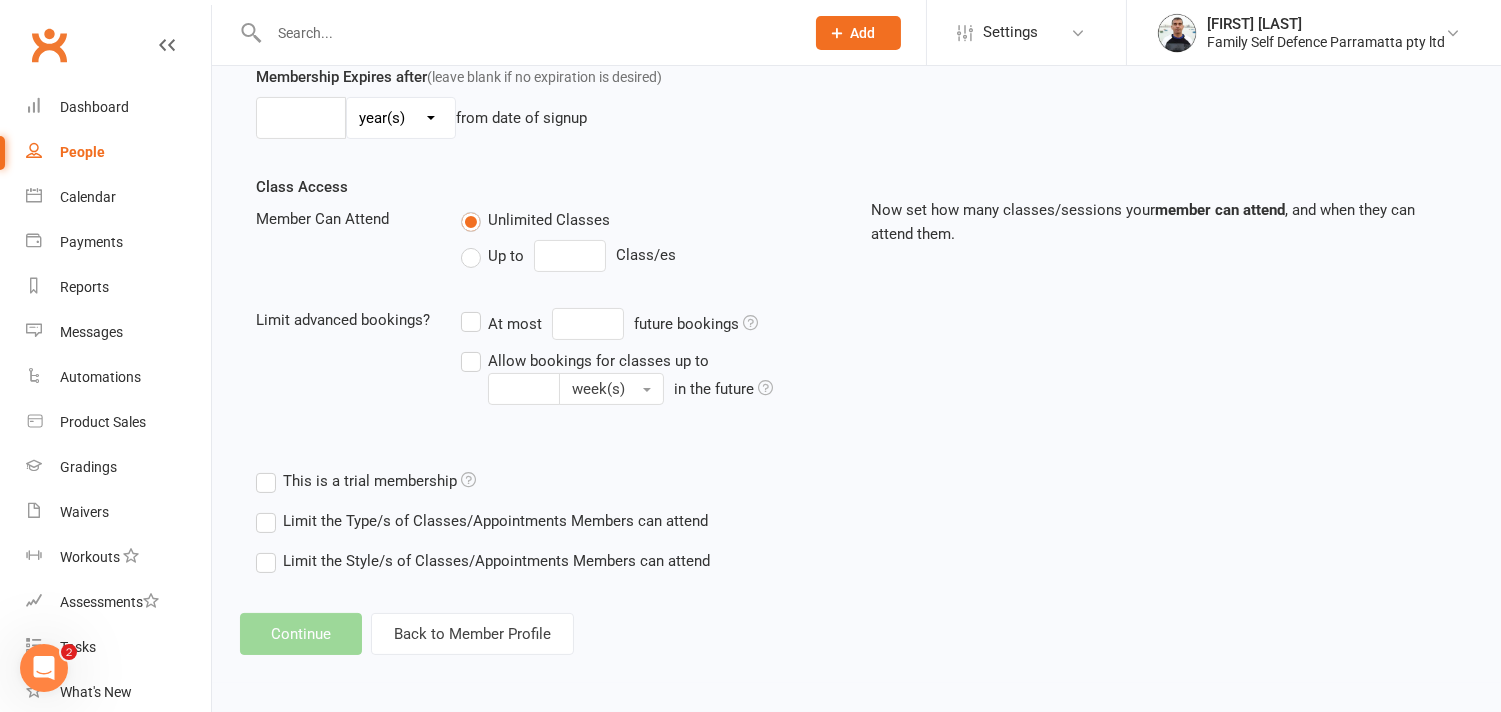 scroll, scrollTop: 0, scrollLeft: 0, axis: both 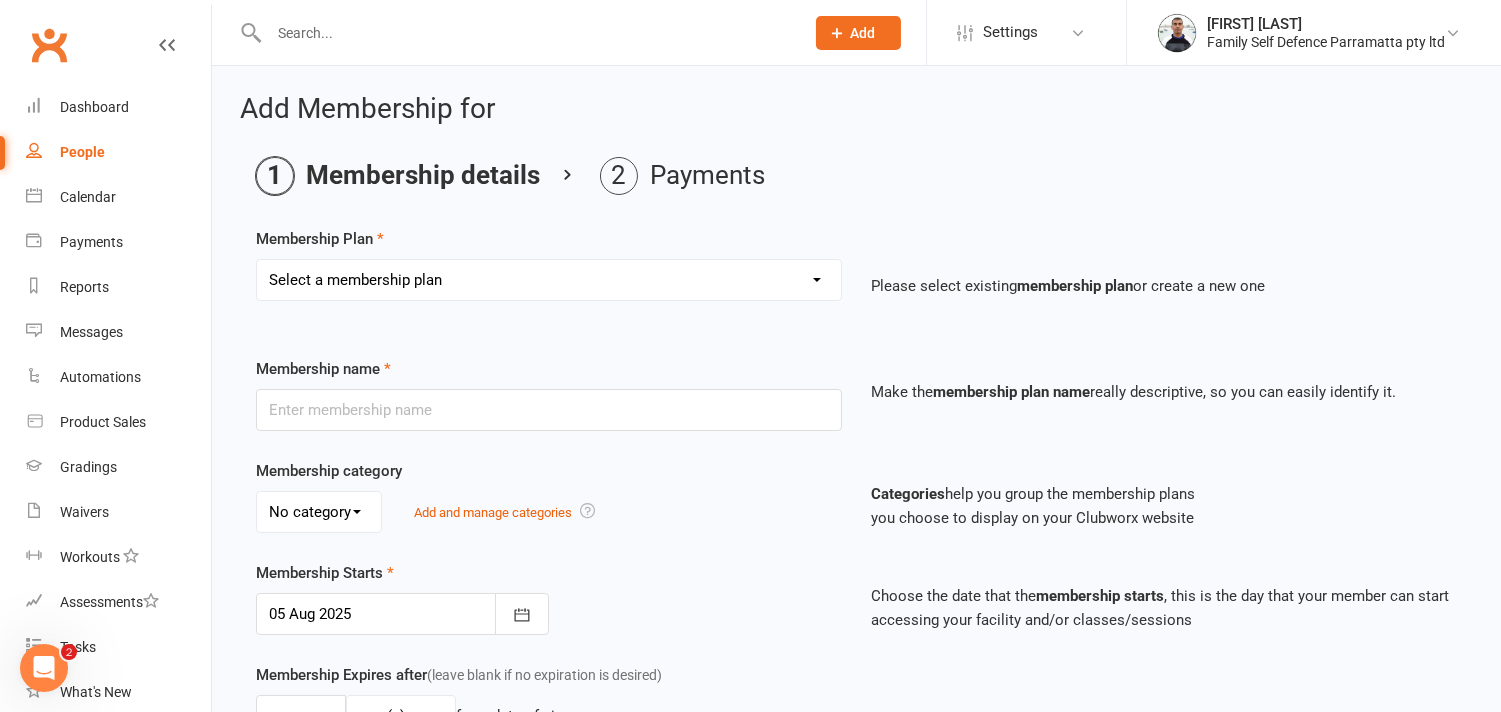 click on "Select a membership plan Create new Membership Plan Insurance Monthly Fortnightly Free membership Once off payment Fortnightly Gold Every 6 months 3 months extension Active Kids" at bounding box center (549, 280) 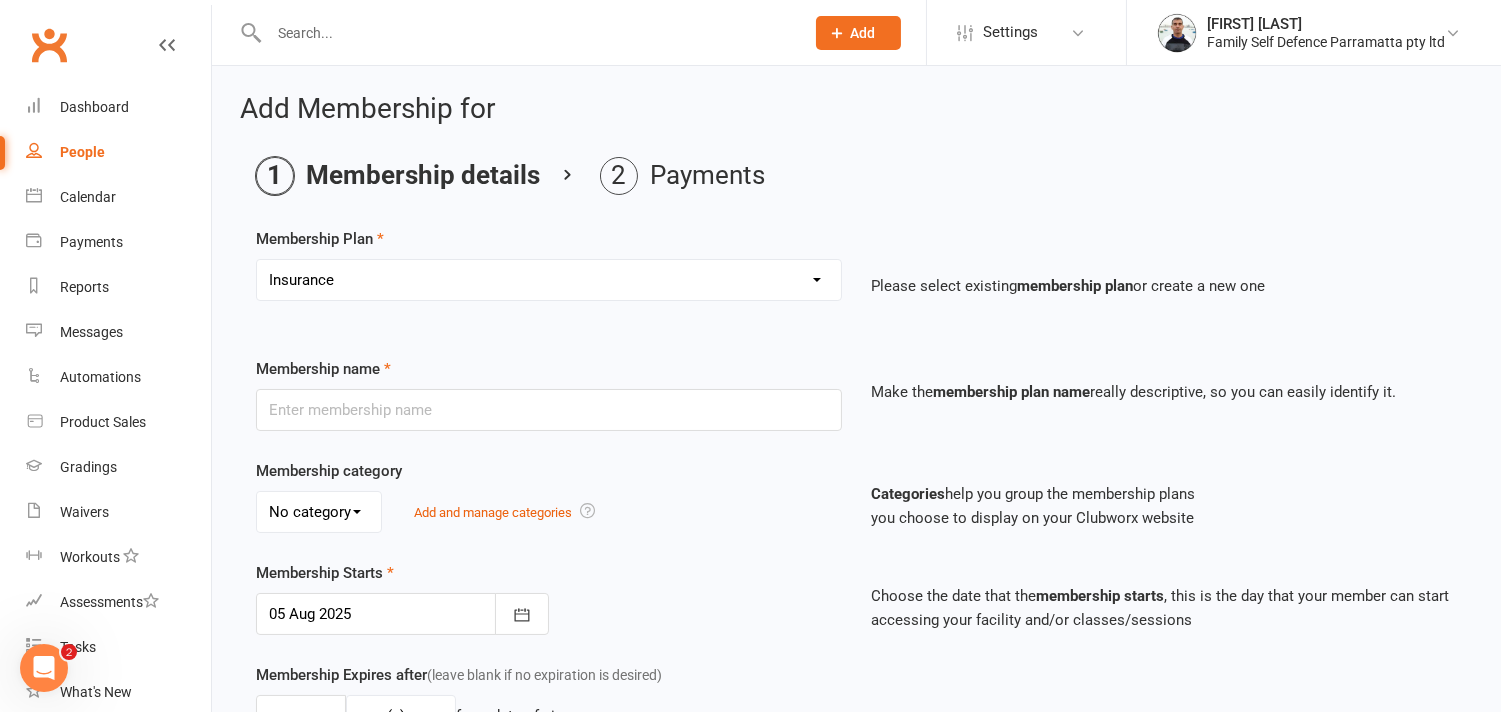 click on "Select a membership plan Create new Membership Plan Insurance Monthly Fortnightly Free membership Once off payment Fortnightly Gold Every 6 months 3 months extension Active Kids" at bounding box center [549, 280] 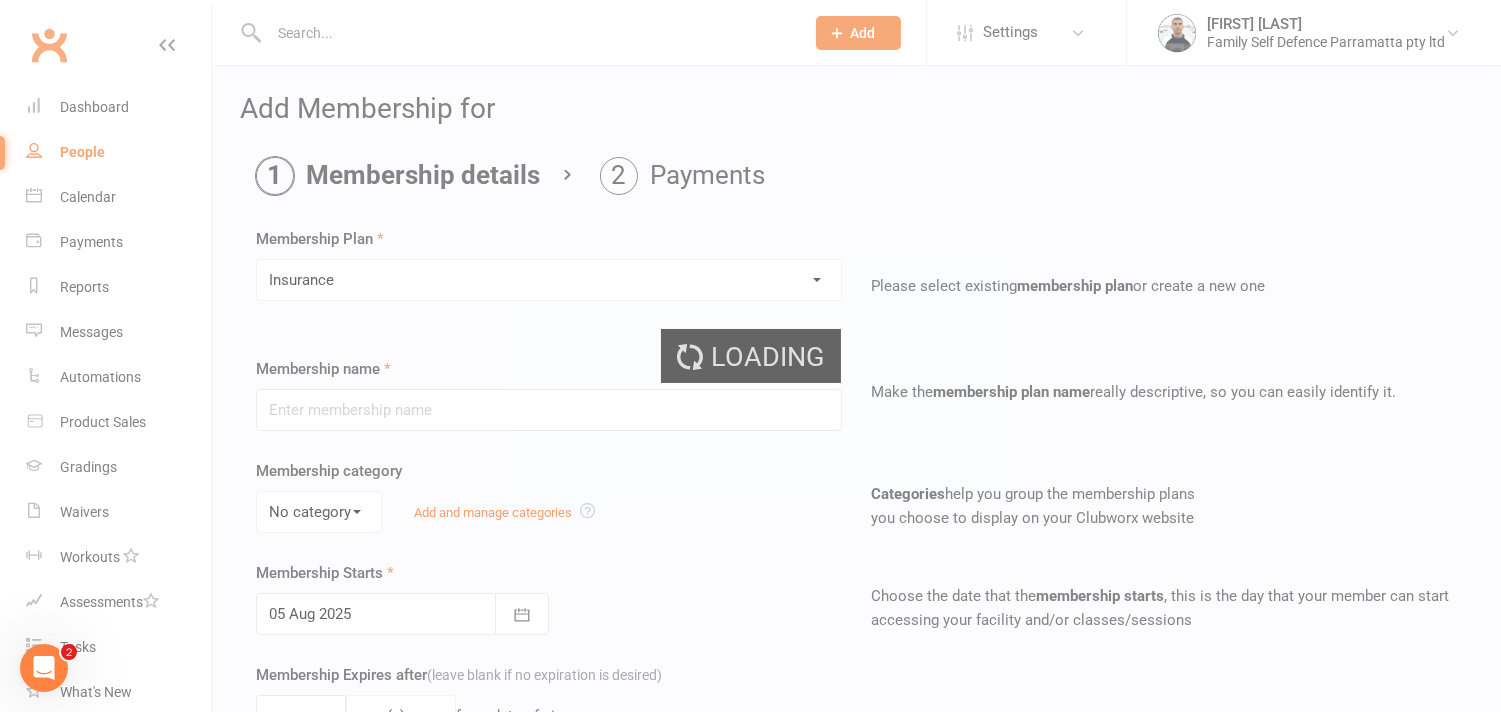 type on "Insurance" 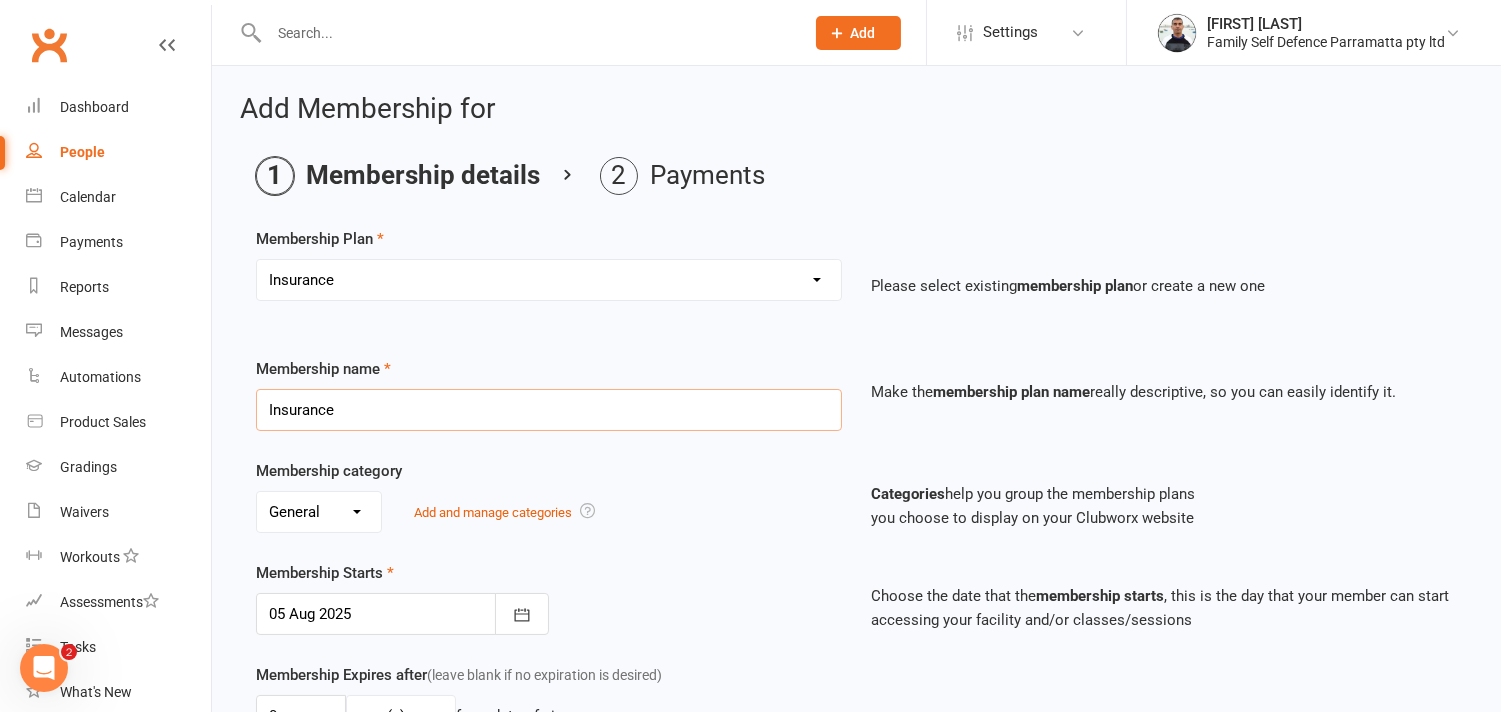 click on "Insurance" at bounding box center [549, 410] 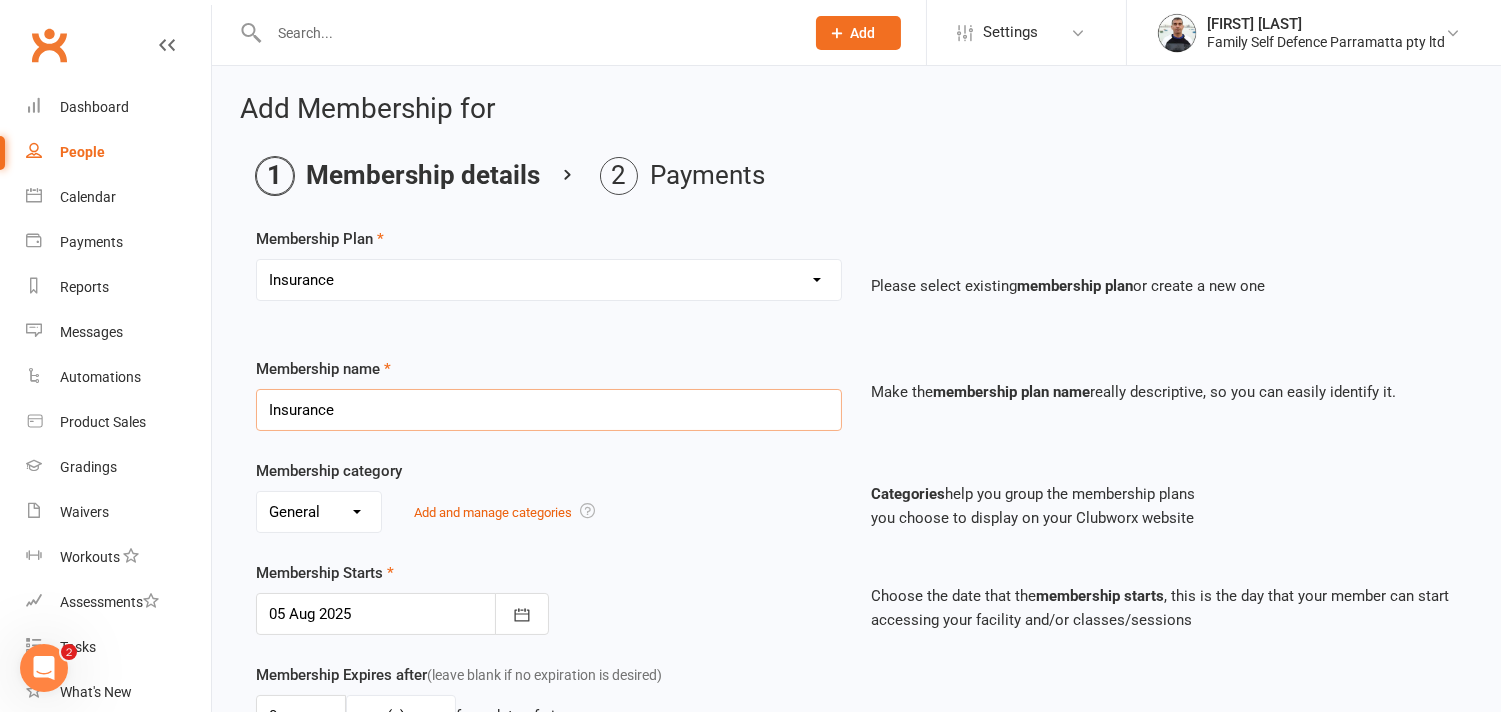 type on "Insurance GOLD" 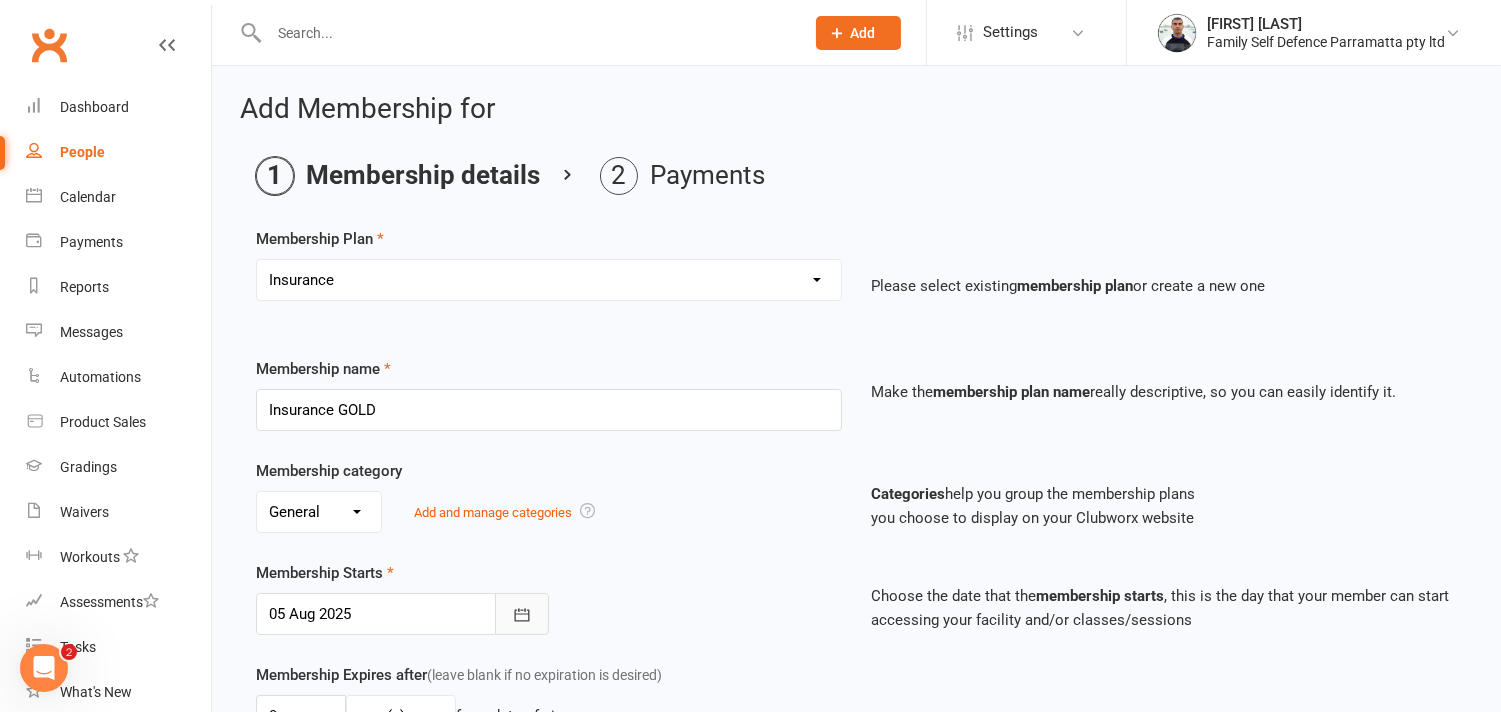 click at bounding box center [522, 614] 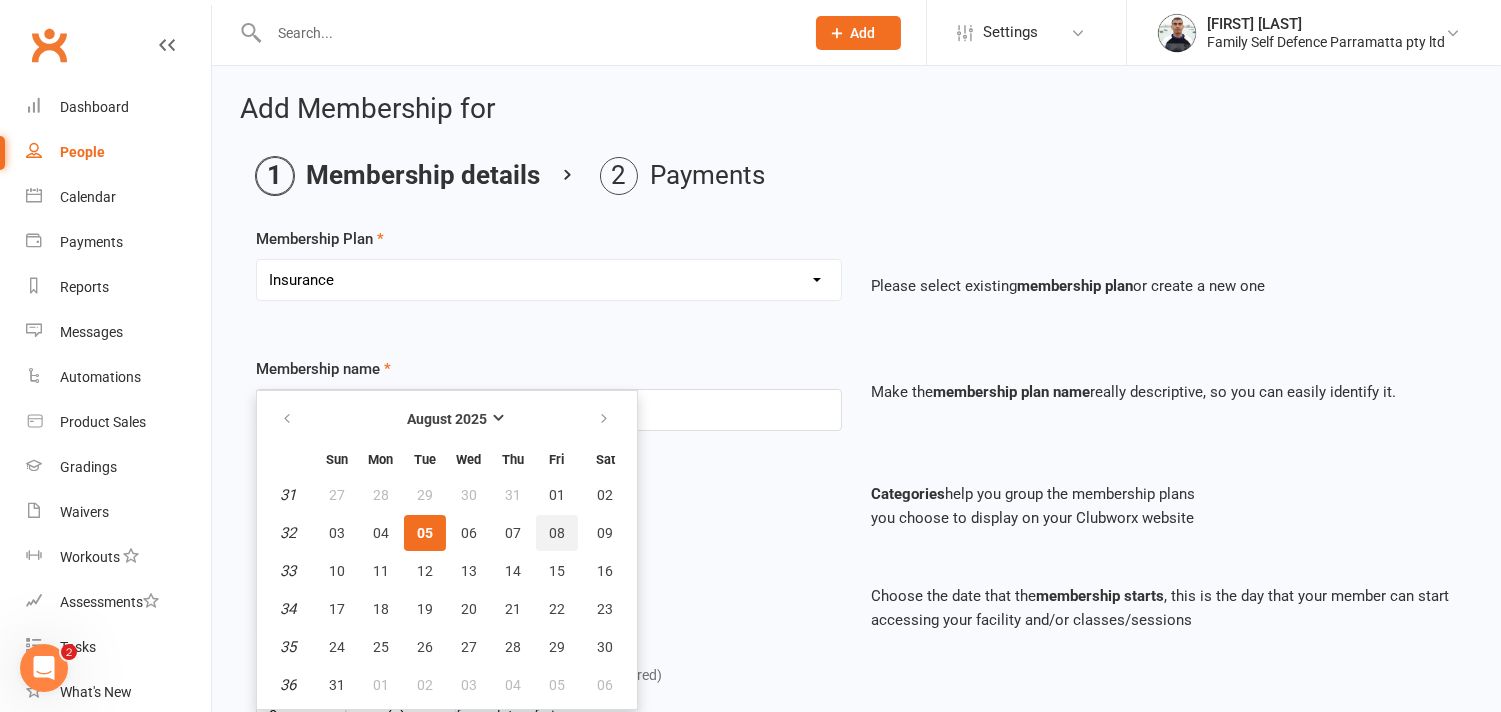 click on "08" at bounding box center [557, 533] 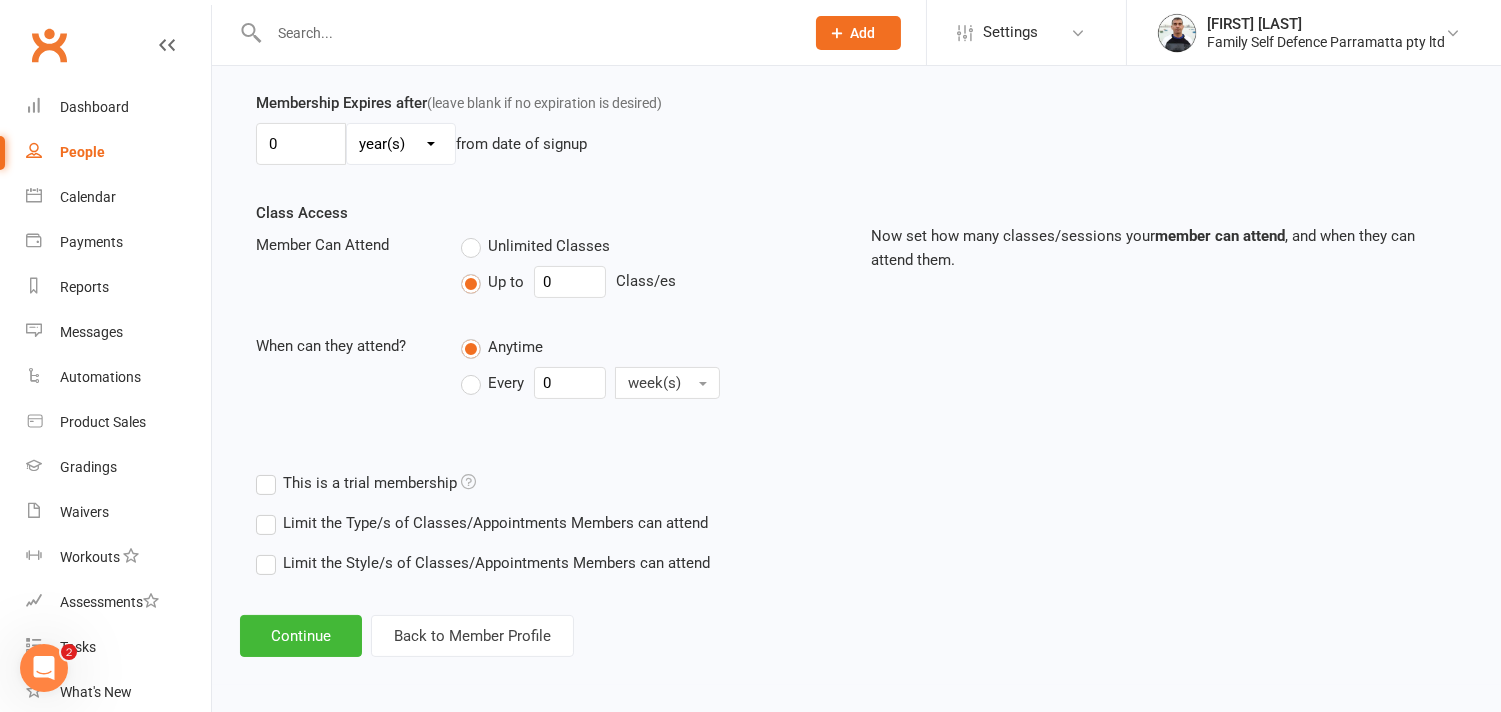 scroll, scrollTop: 574, scrollLeft: 0, axis: vertical 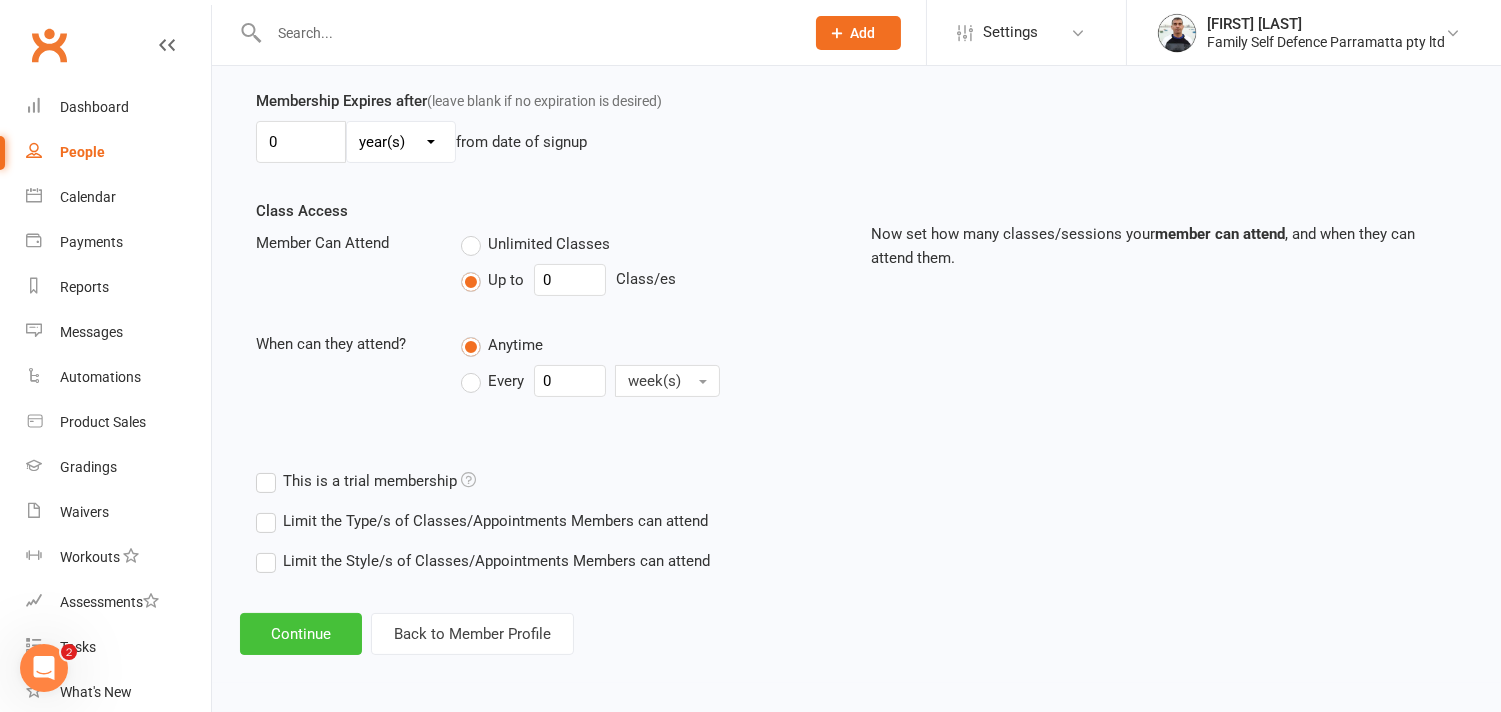click on "Continue" at bounding box center (301, 634) 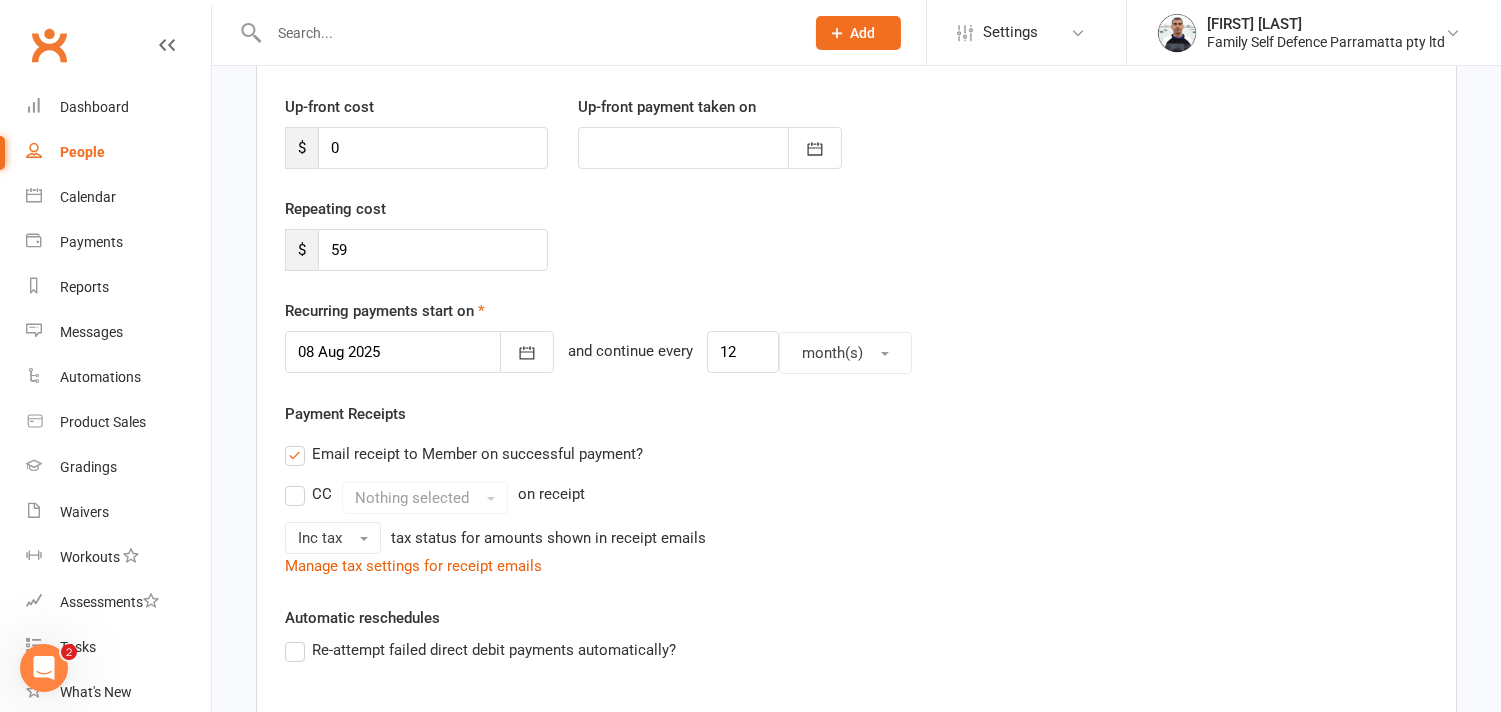 scroll, scrollTop: 662, scrollLeft: 0, axis: vertical 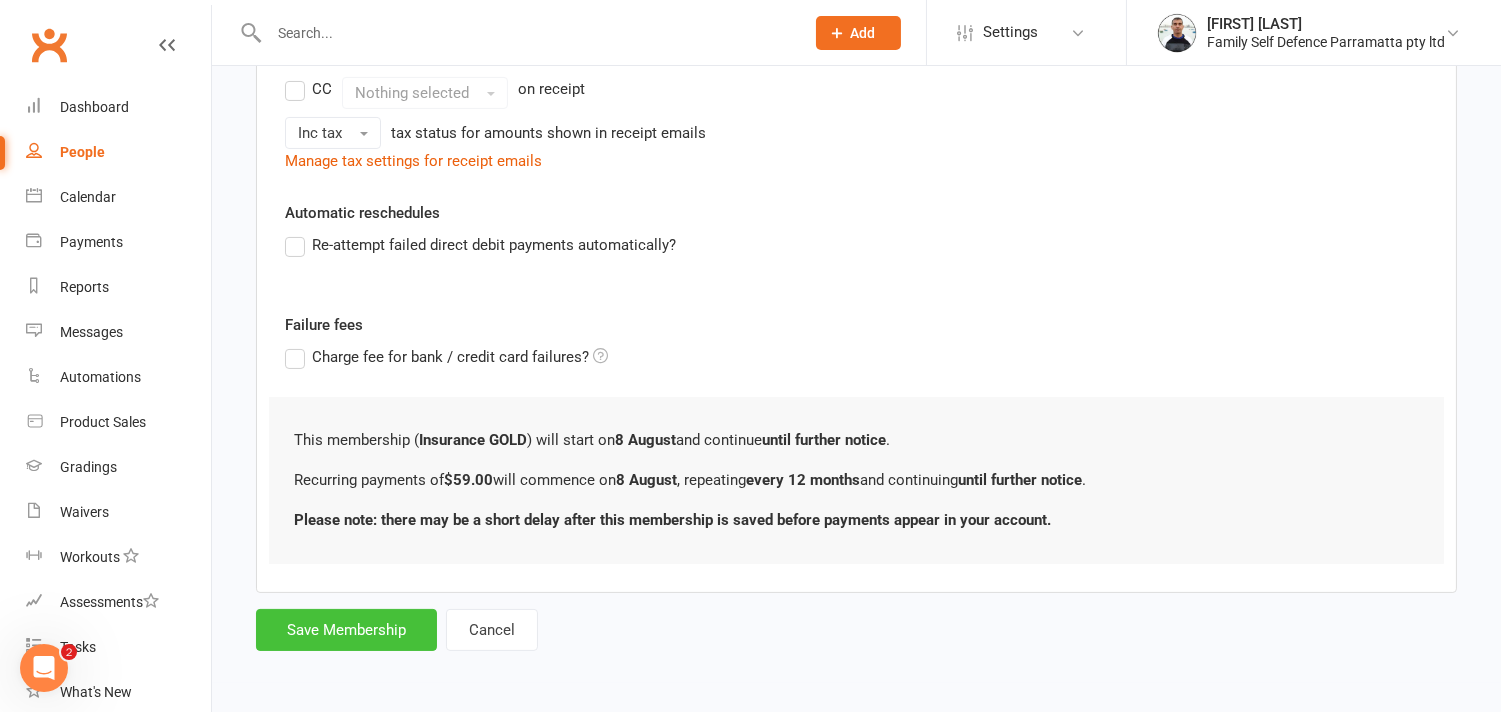 click on "Save Membership" at bounding box center (346, 630) 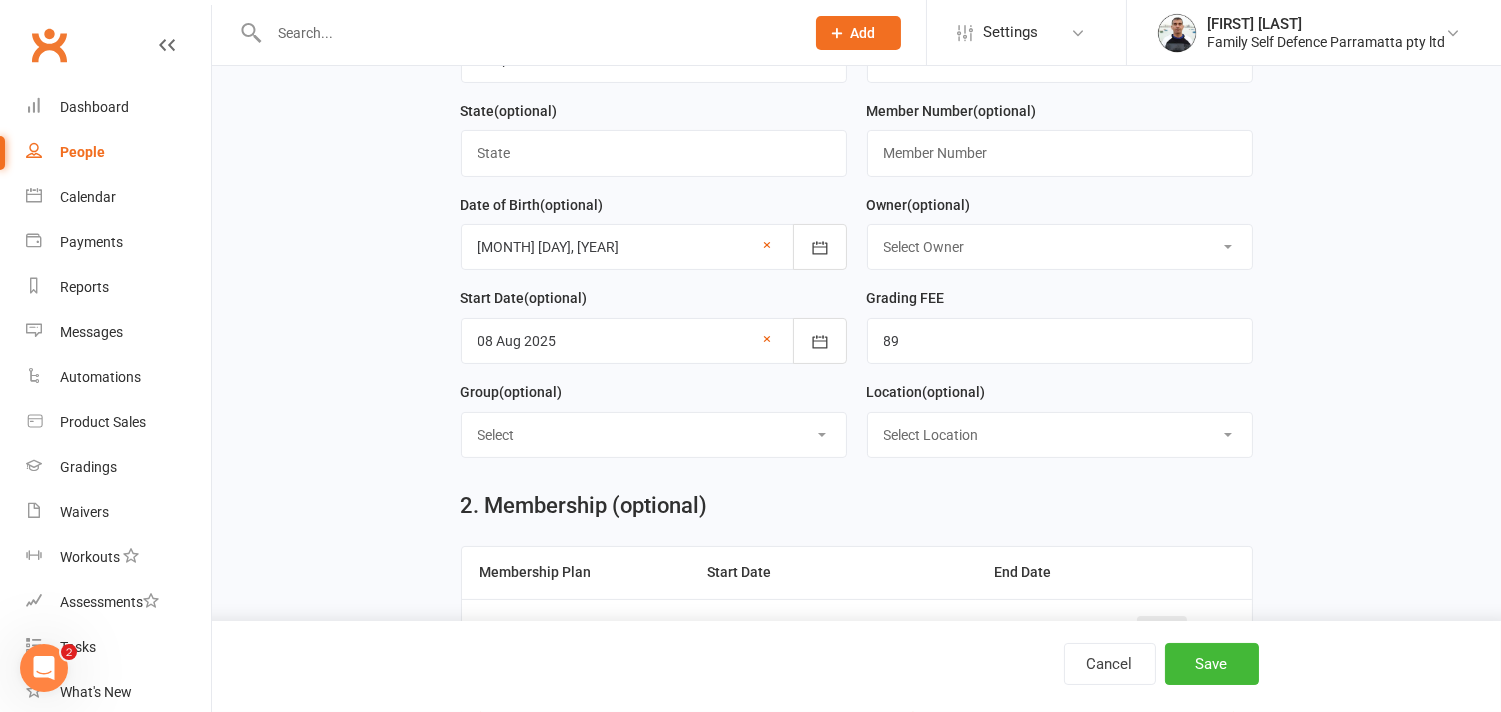 scroll, scrollTop: 1138, scrollLeft: 0, axis: vertical 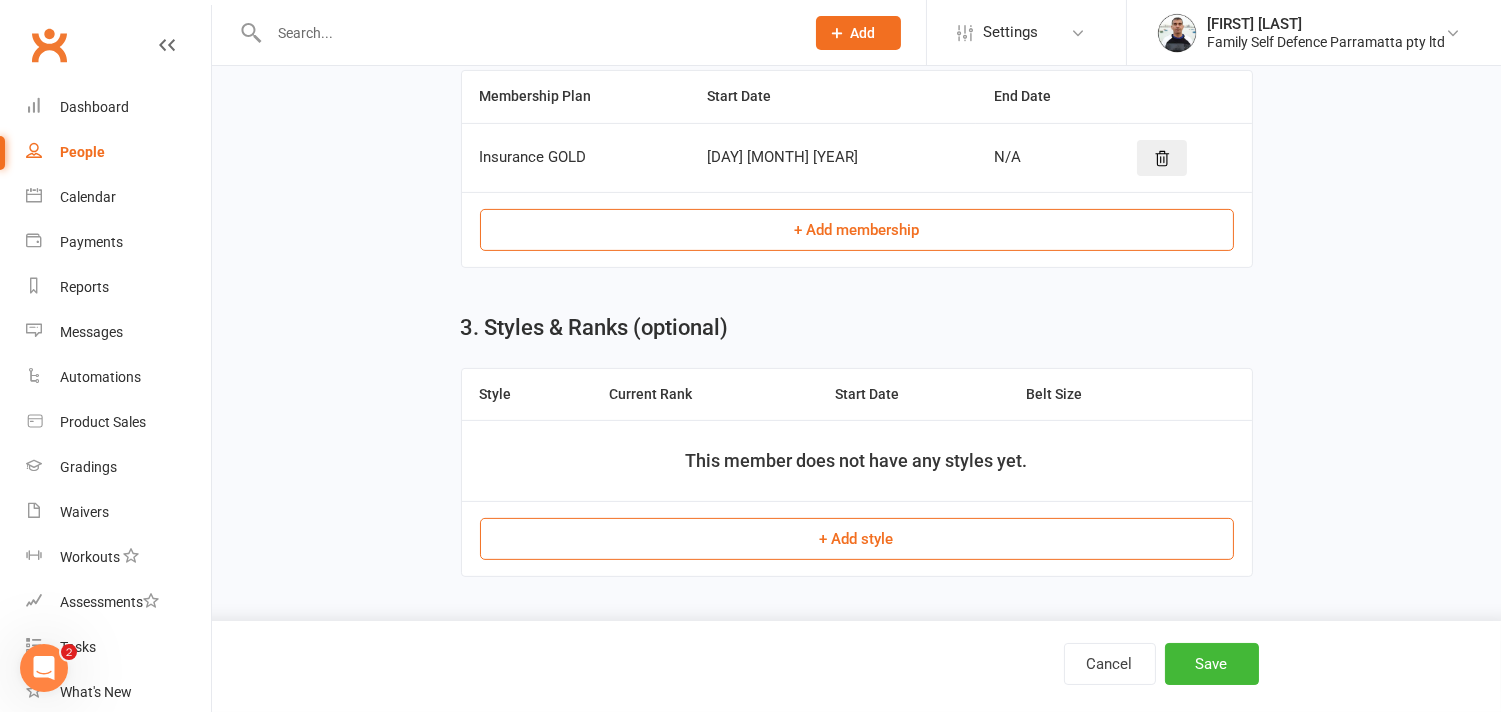 click on "+ Add membership" at bounding box center [857, 230] 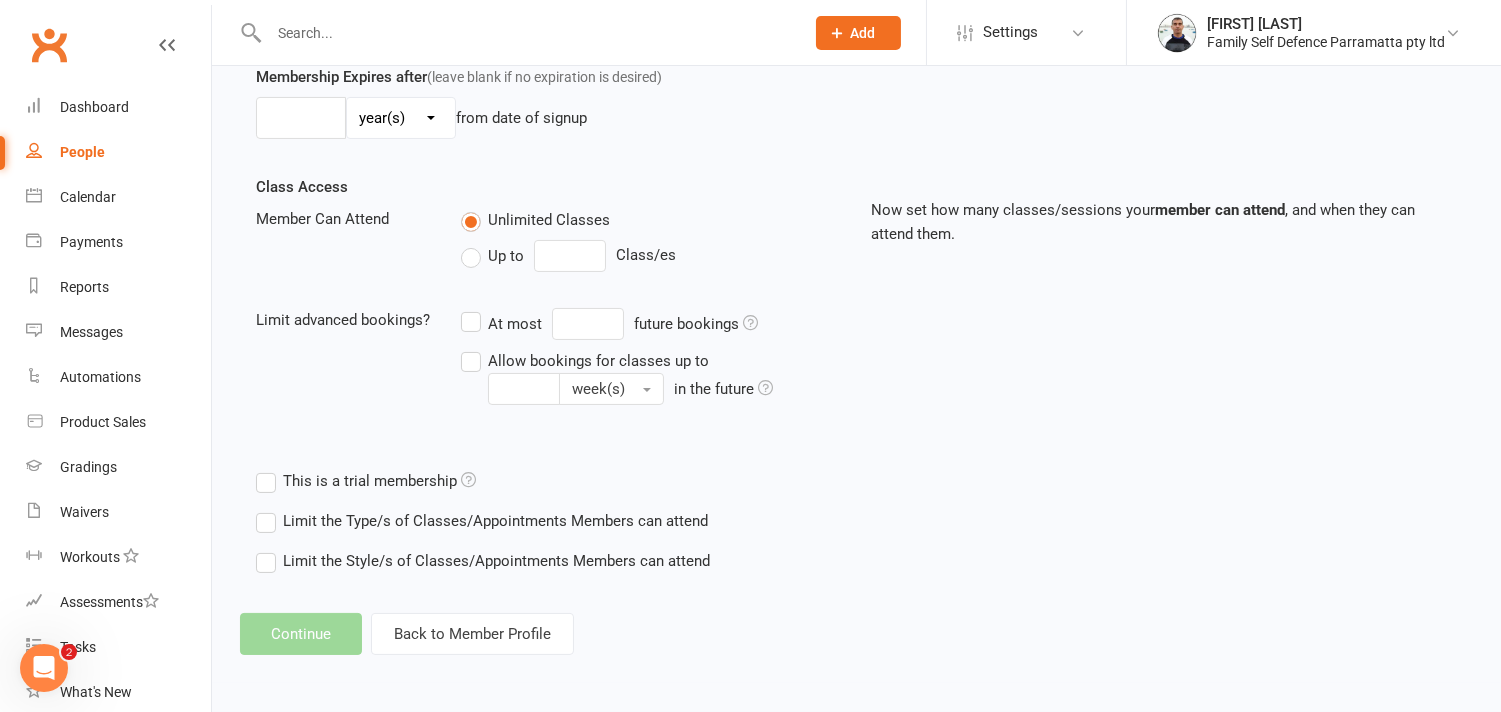 scroll, scrollTop: 0, scrollLeft: 0, axis: both 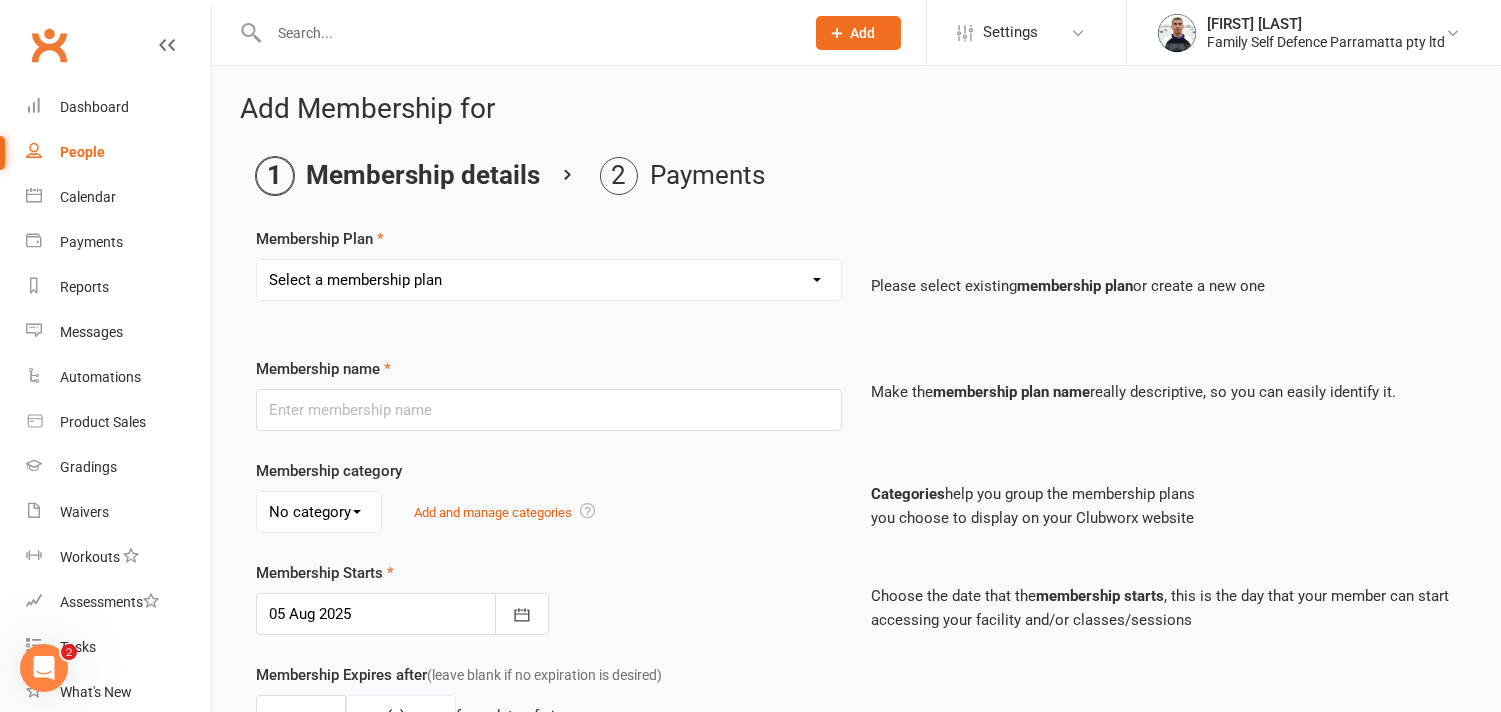 click on "Select a membership plan Create new Membership Plan Insurance Monthly Fortnightly Free membership Once off payment Fortnightly Gold Every 6 months 3 months extension Active Kids" at bounding box center [549, 280] 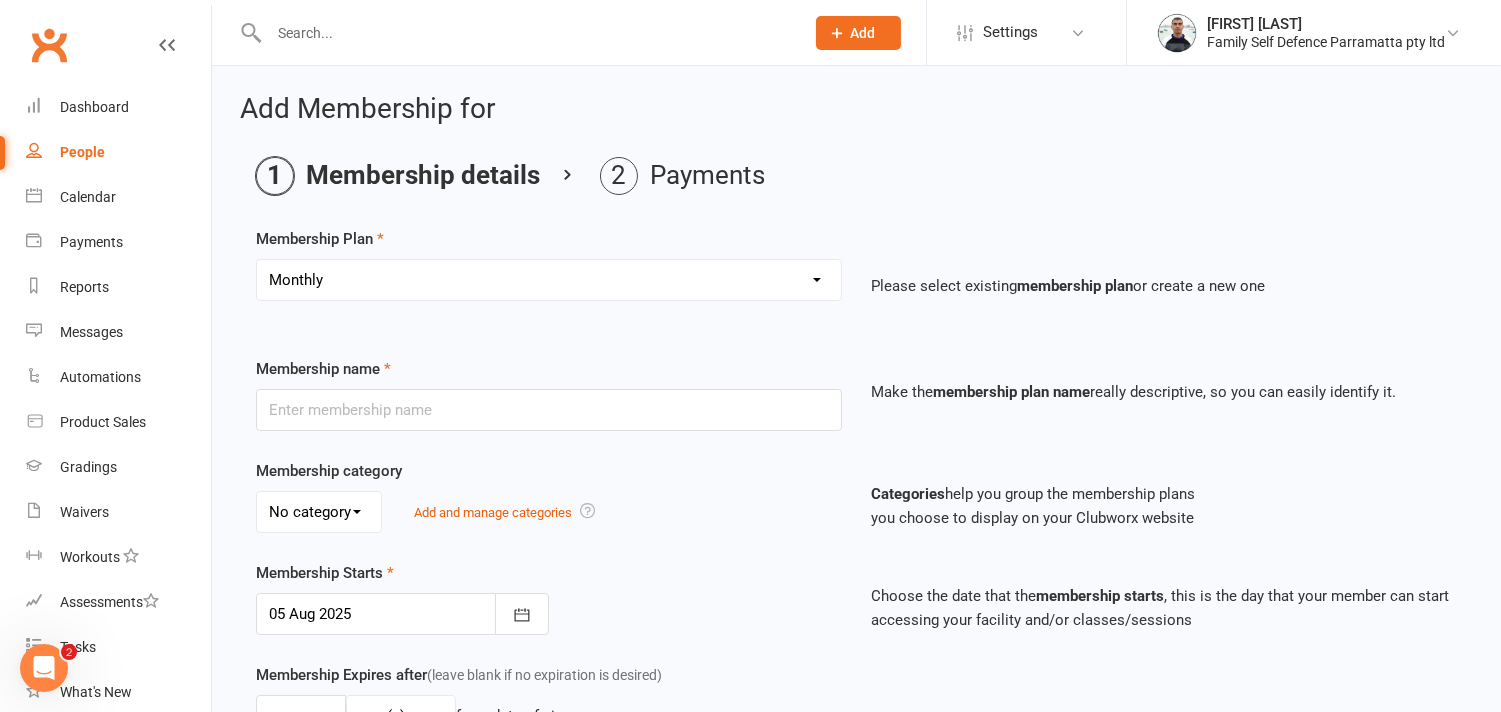 click on "Select a membership plan Create new Membership Plan Insurance Monthly Fortnightly Free membership Once off payment Fortnightly Gold Every 6 months 3 months extension Active Kids" at bounding box center (549, 280) 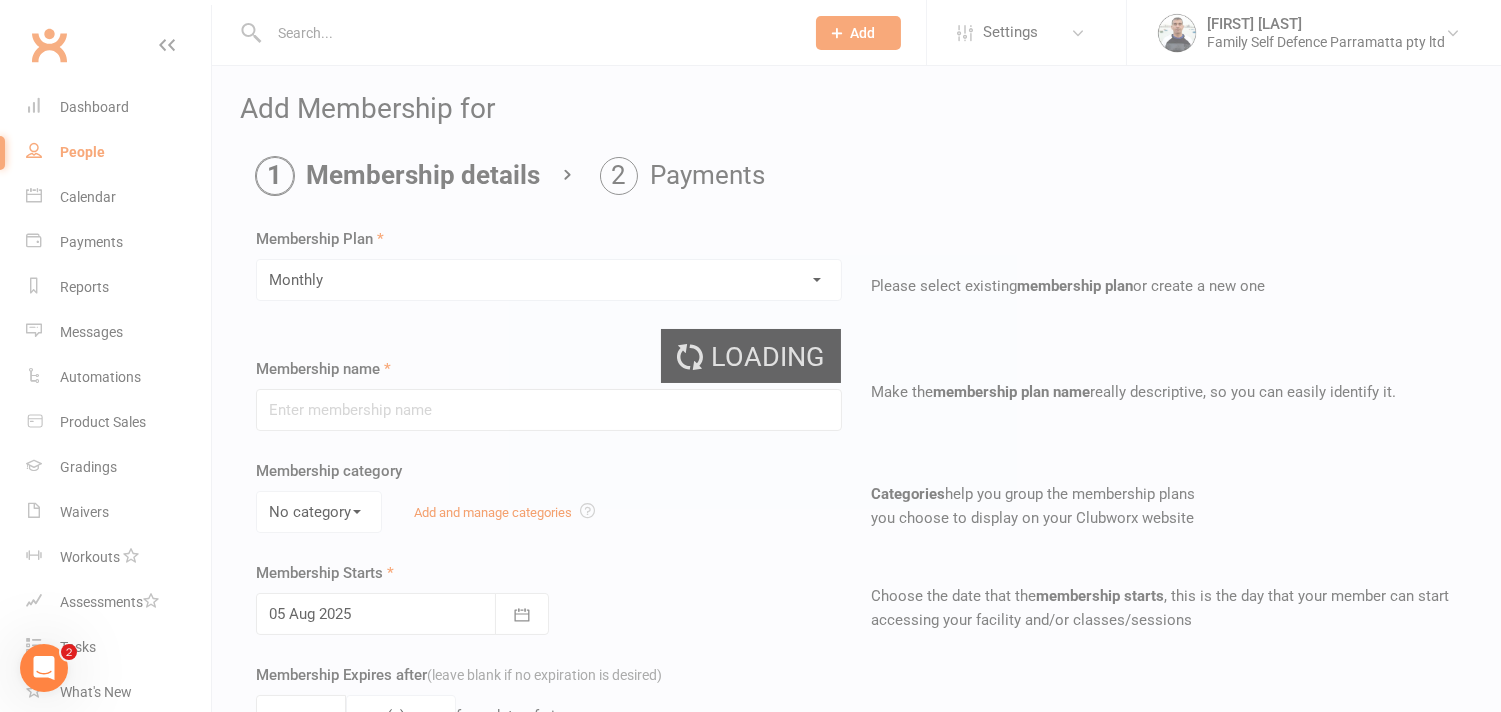 type on "Monthly" 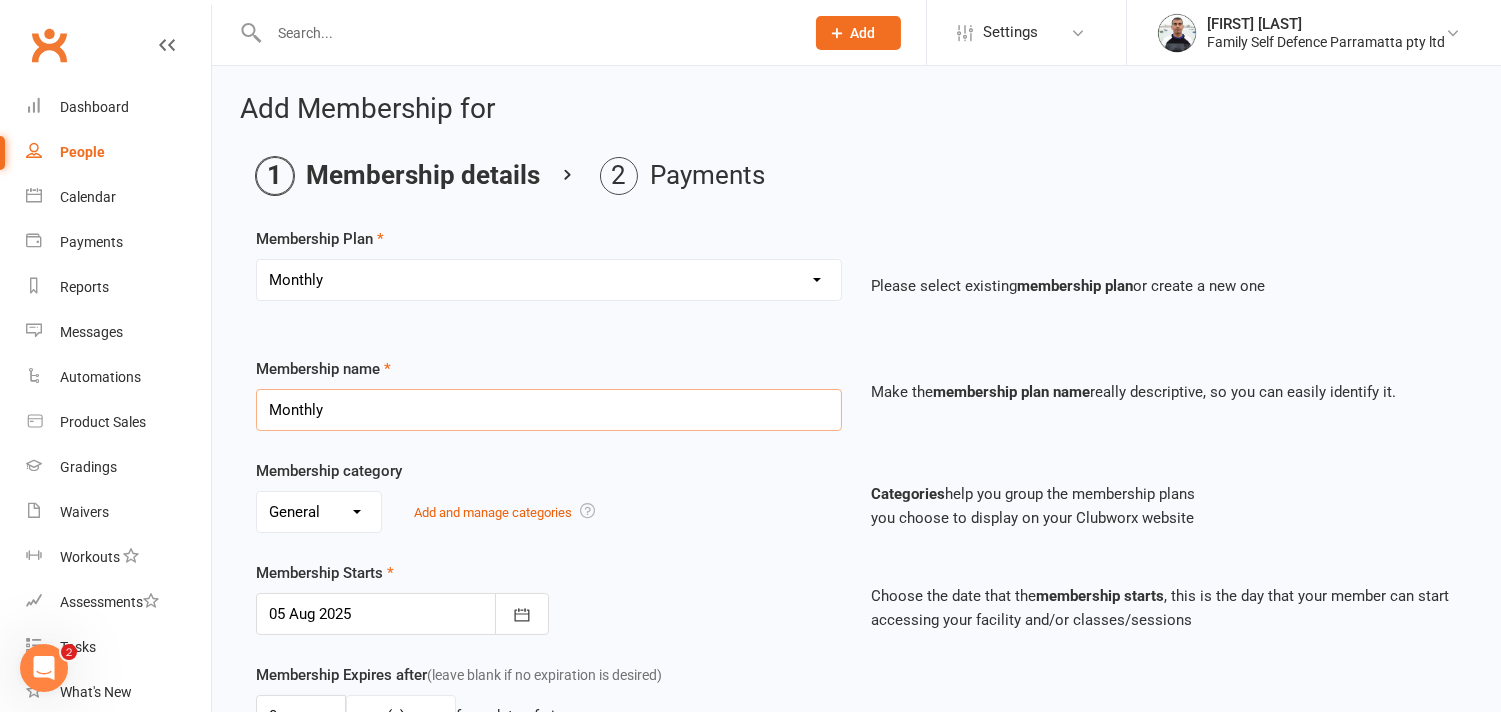 click on "Monthly" at bounding box center [549, 410] 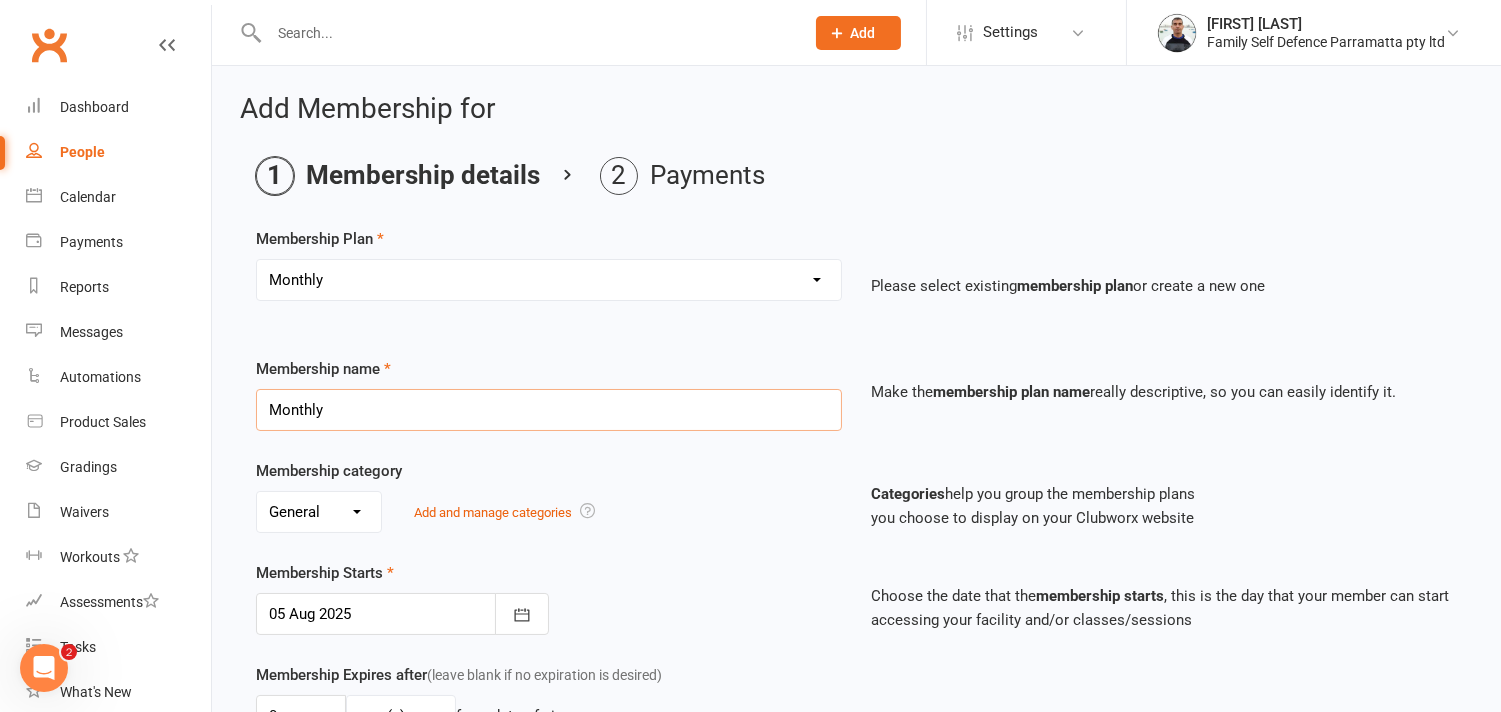 type on "Monthly GOLD" 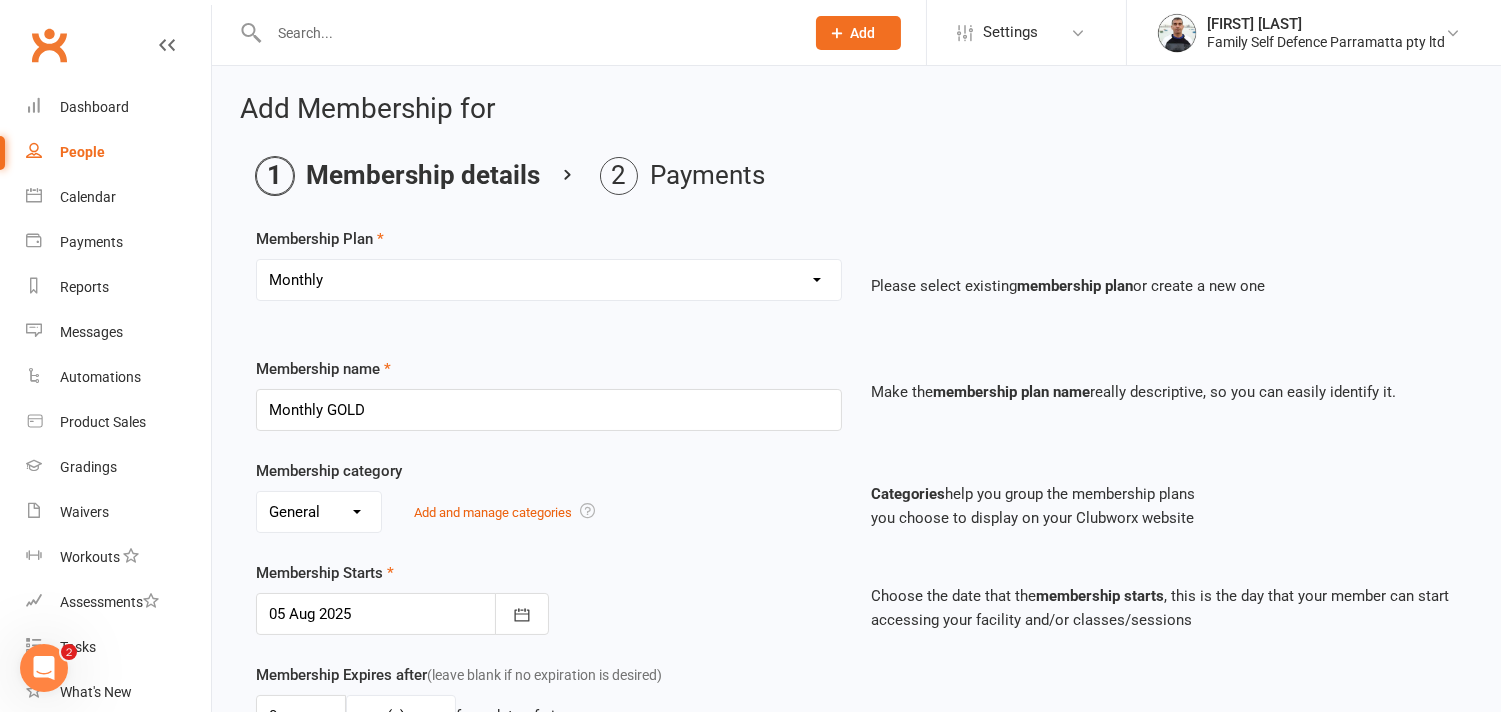 click on "Membership Plan Select a membership plan Create new Membership Plan Insurance Monthly Fortnightly Free membership Once off payment Fortnightly Gold Every 6 months 3 months extension Active Kids Please select existing  membership plan  or create a new one Membership name Monthly GOLD Make the  membership plan name  really descriptive, so you can easily identify it. Membership category No category General Add and manage categories   Categories  help you group the membership plans you choose to display on your Clubworx website Membership Starts 05 Aug 2025
August 2025
Sun Mon Tue Wed Thu Fri Sat
31
27
28
29
30
31
01
02
32
03
04
05
06
07
08
09" at bounding box center (856, 703) 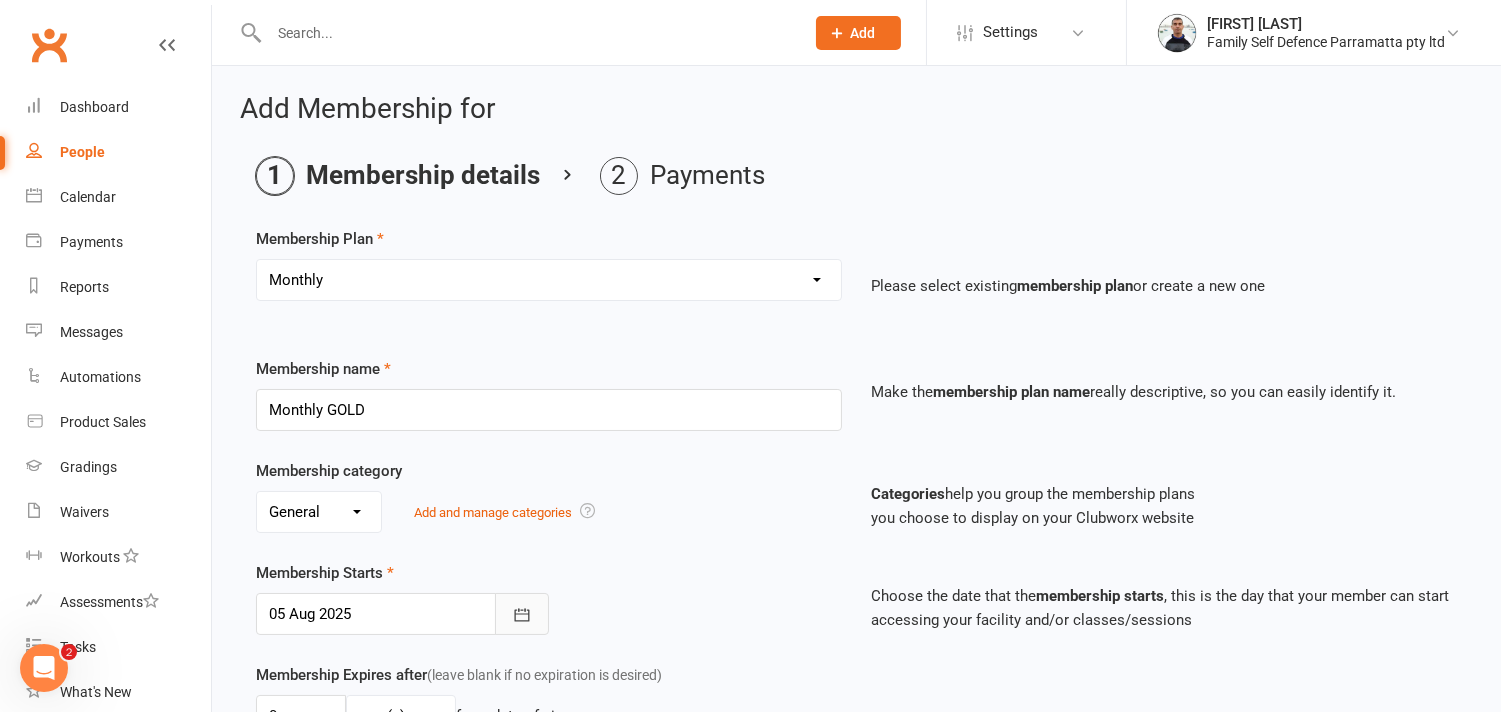 click 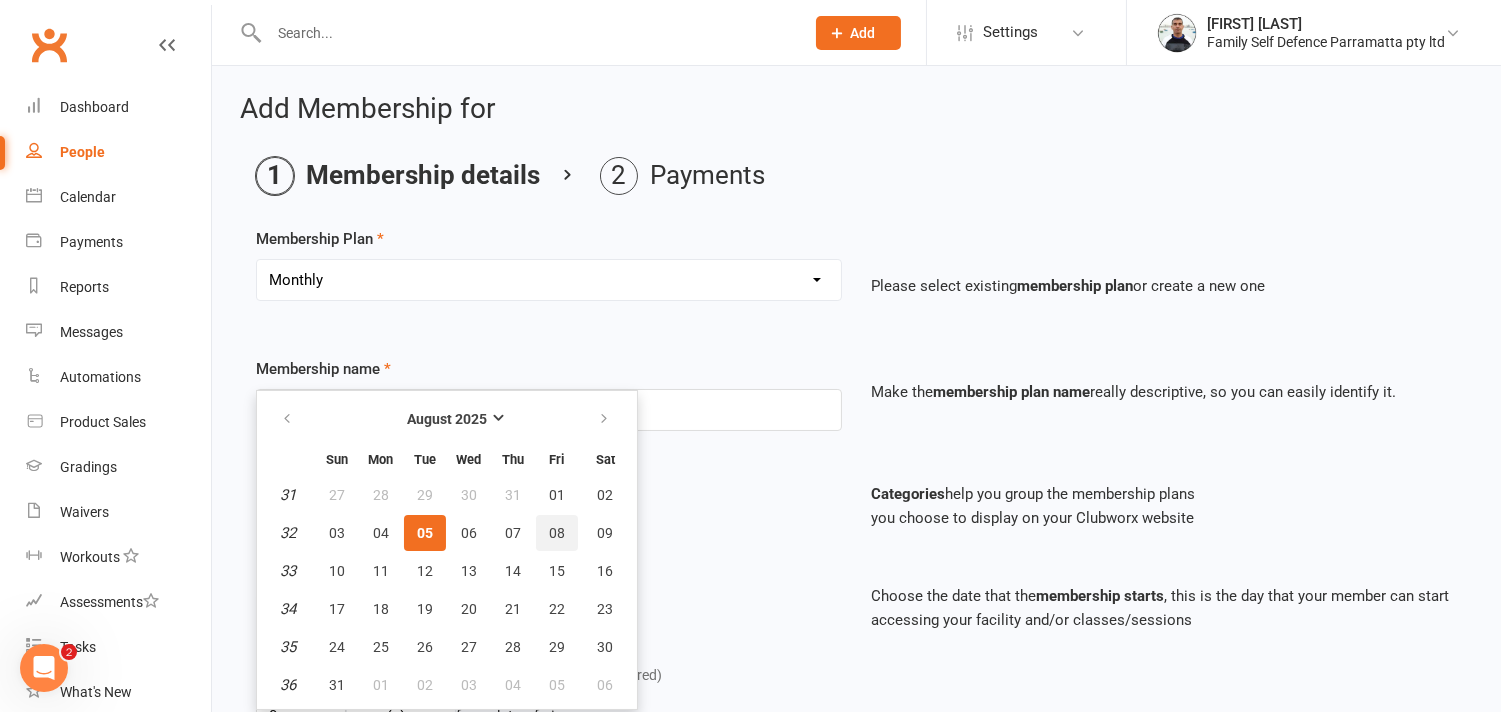 click on "08" at bounding box center (557, 533) 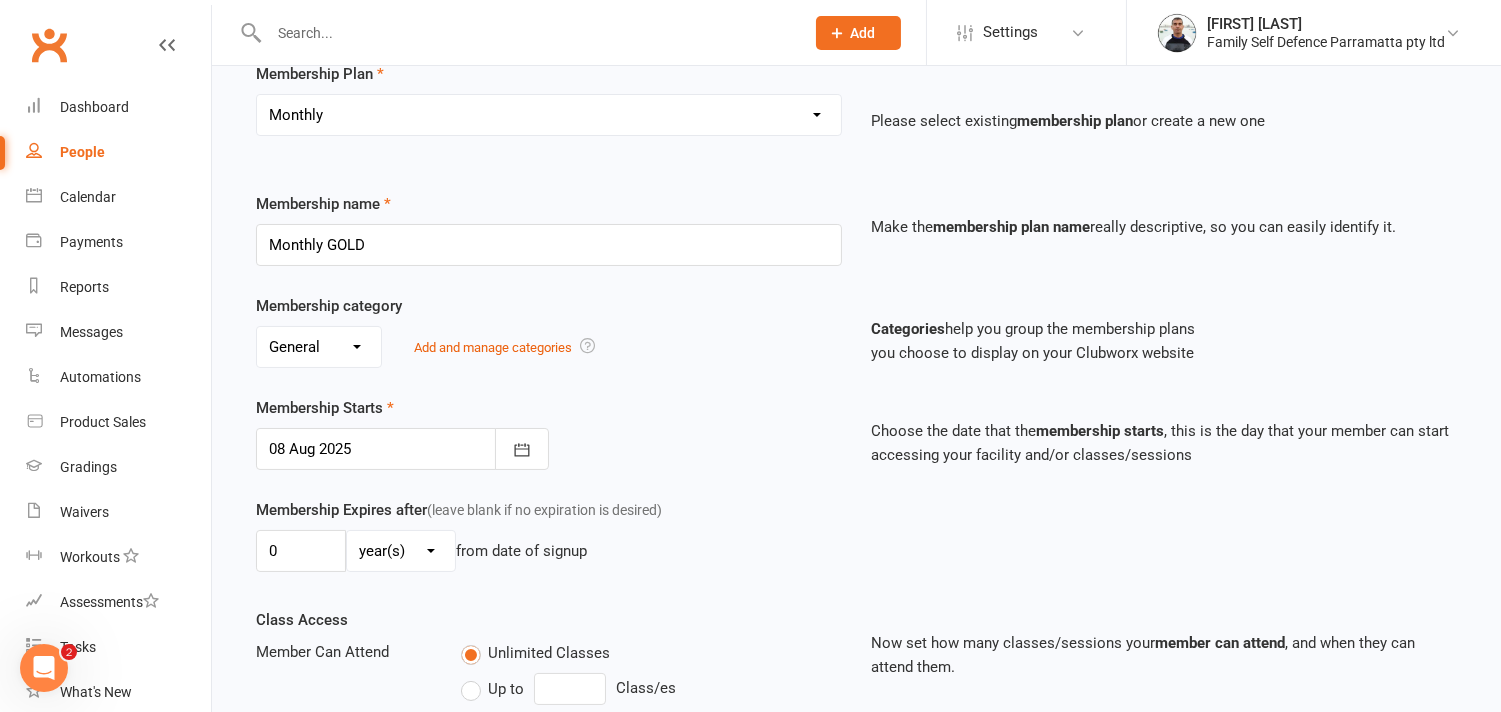 scroll, scrollTop: 597, scrollLeft: 0, axis: vertical 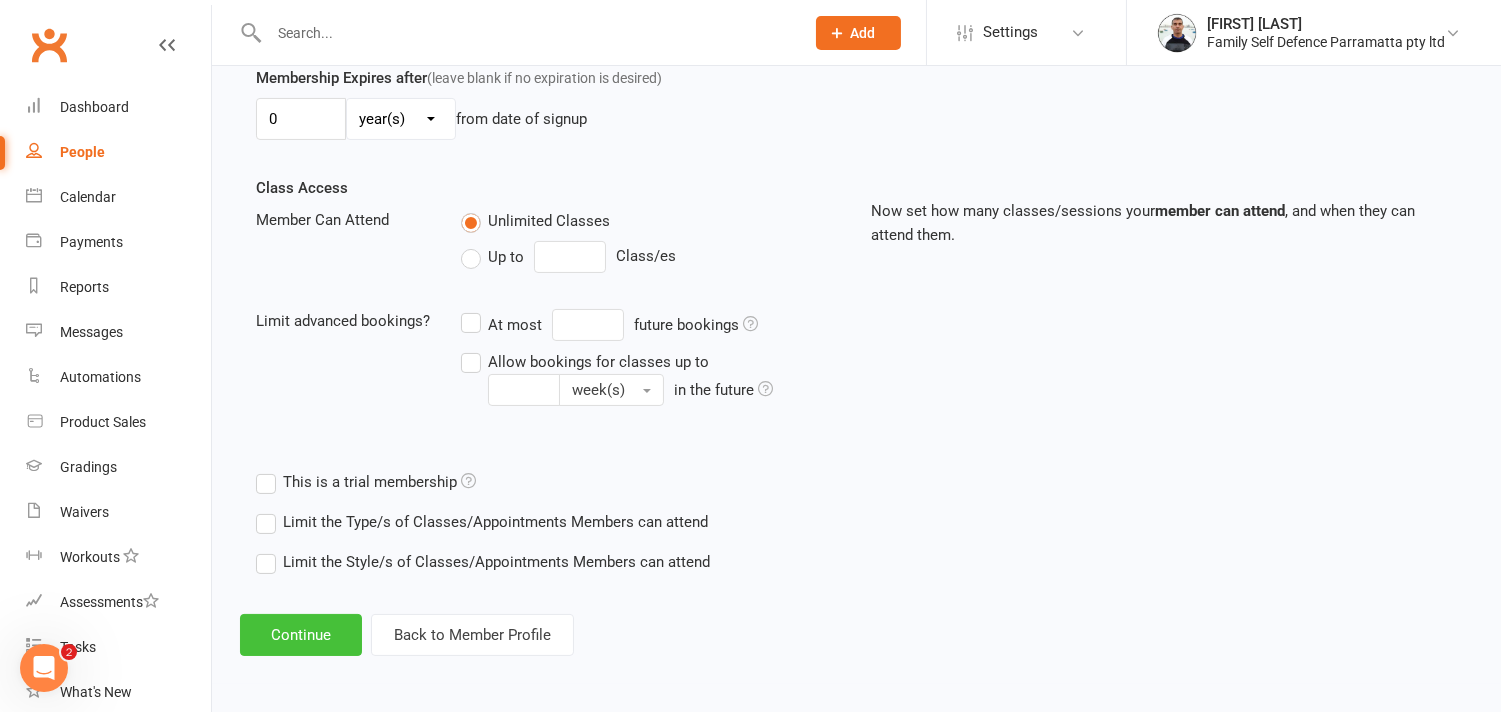 click on "Continue" at bounding box center (301, 635) 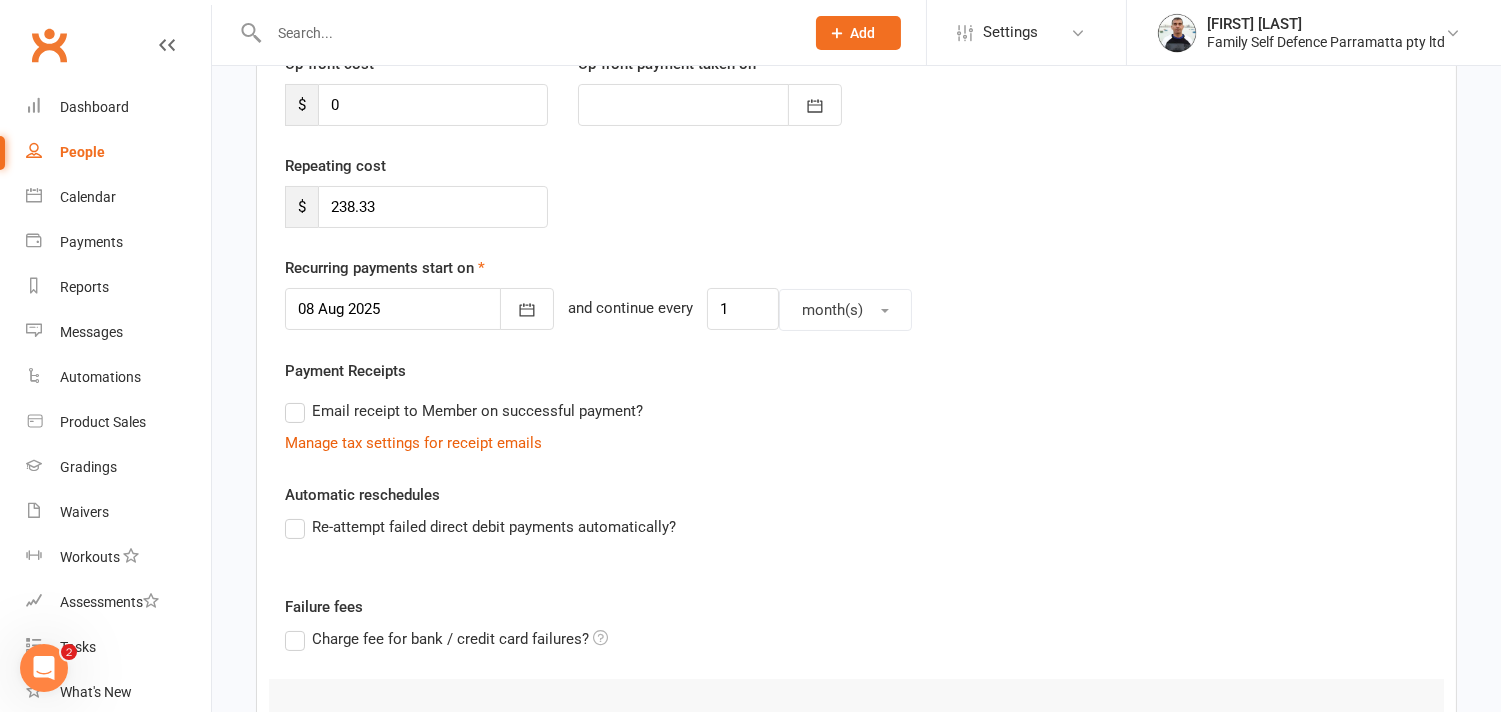 scroll, scrollTop: 582, scrollLeft: 0, axis: vertical 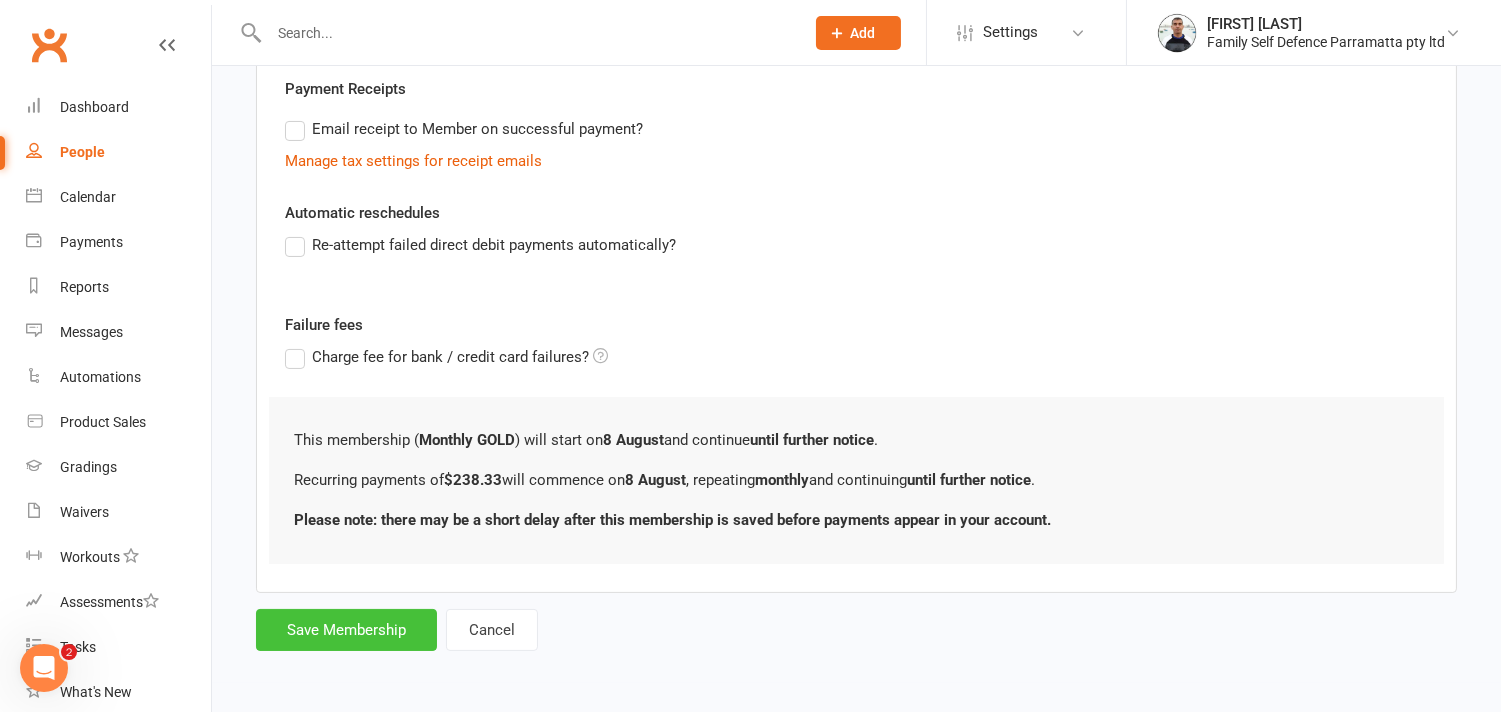 click on "Save Membership" at bounding box center (346, 630) 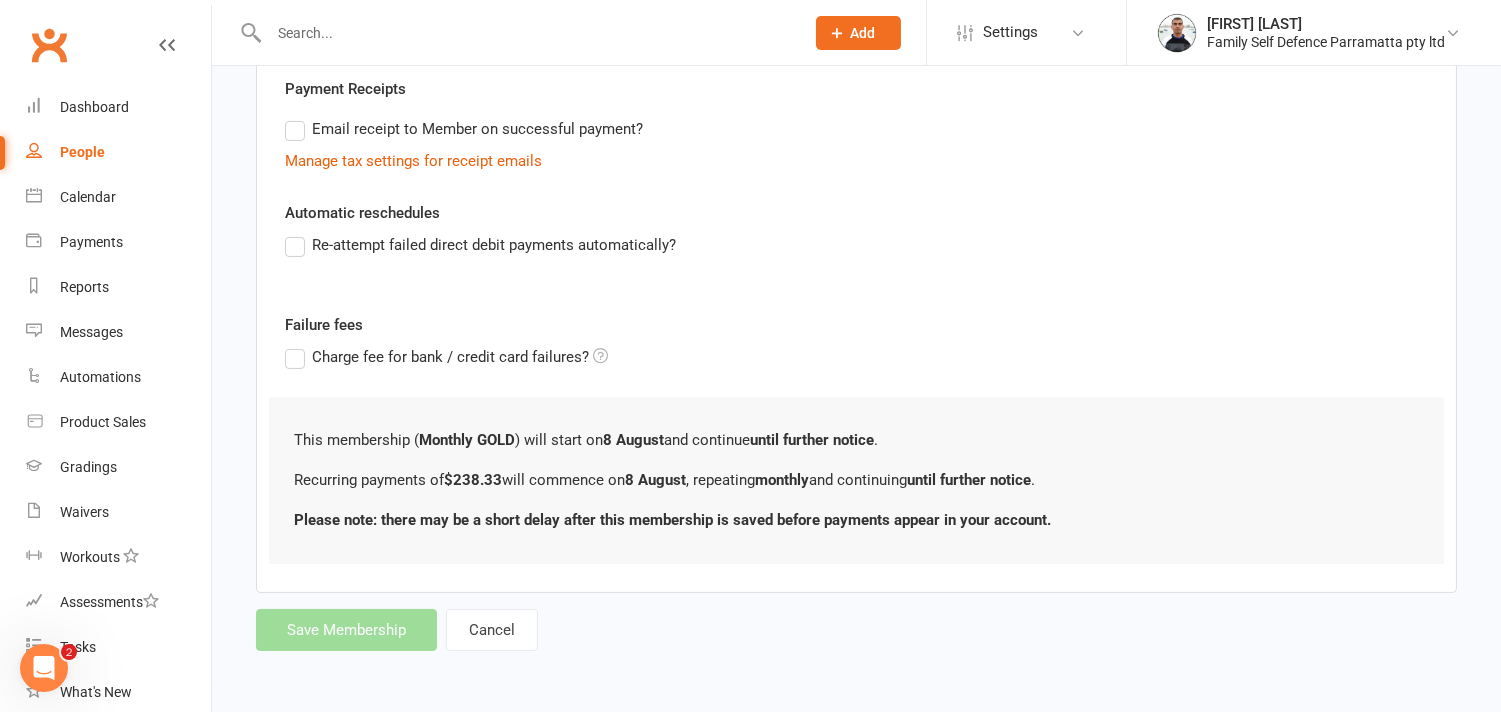 scroll, scrollTop: 1138, scrollLeft: 0, axis: vertical 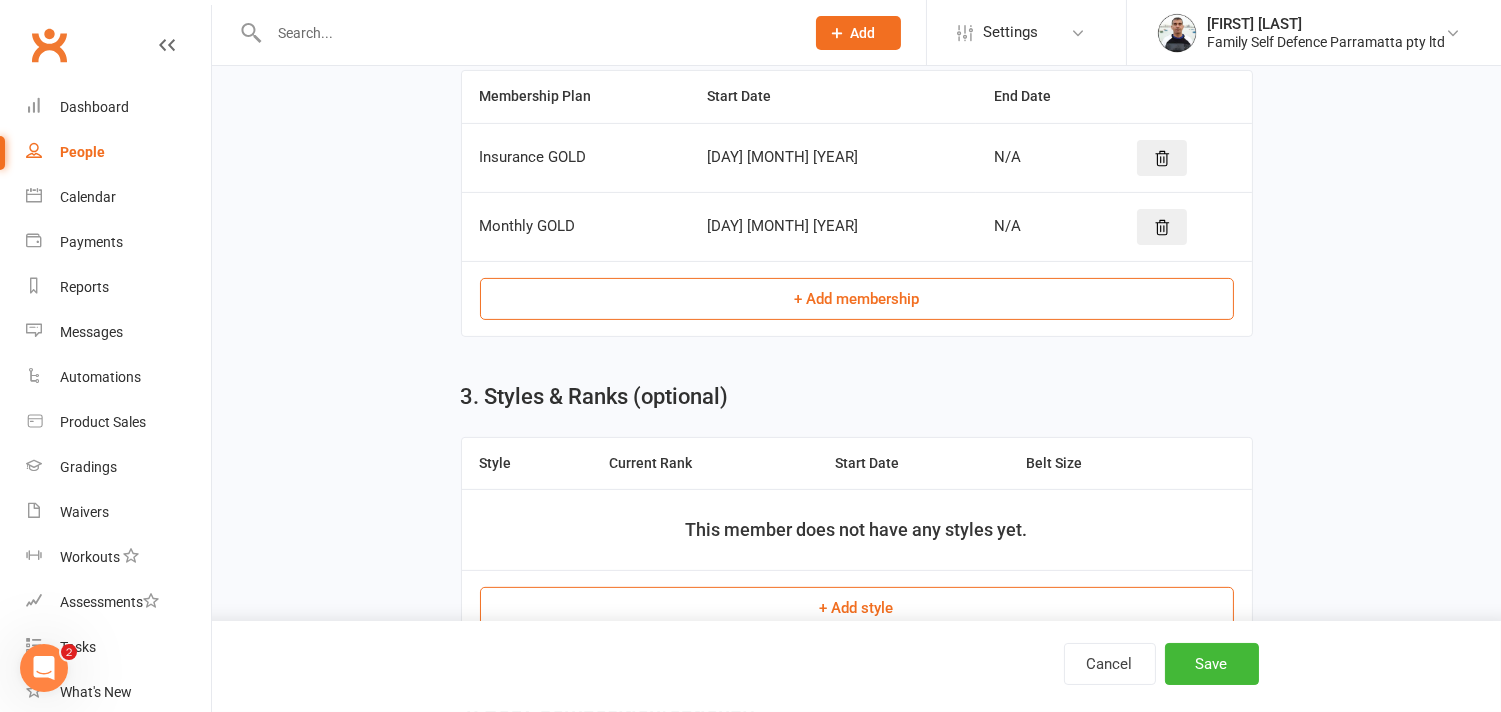 click on "+ Add style" at bounding box center [857, 608] 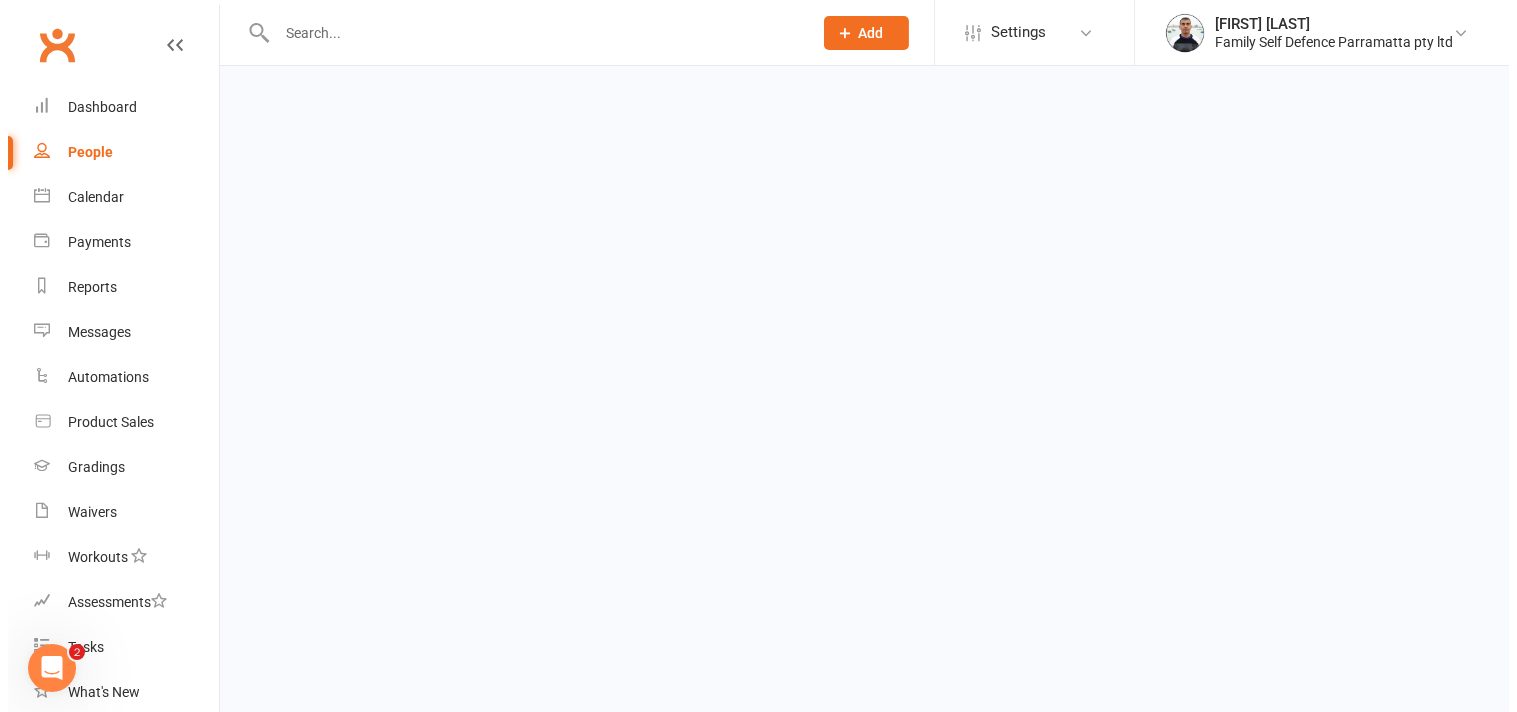scroll, scrollTop: 0, scrollLeft: 0, axis: both 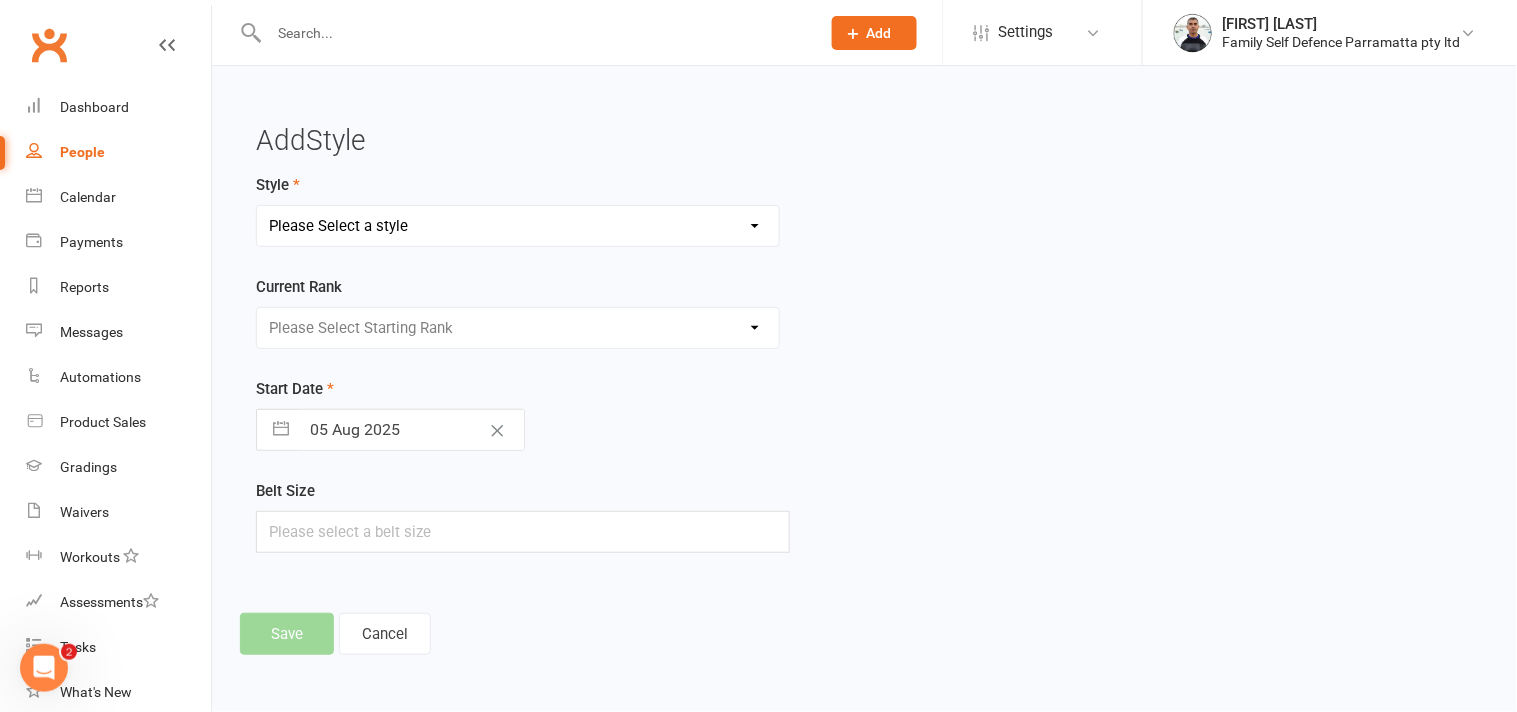 click on "Please Select a style Ninja & Dragon Ninja & Dragon (1) Teen & Adult" at bounding box center [518, 226] 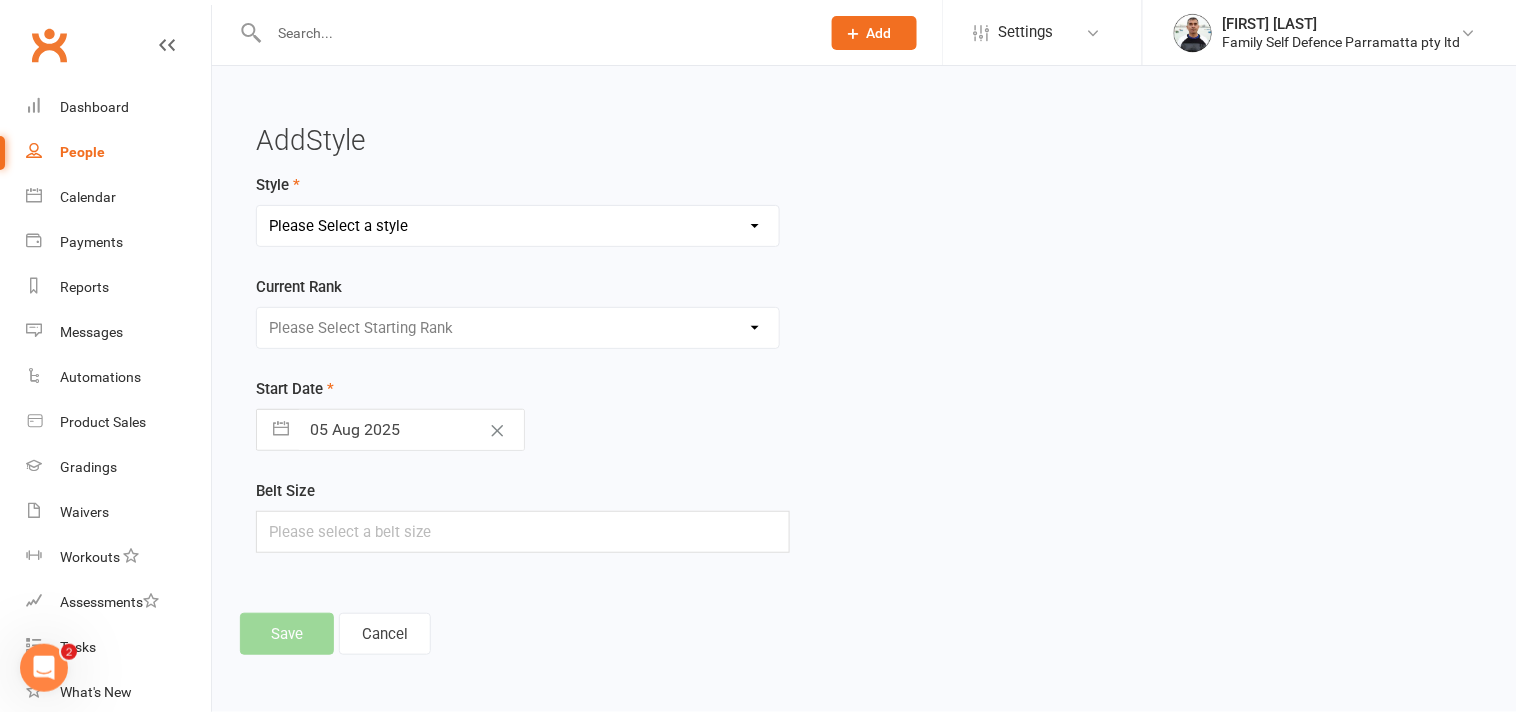 select on "474" 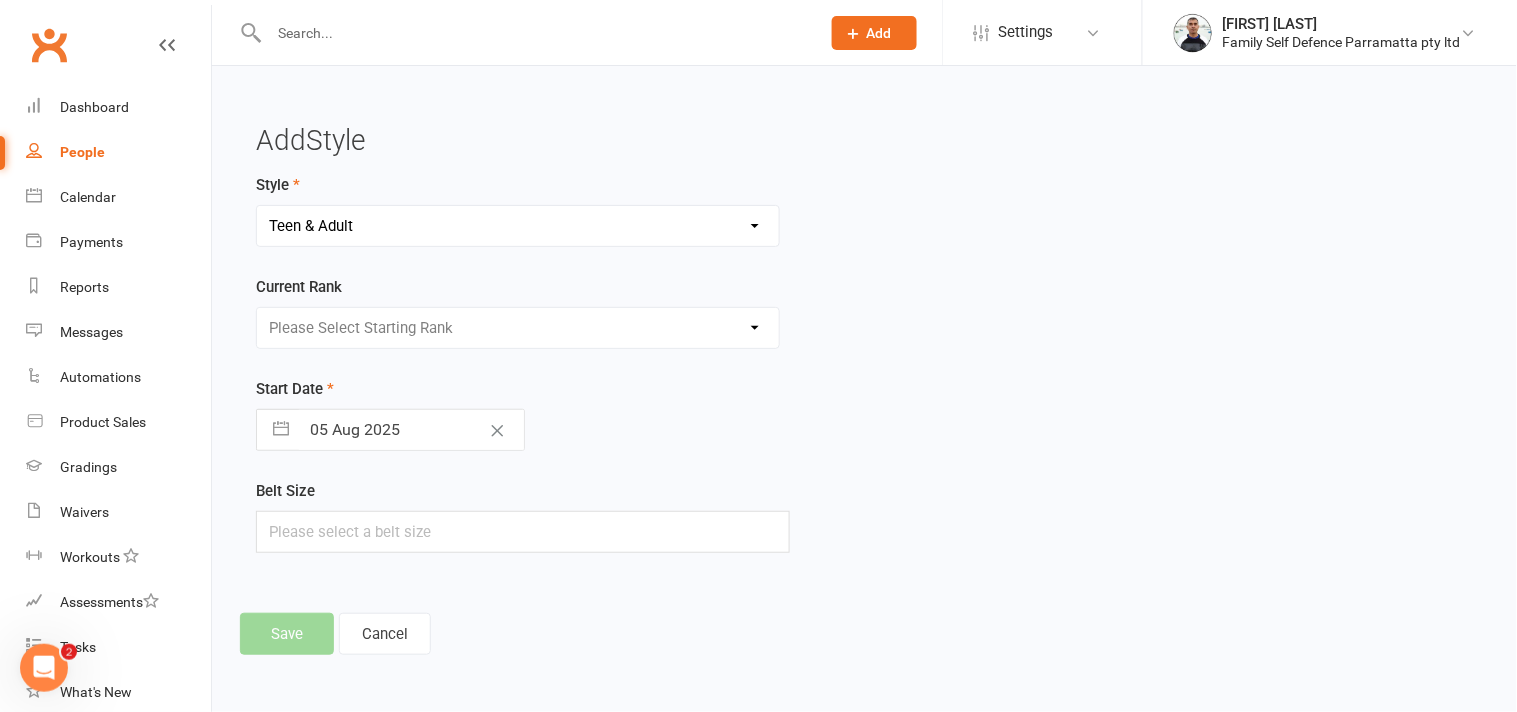 click on "Please Select a style Ninja & Dragon Ninja & Dragon (1) Teen & Adult" at bounding box center (518, 226) 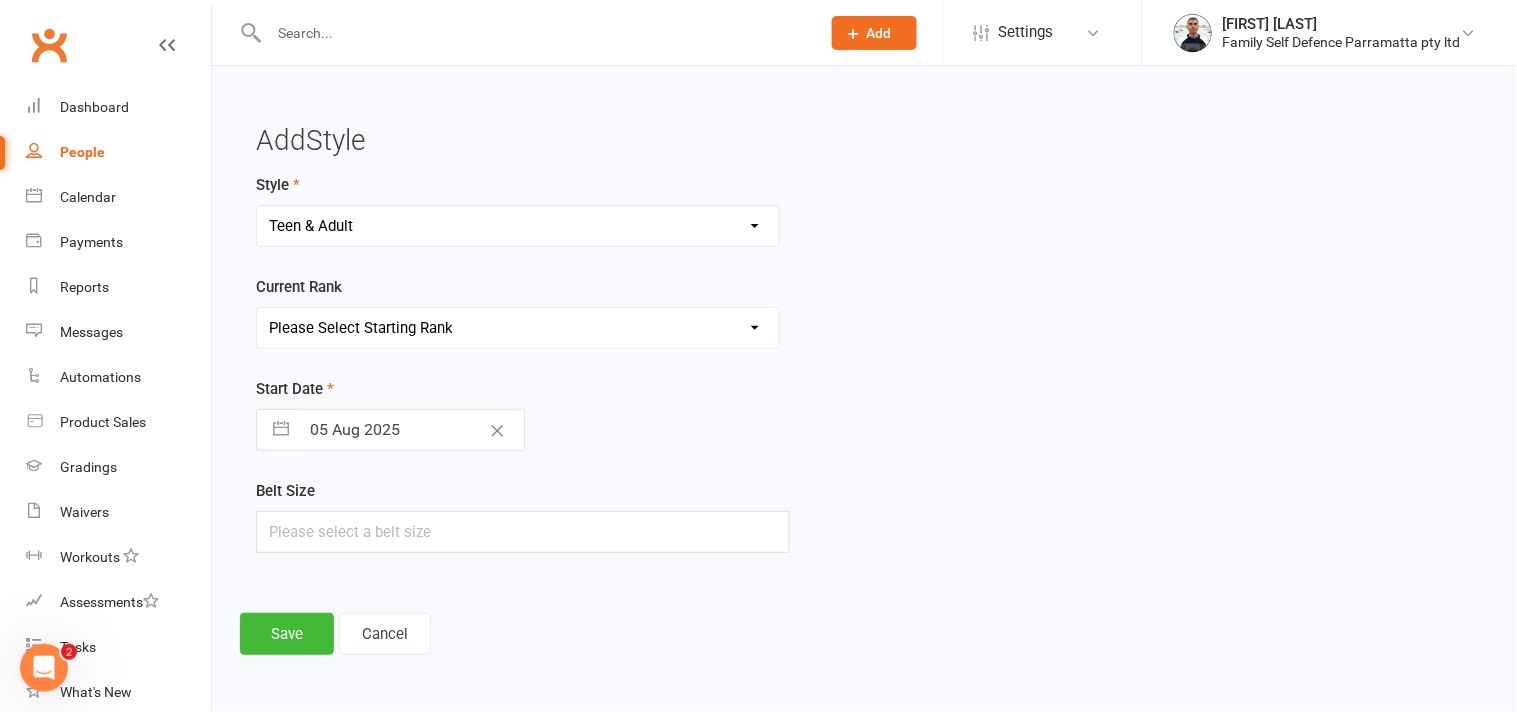 click on "Please Select Starting Rank White Belt Yellow-White Belt Yellow Belt Orange-White Belt Orange Belt Green-White Belt Green Belt Blue-White Belt Blue Belt Red-White Belt Red Belt Brown Belt Black Belt Black Belt 1st Dan Black Belt 2nd Dan Black Belt 3rd Dan Black Belt 4th Dan" at bounding box center [518, 328] 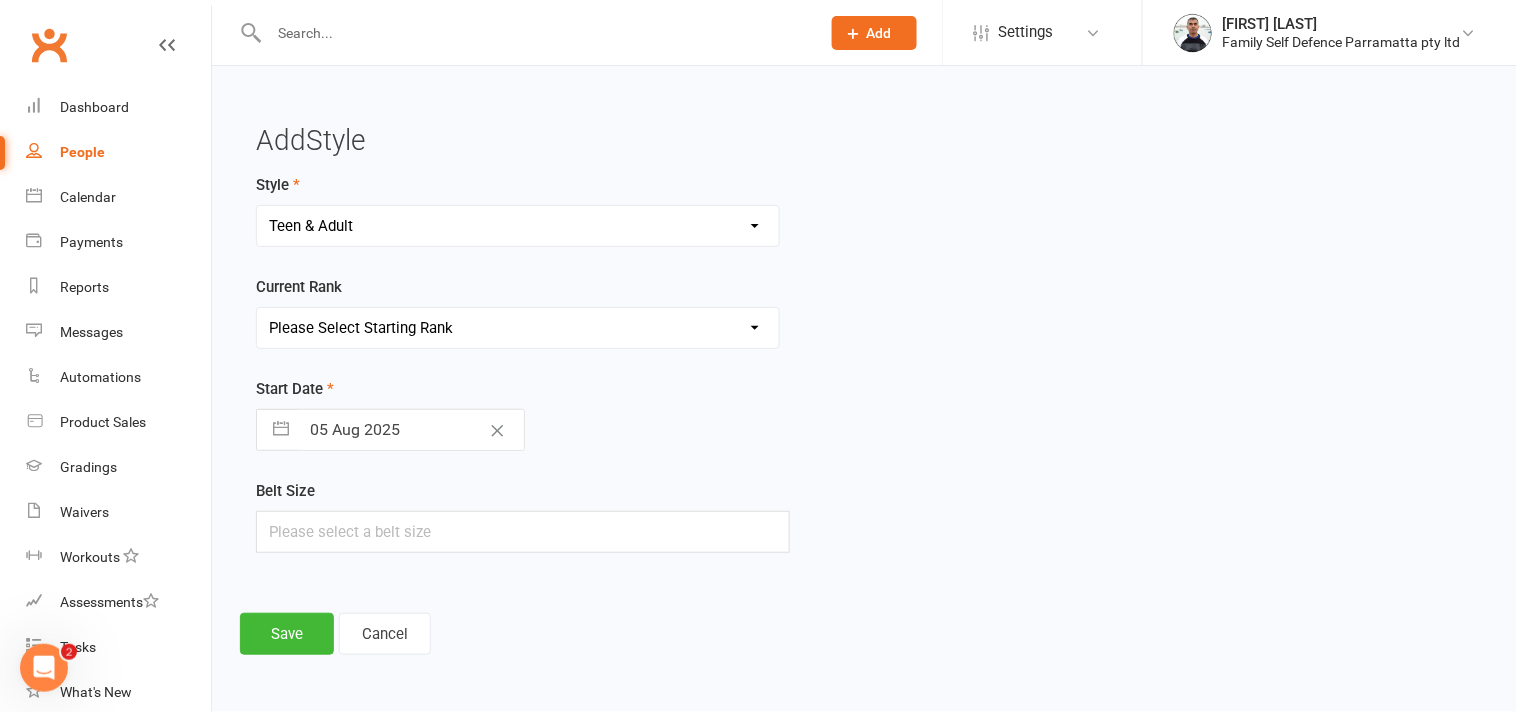 select on "4541" 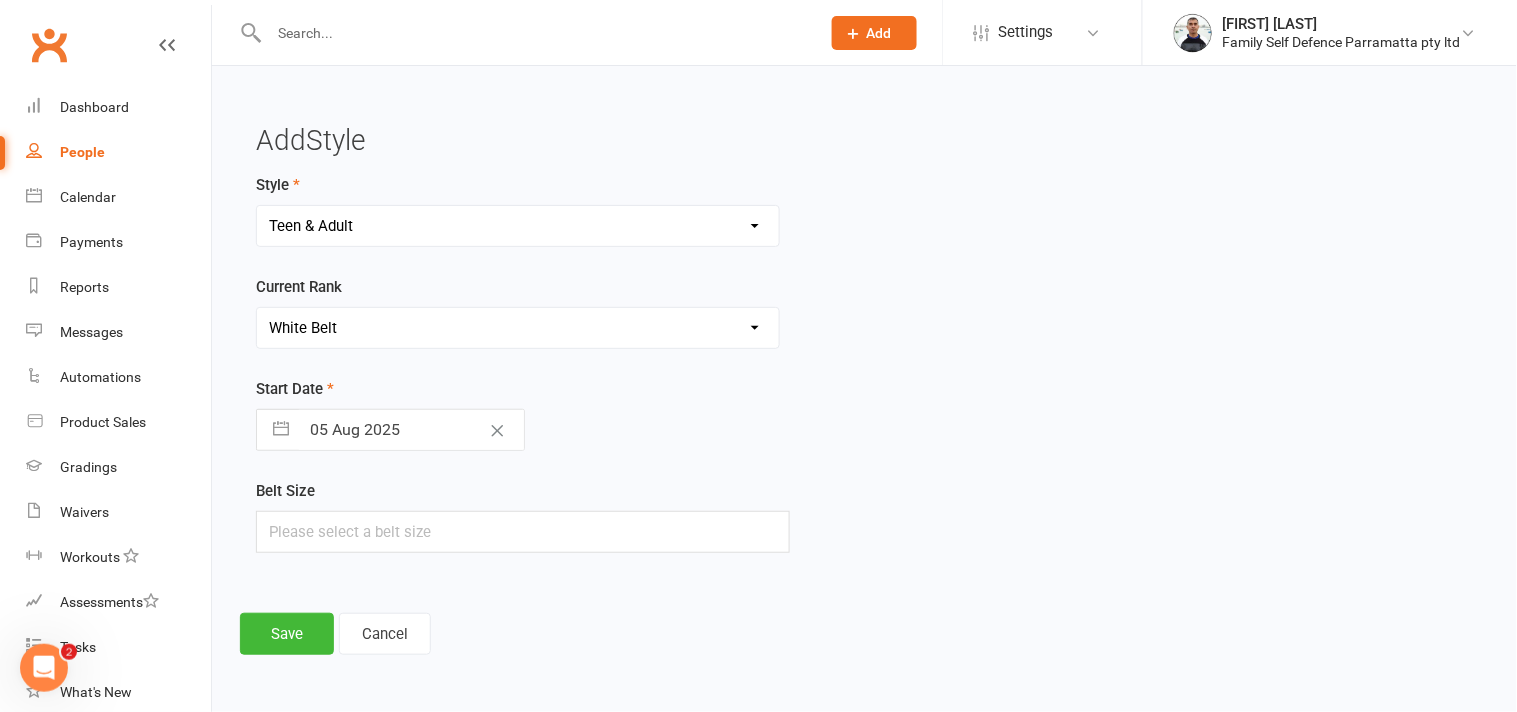 click on "Please Select Starting Rank White Belt Yellow-White Belt Yellow Belt Orange-White Belt Orange Belt Green-White Belt Green Belt Blue-White Belt Blue Belt Red-White Belt Red Belt Brown Belt Black Belt Black Belt 1st Dan Black Belt 2nd Dan Black Belt 3rd Dan Black Belt 4th Dan" at bounding box center (518, 328) 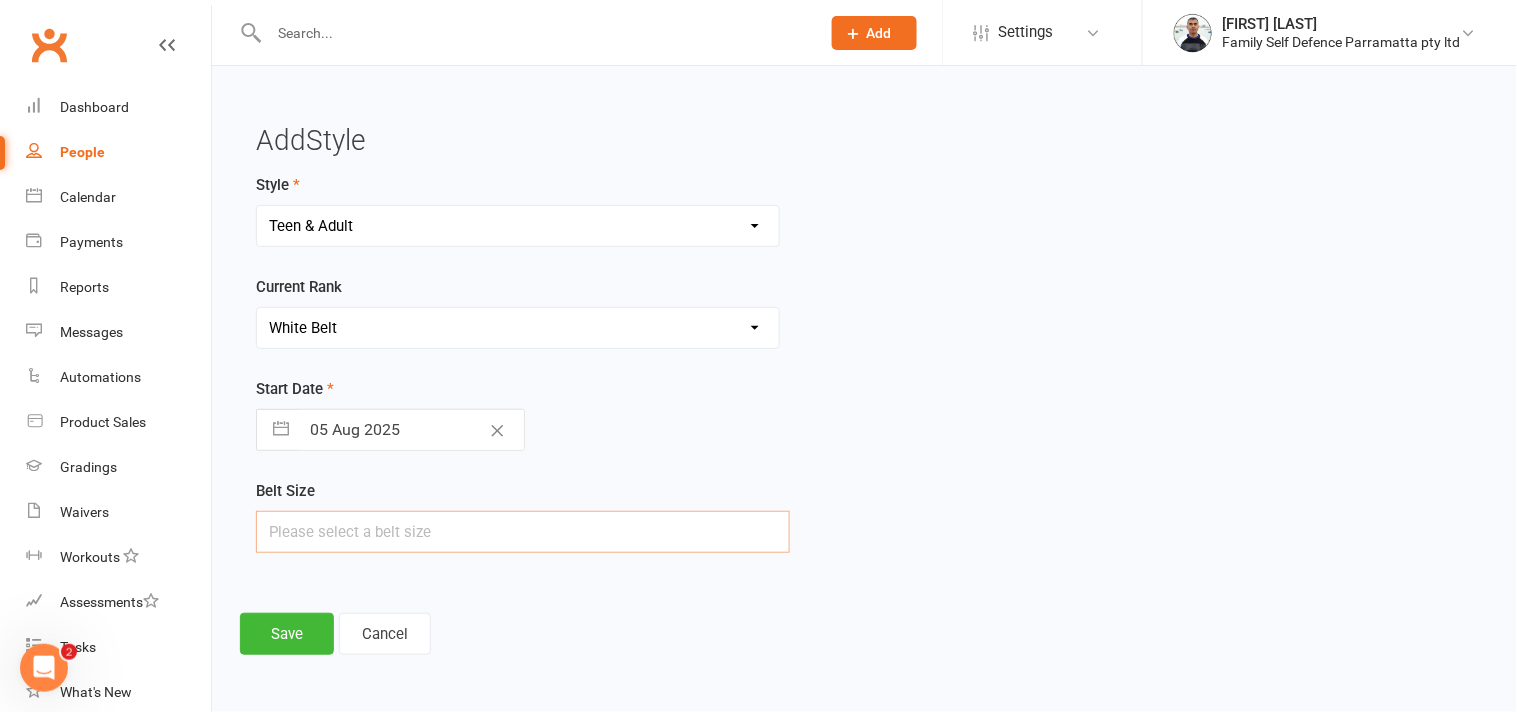 click at bounding box center [523, 532] 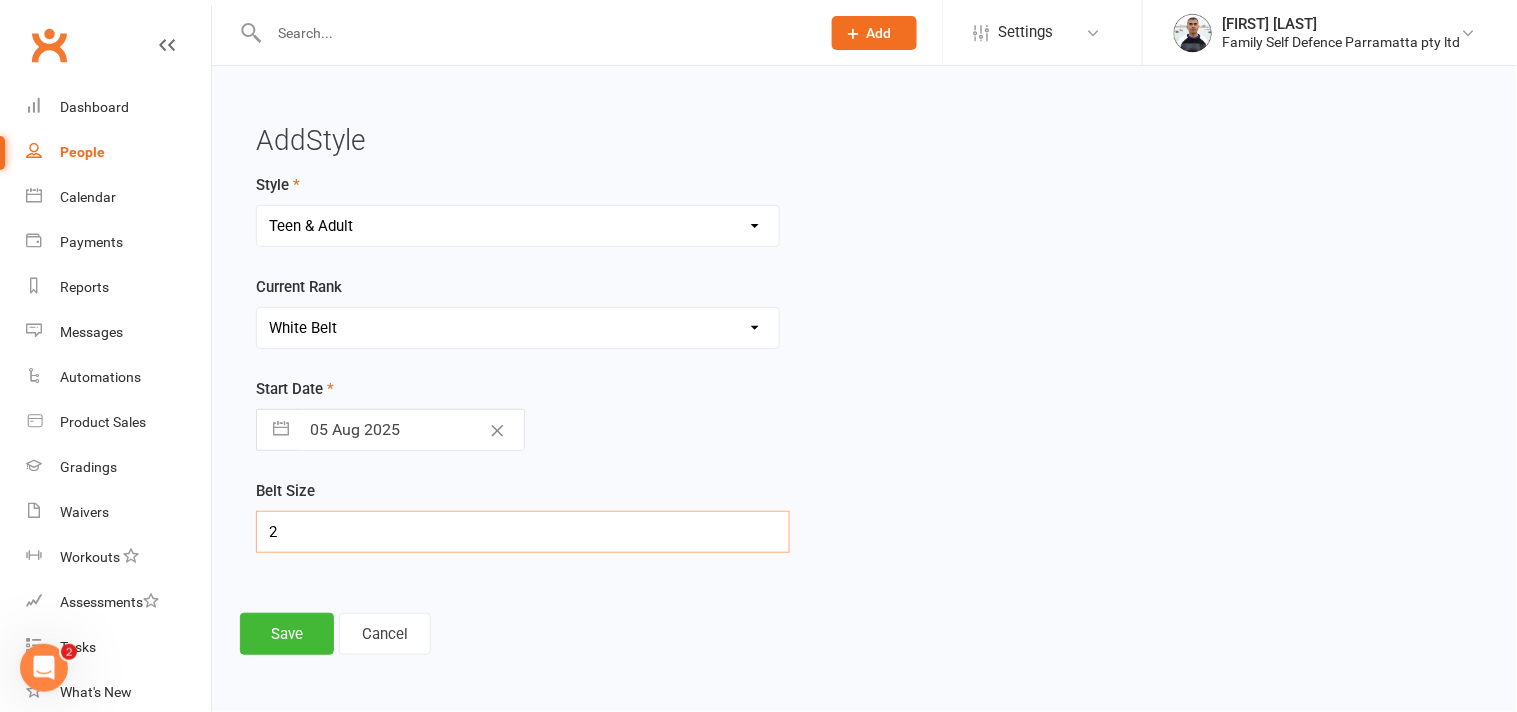 type on "2" 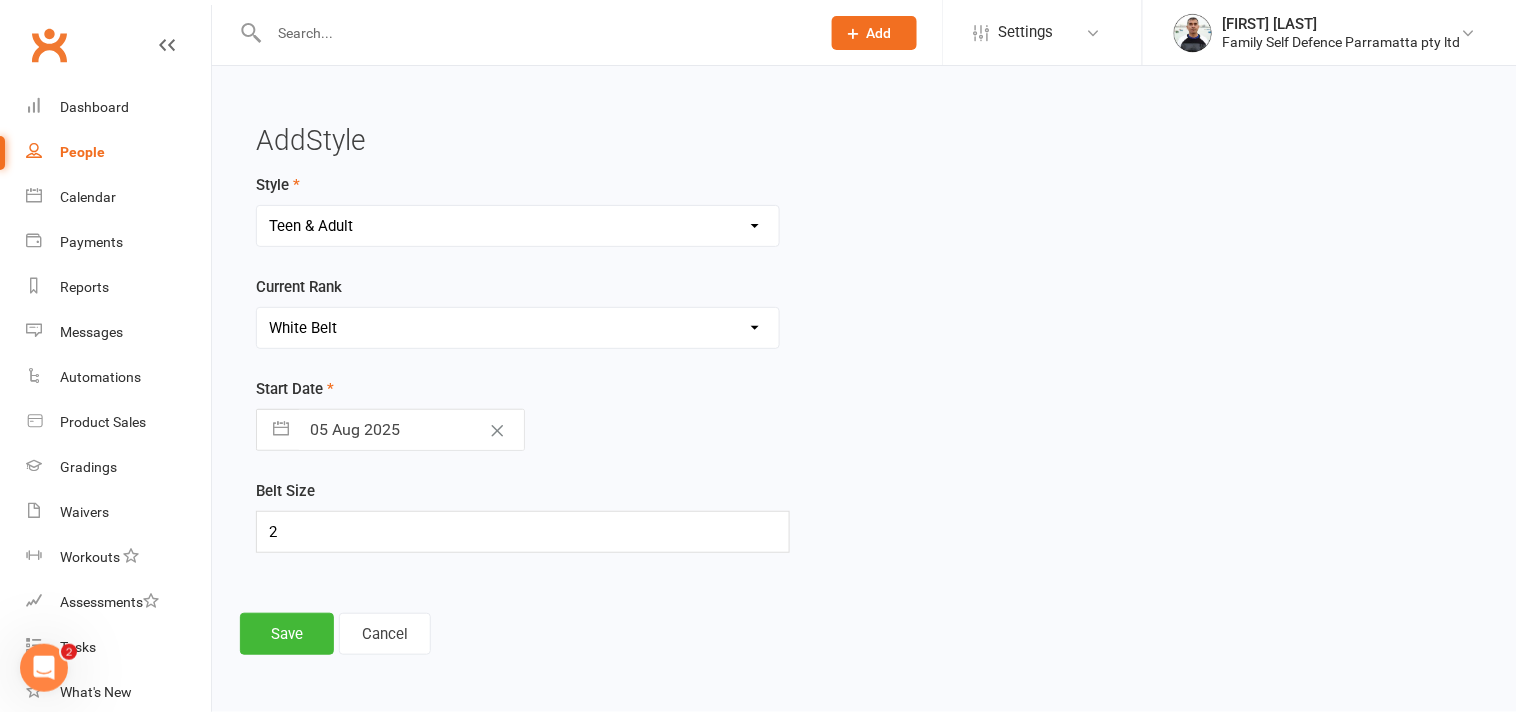 click at bounding box center [281, 430] 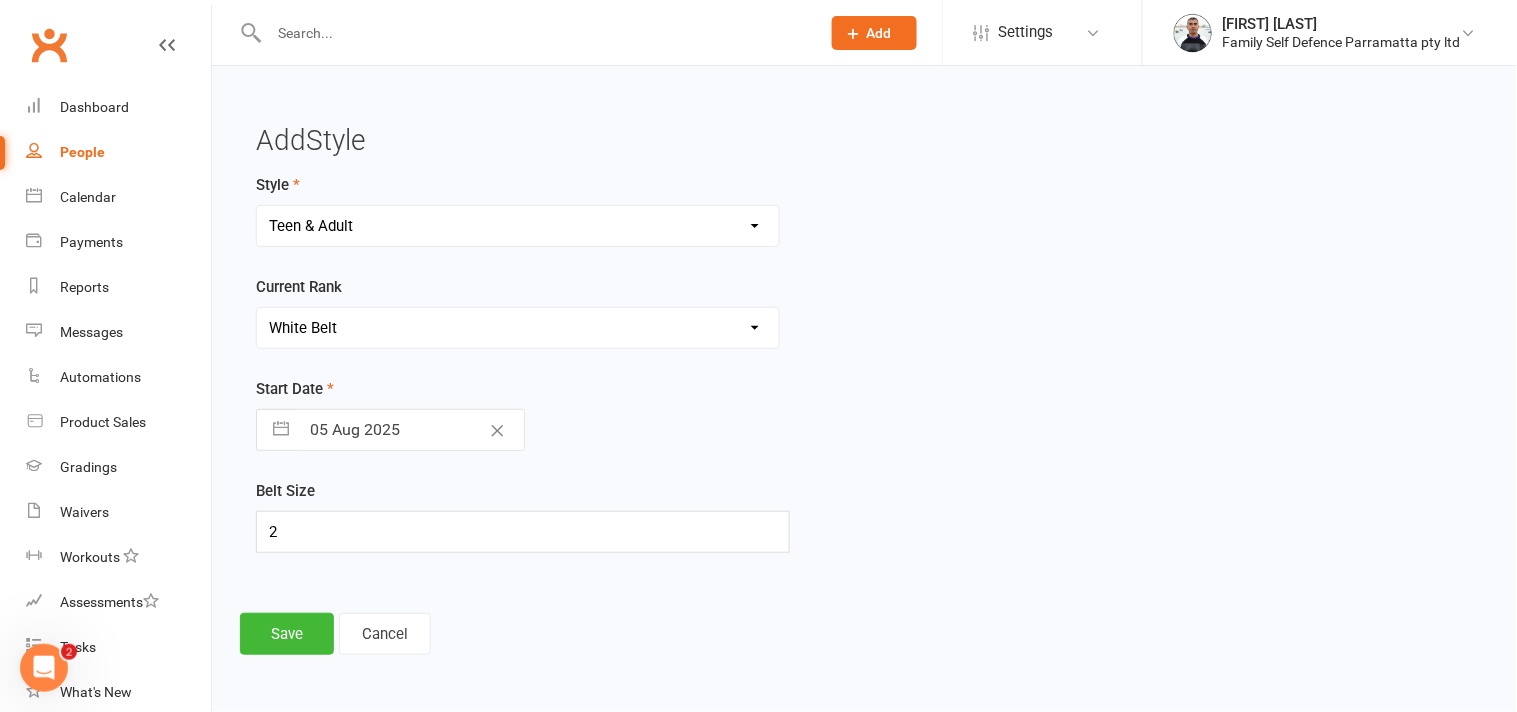 select on "7" 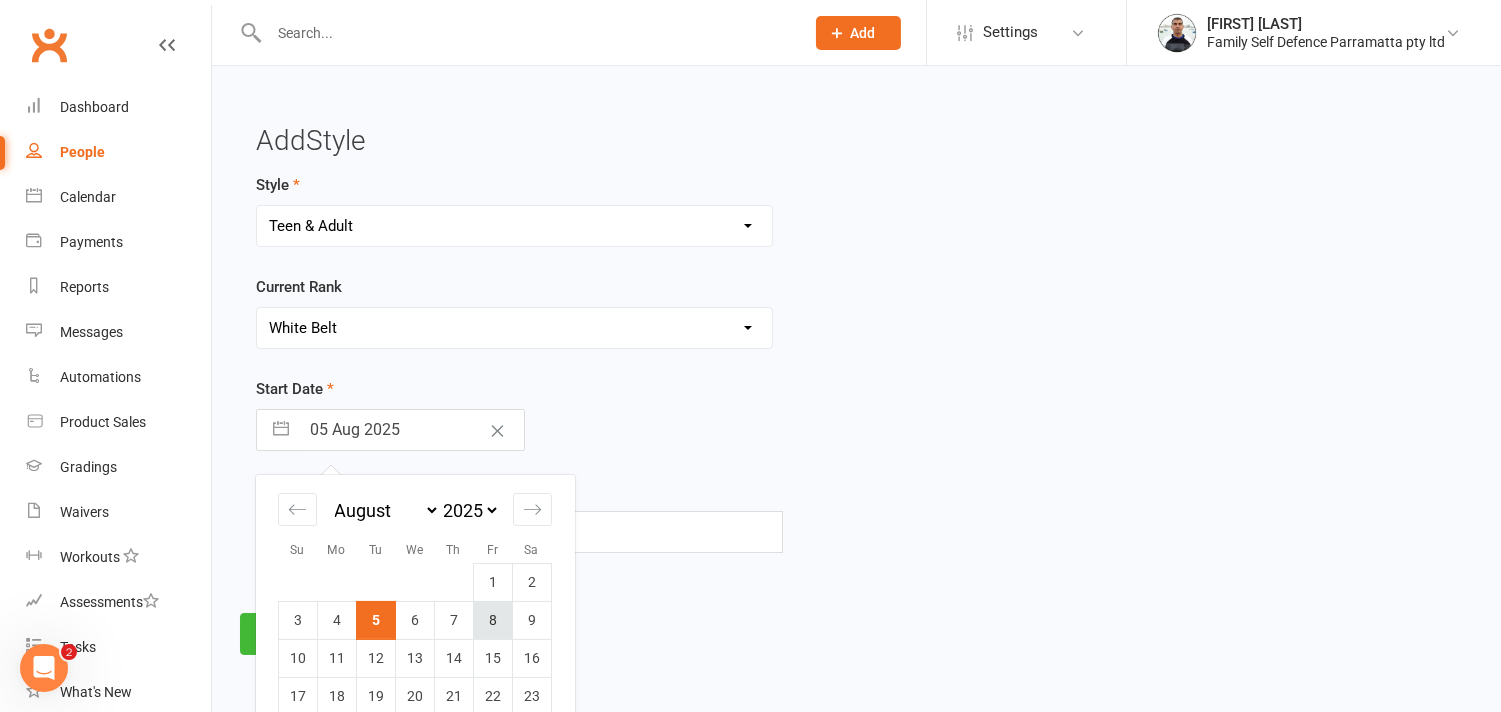 click on "8" at bounding box center (493, 620) 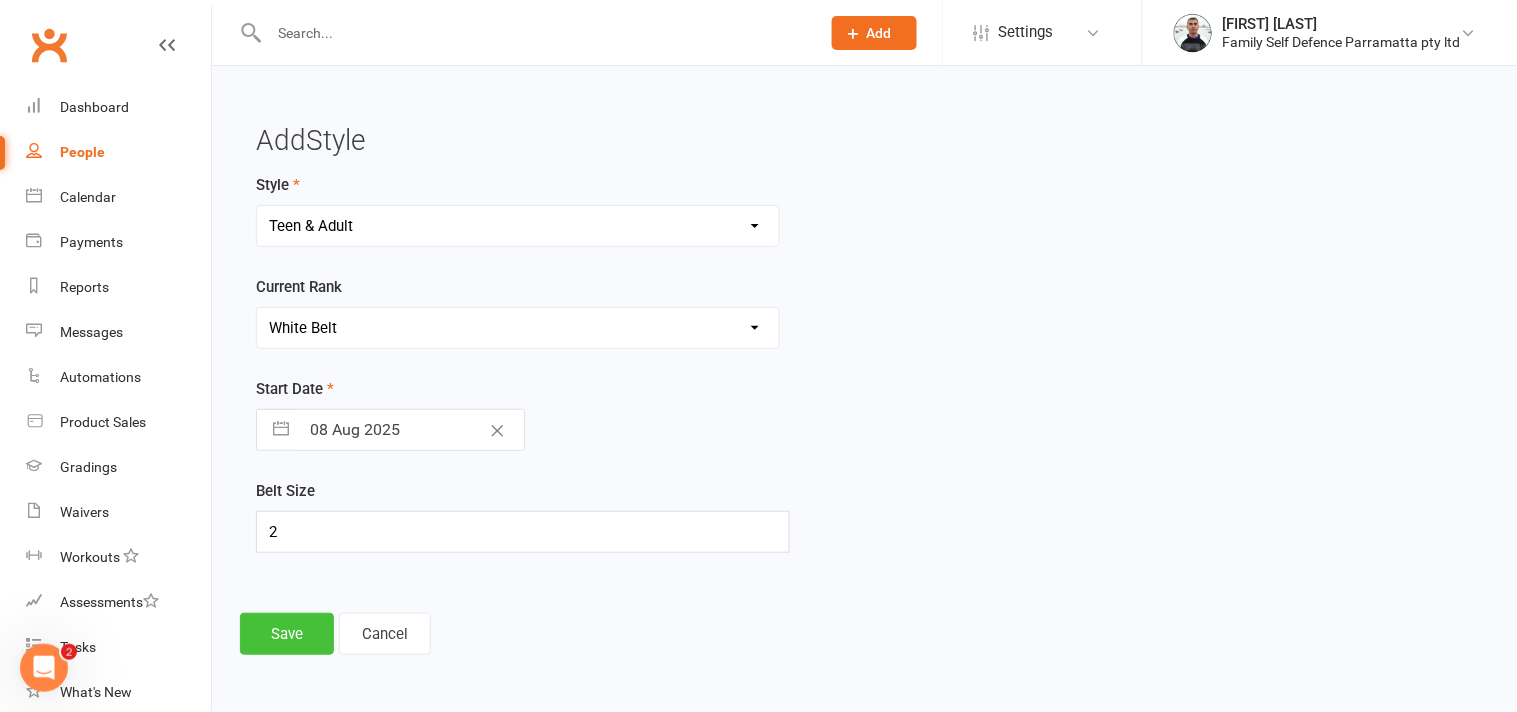 click on "Save" at bounding box center (287, 634) 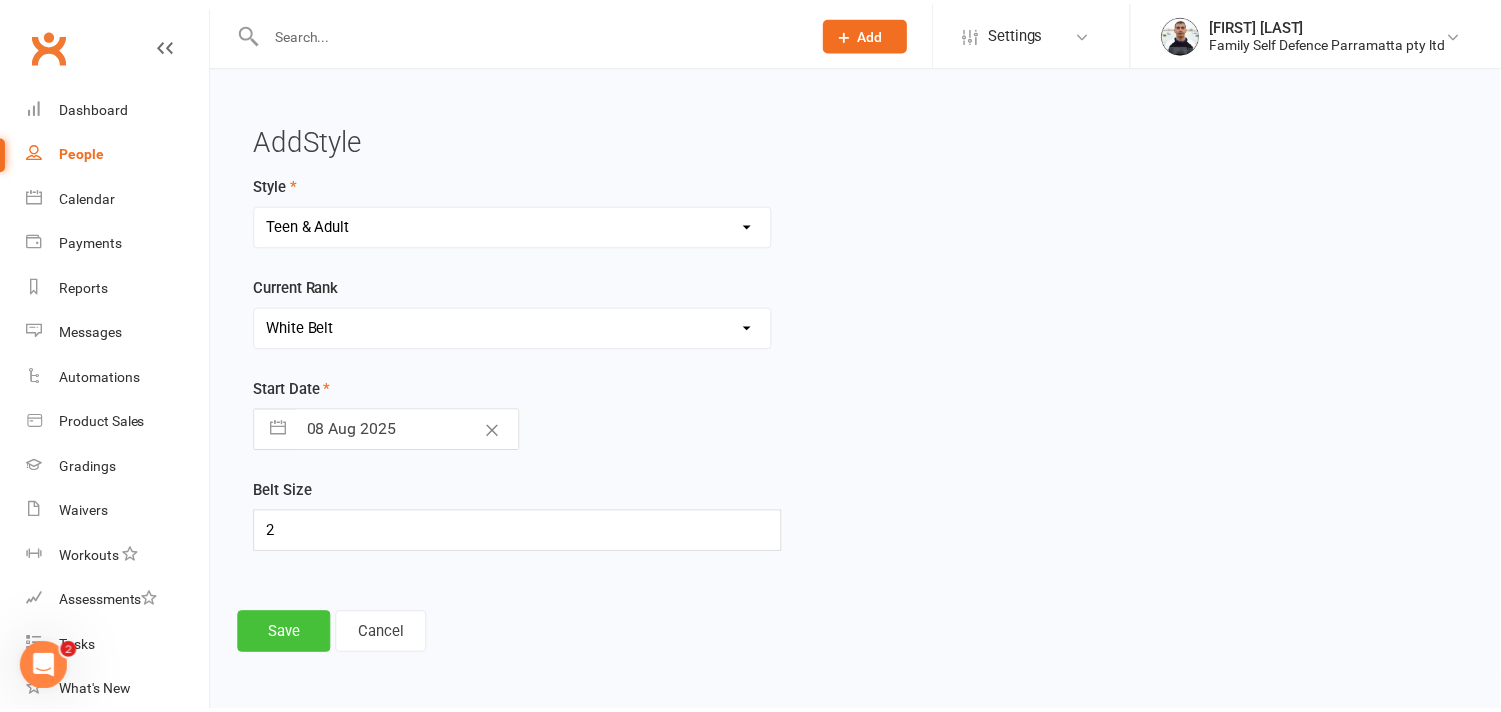 scroll, scrollTop: 1505, scrollLeft: 0, axis: vertical 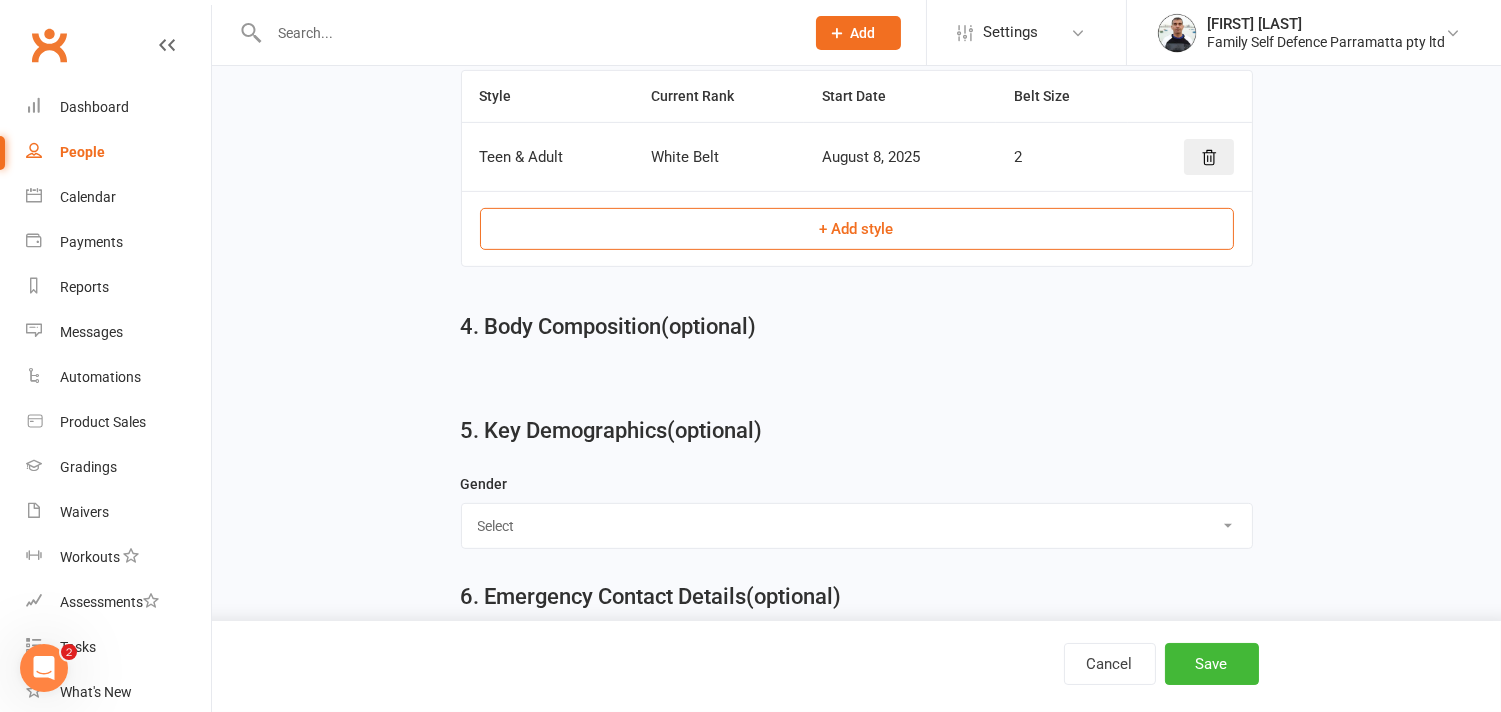 click on "Select Male Female" at bounding box center [857, 526] 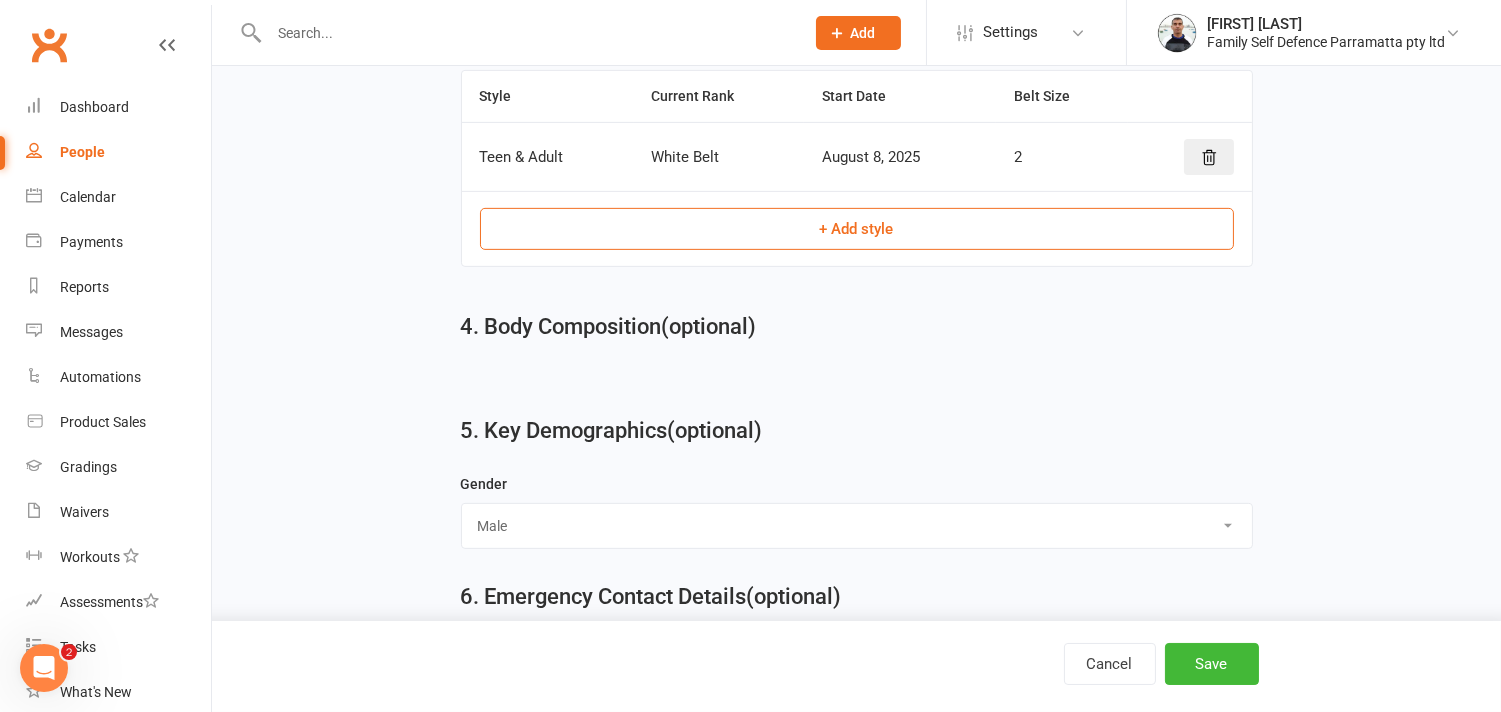 click on "Select Male Female" at bounding box center [857, 526] 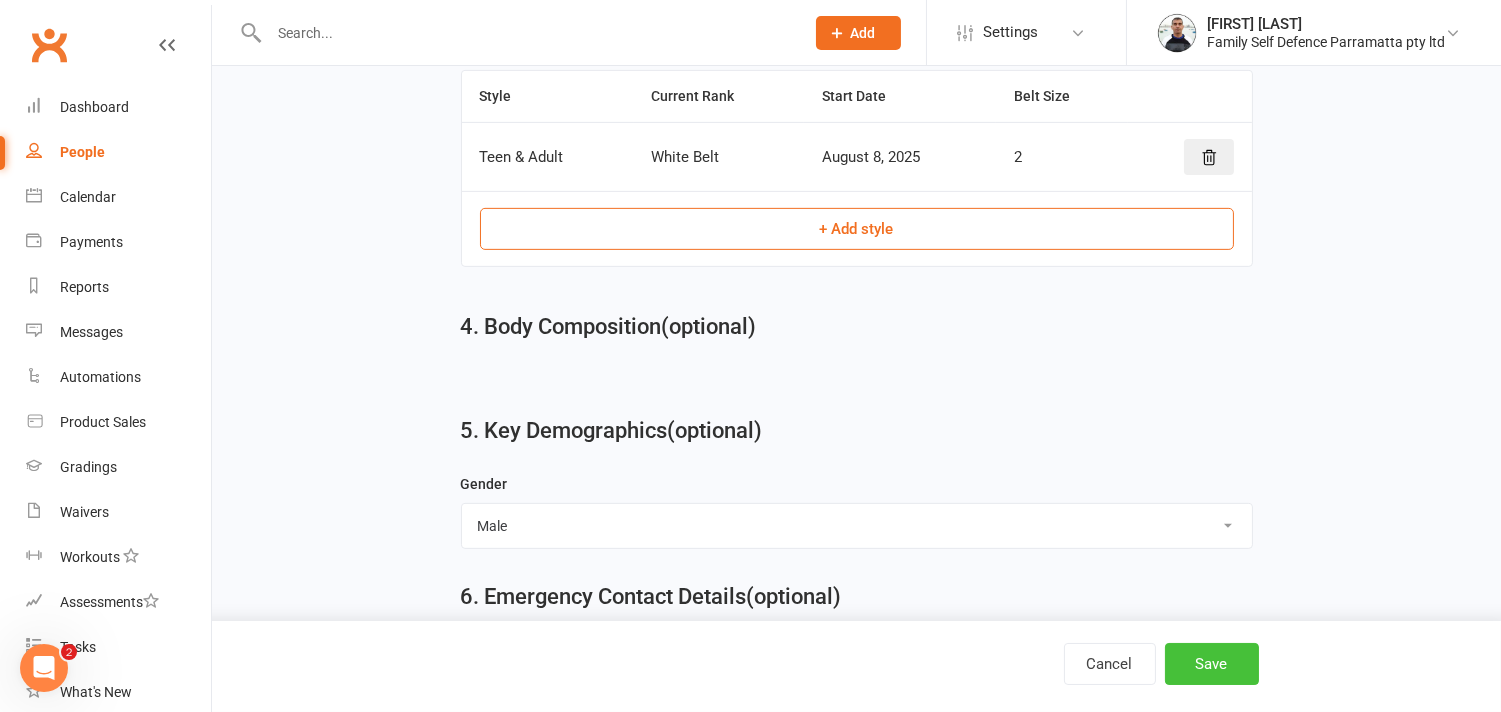 click on "Save" at bounding box center [1212, 664] 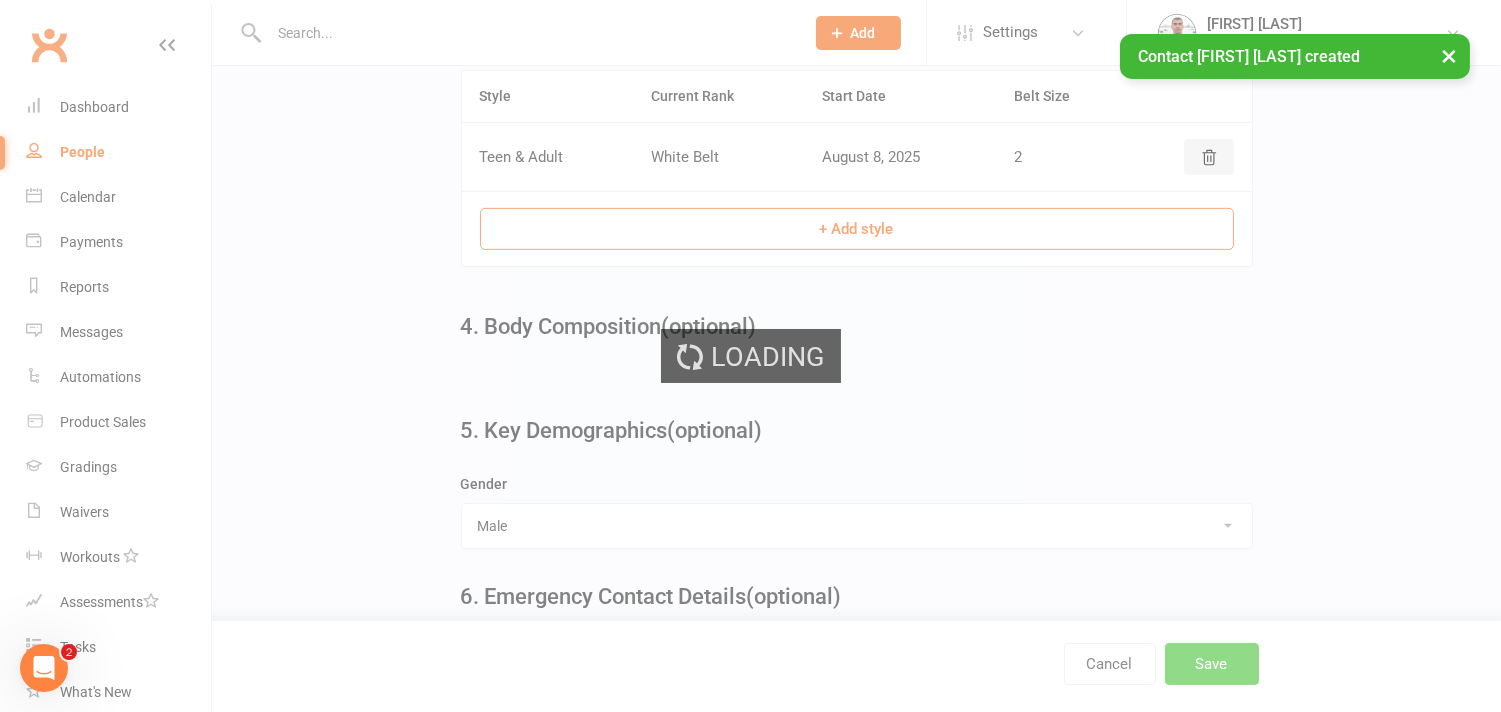 scroll, scrollTop: 0, scrollLeft: 0, axis: both 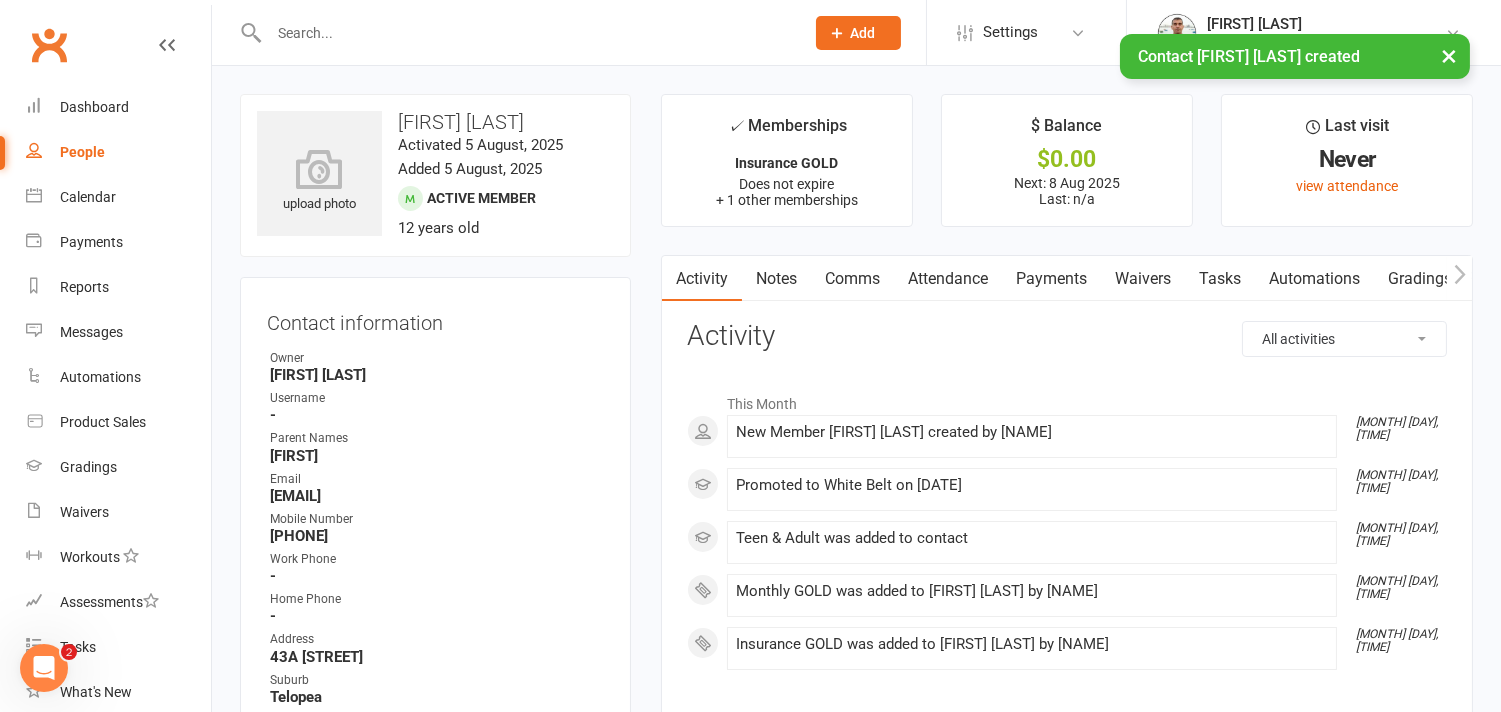 click on "Payments" at bounding box center (1051, 279) 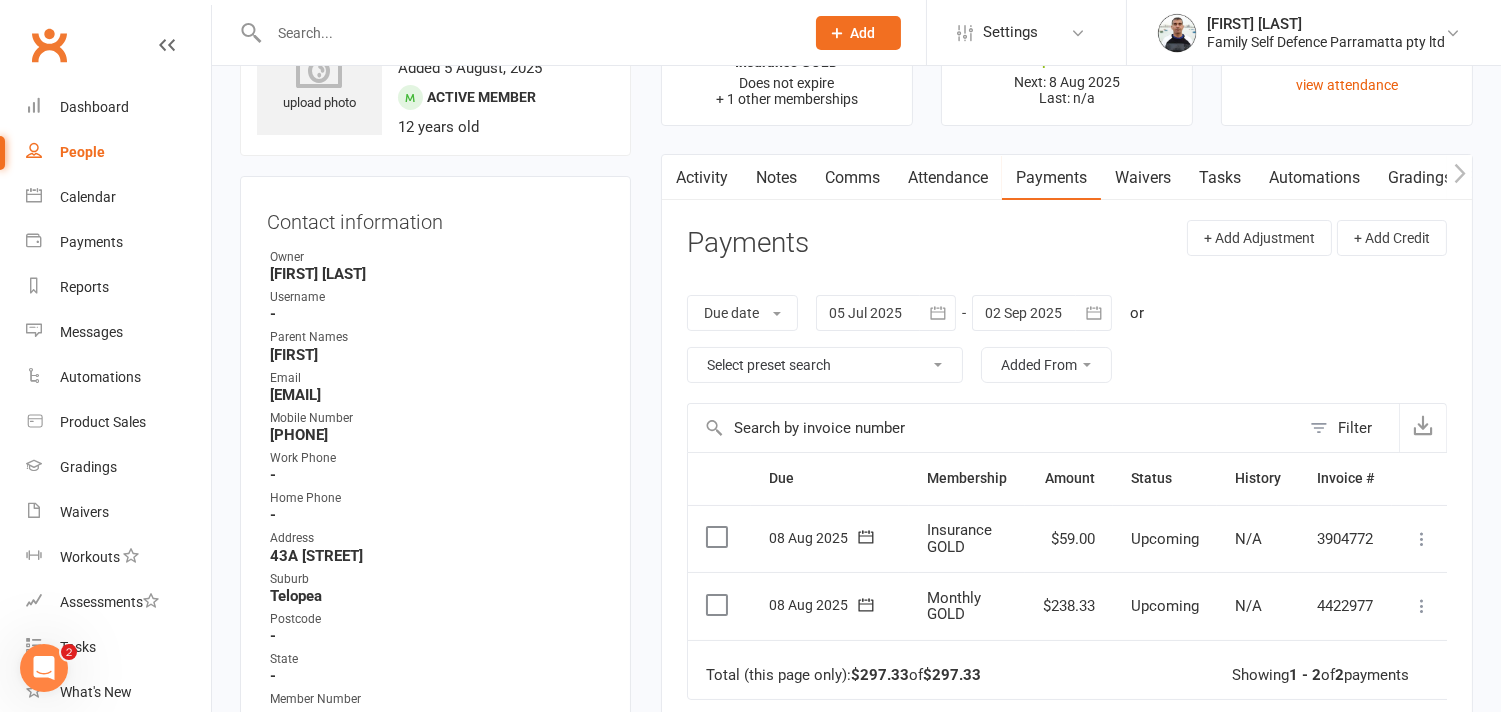 scroll, scrollTop: 222, scrollLeft: 0, axis: vertical 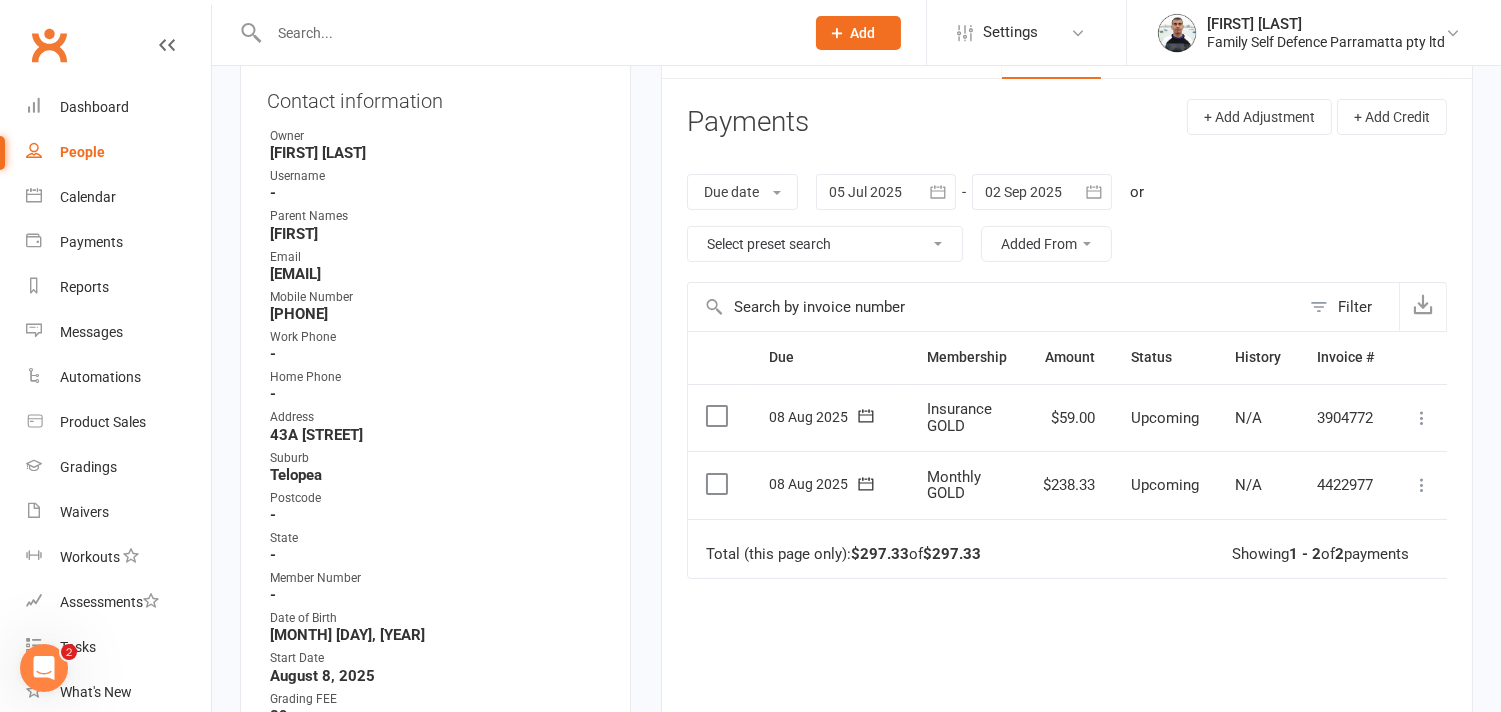 click at bounding box center (719, 416) 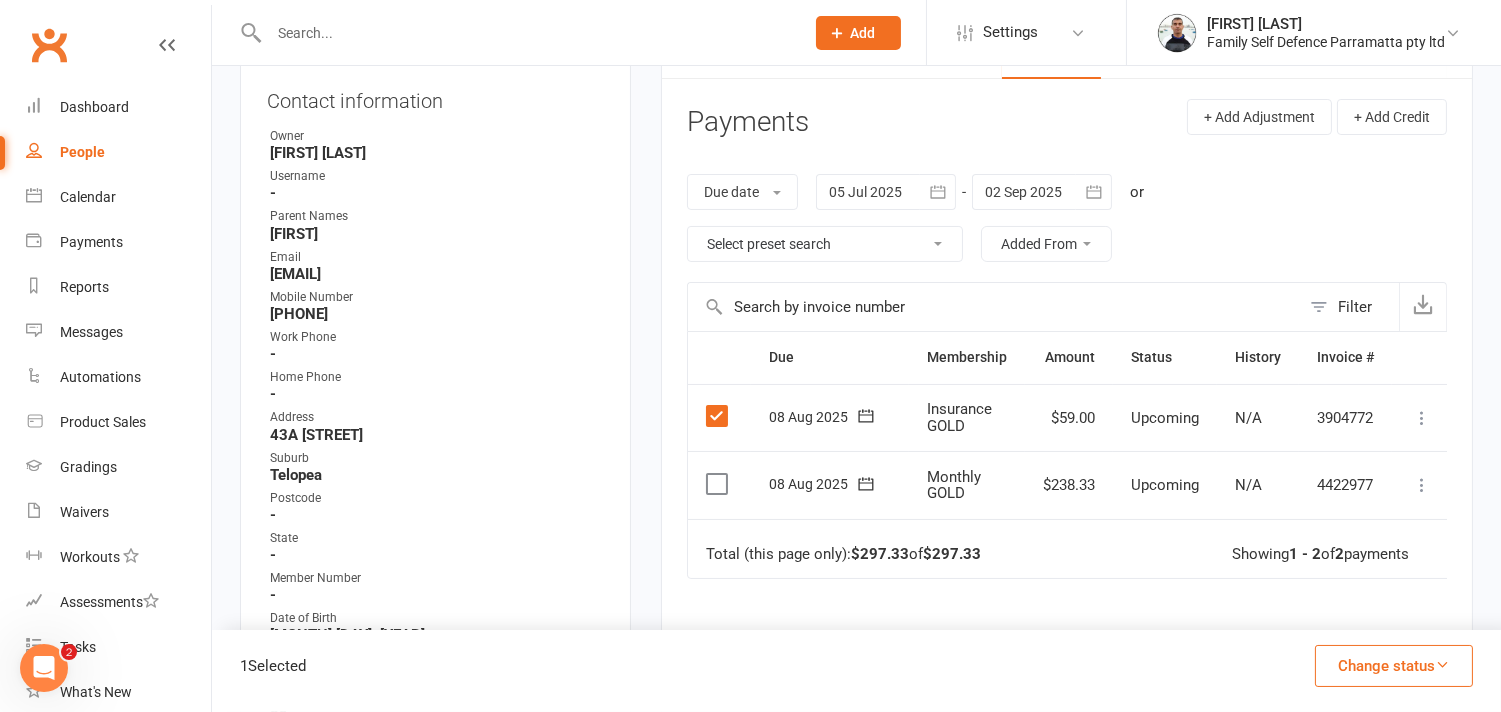 click at bounding box center (719, 484) 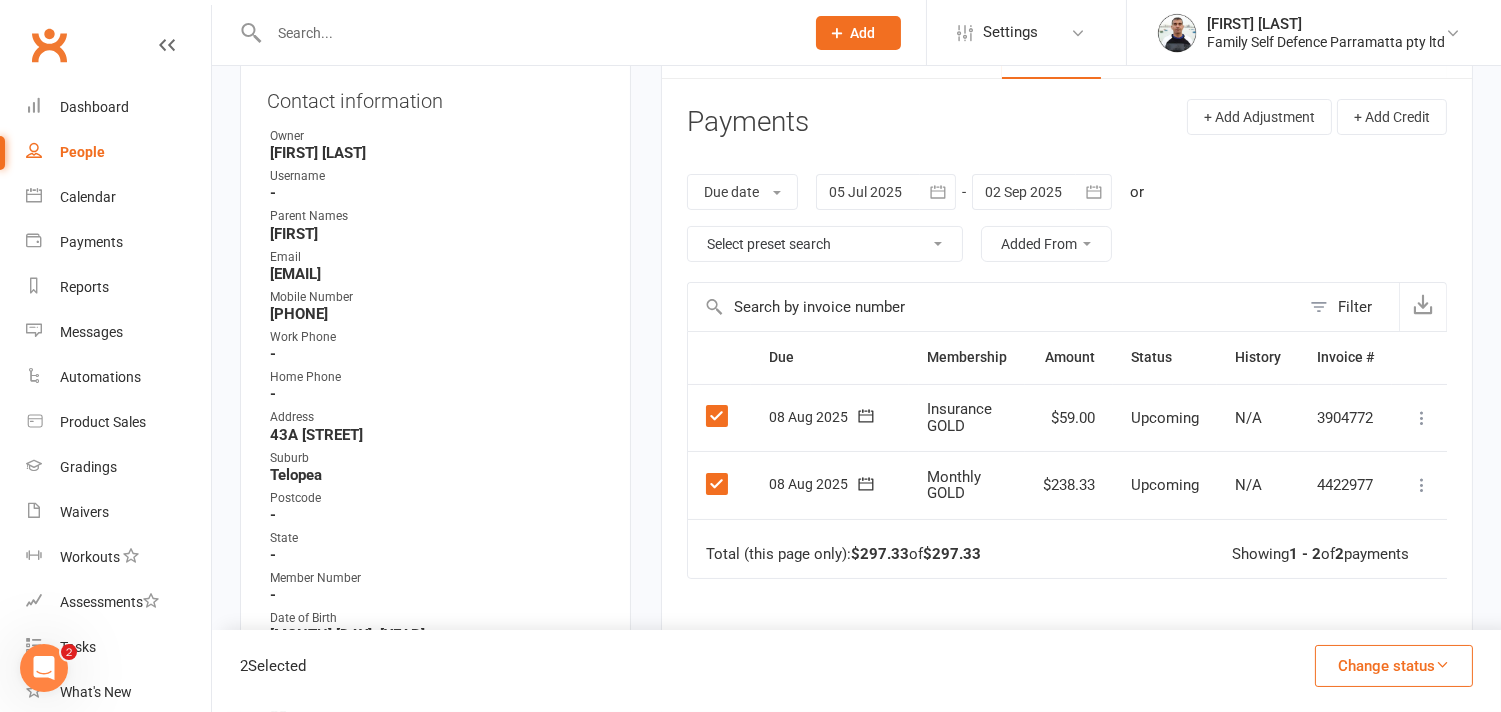 click on "Change status" at bounding box center [1394, 666] 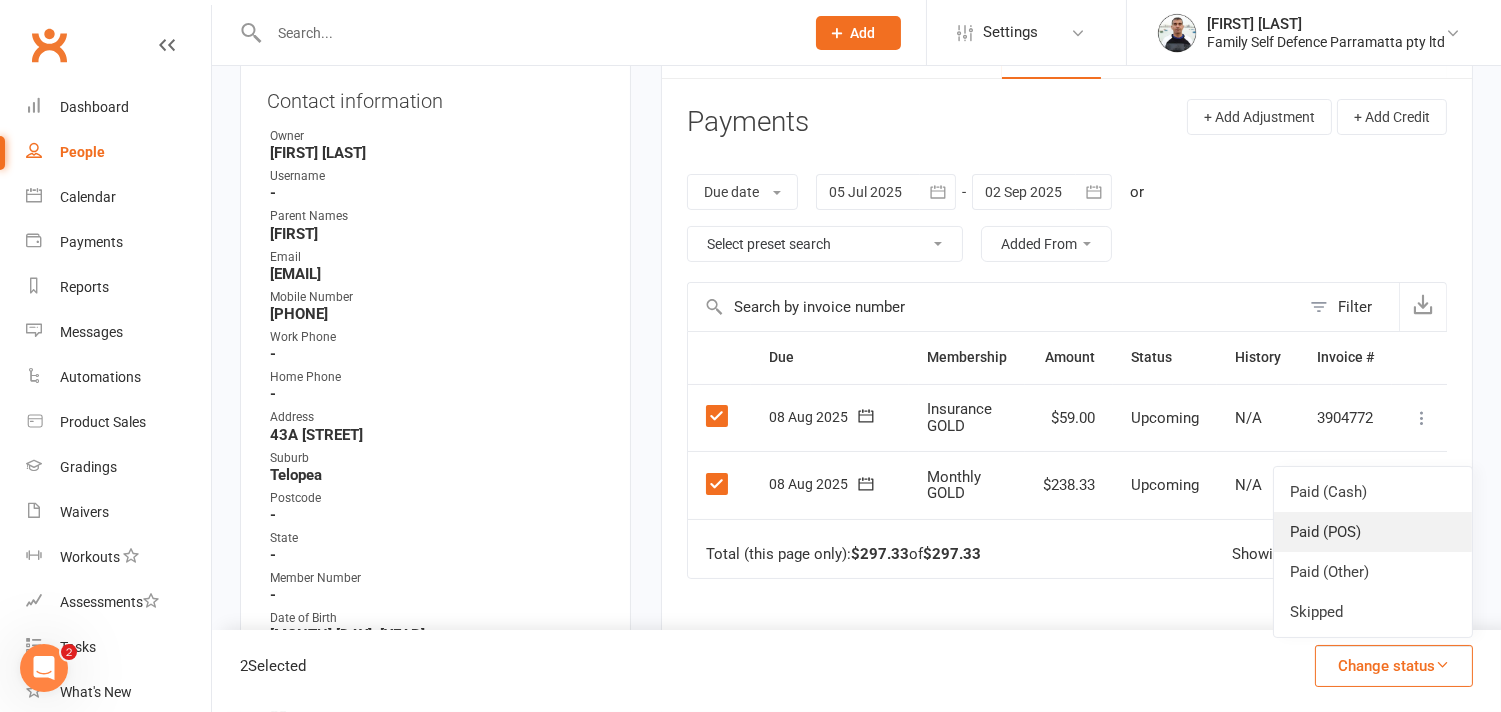 click on "Paid (POS)" at bounding box center [1373, 532] 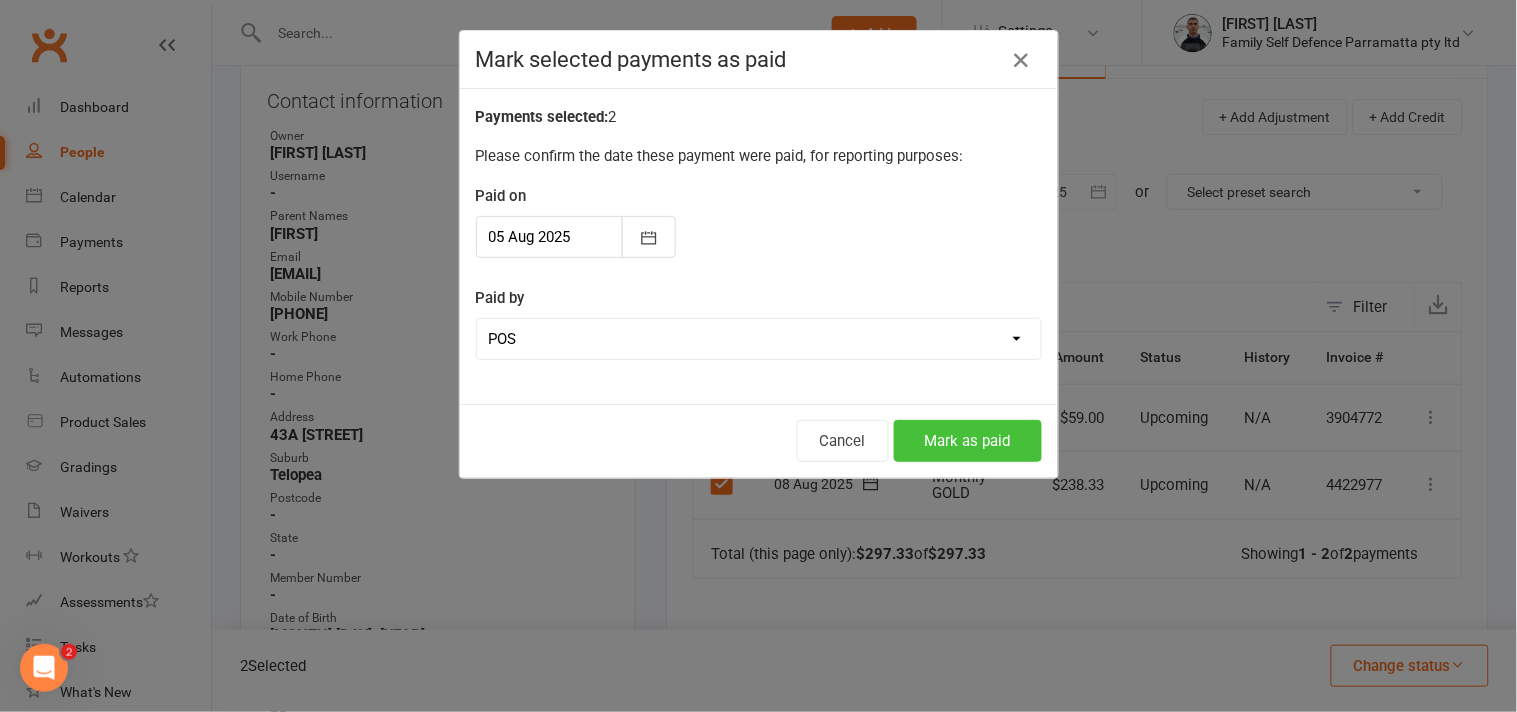 click on "Mark as paid" at bounding box center [968, 441] 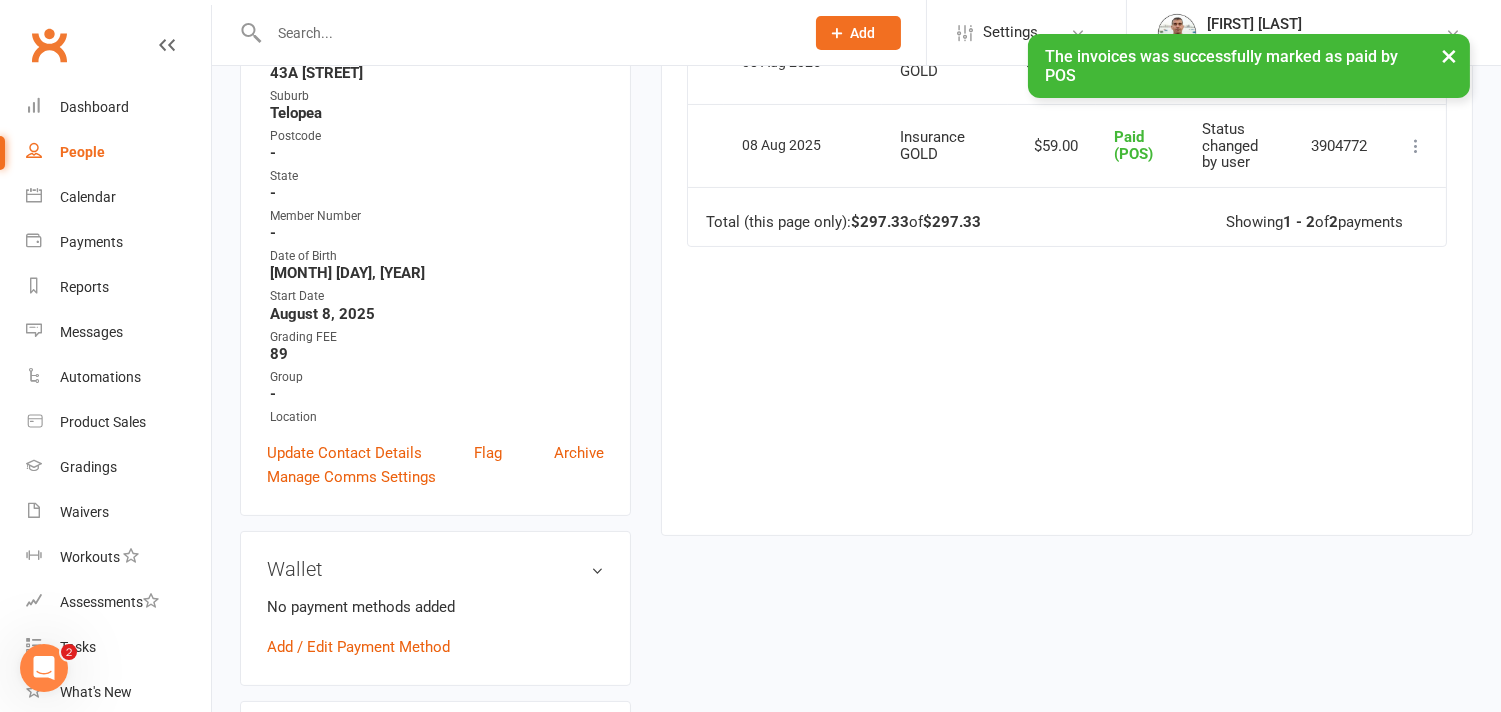 scroll, scrollTop: 666, scrollLeft: 0, axis: vertical 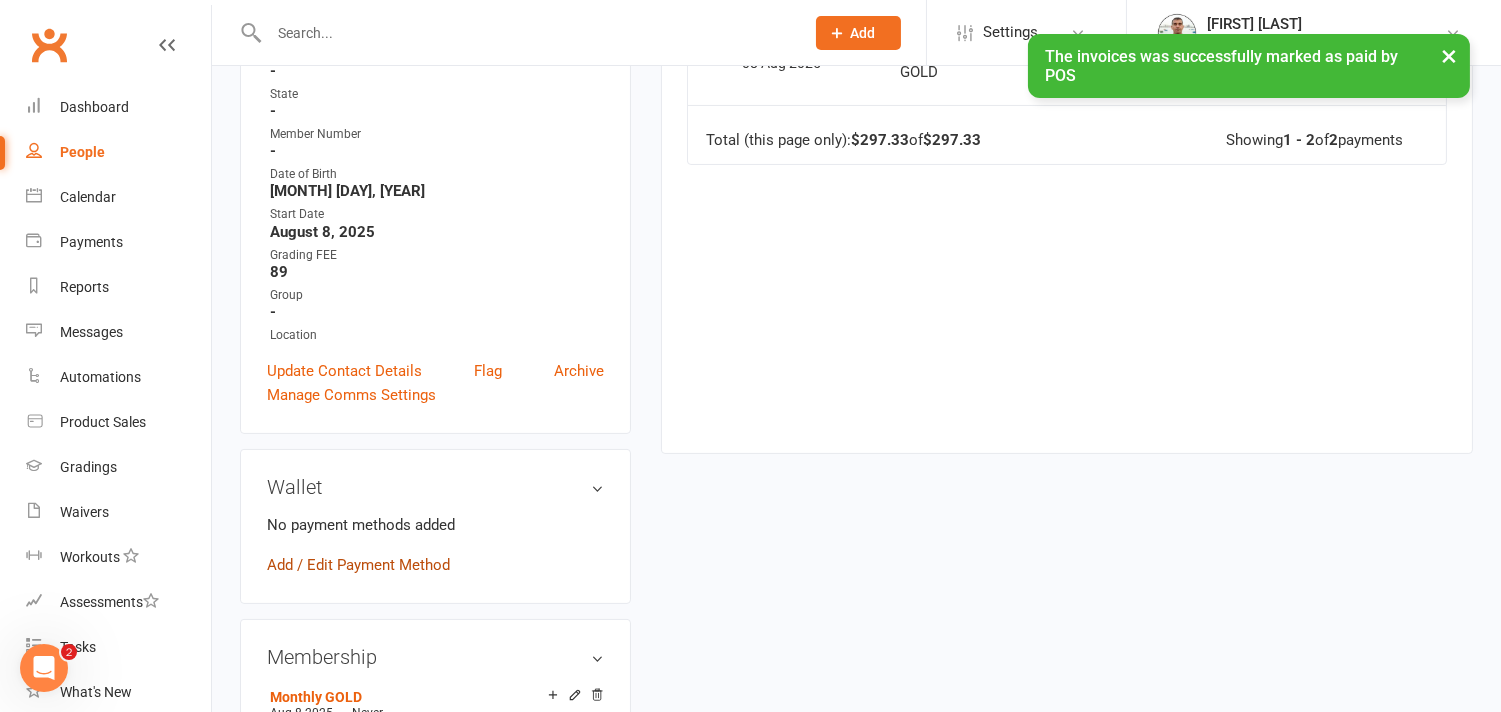 click on "Add / Edit Payment Method" at bounding box center (358, 565) 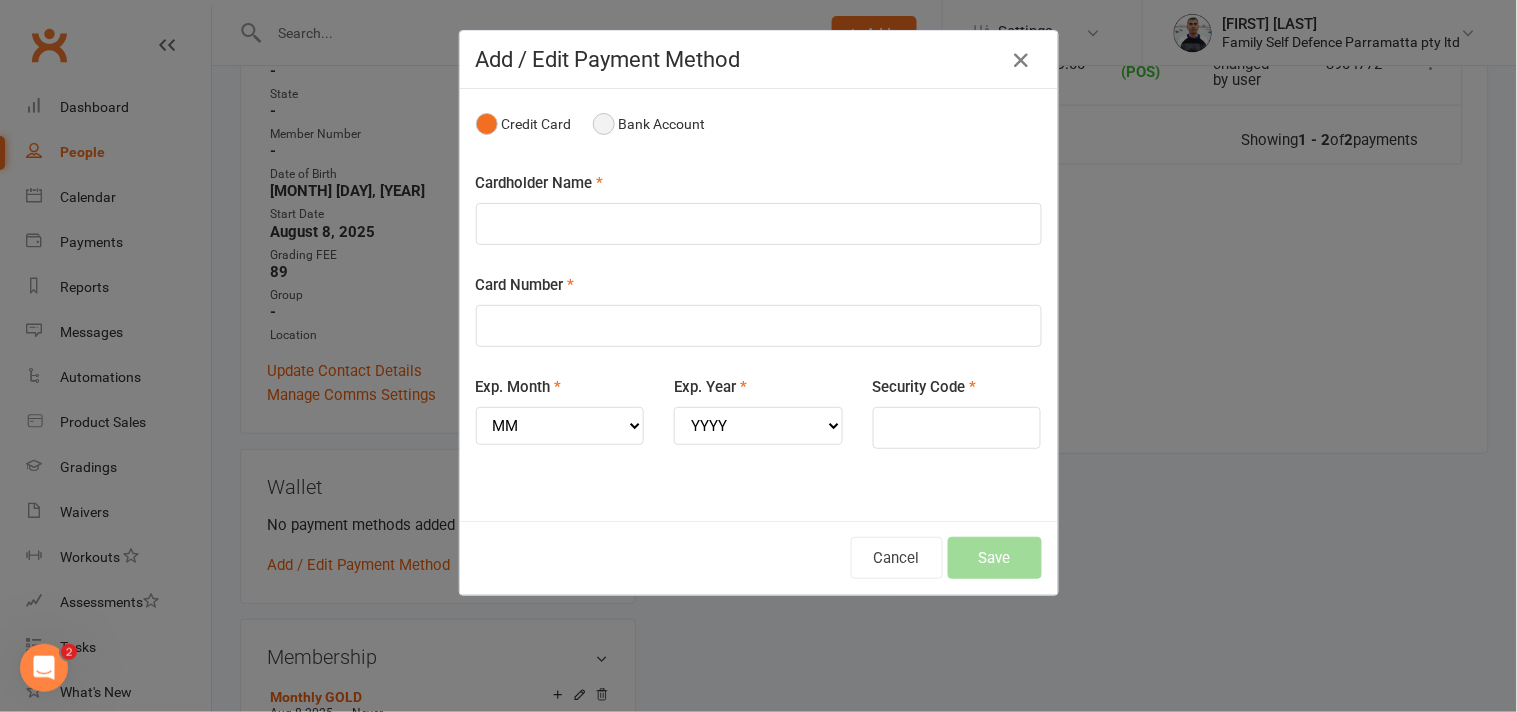 click on "Bank Account" at bounding box center (649, 124) 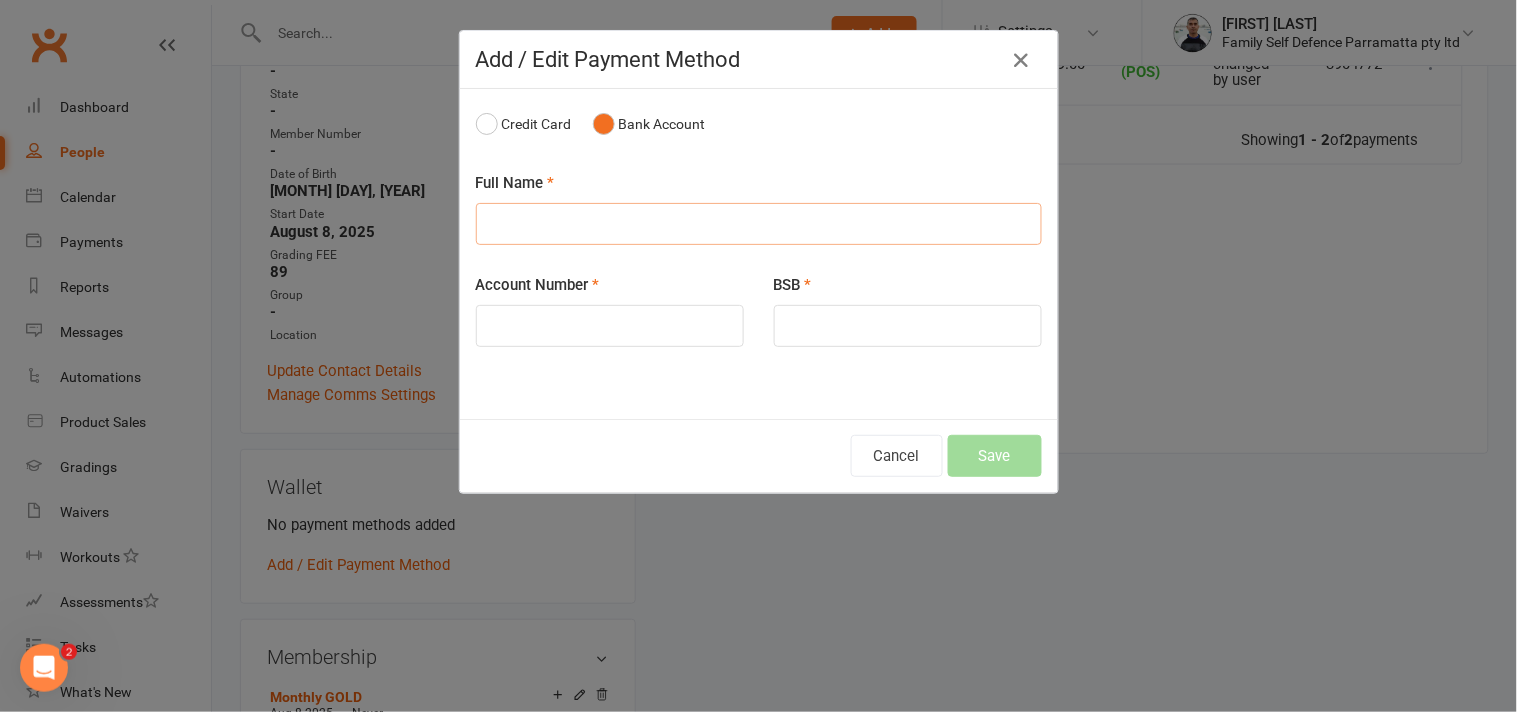 click at bounding box center [759, 224] 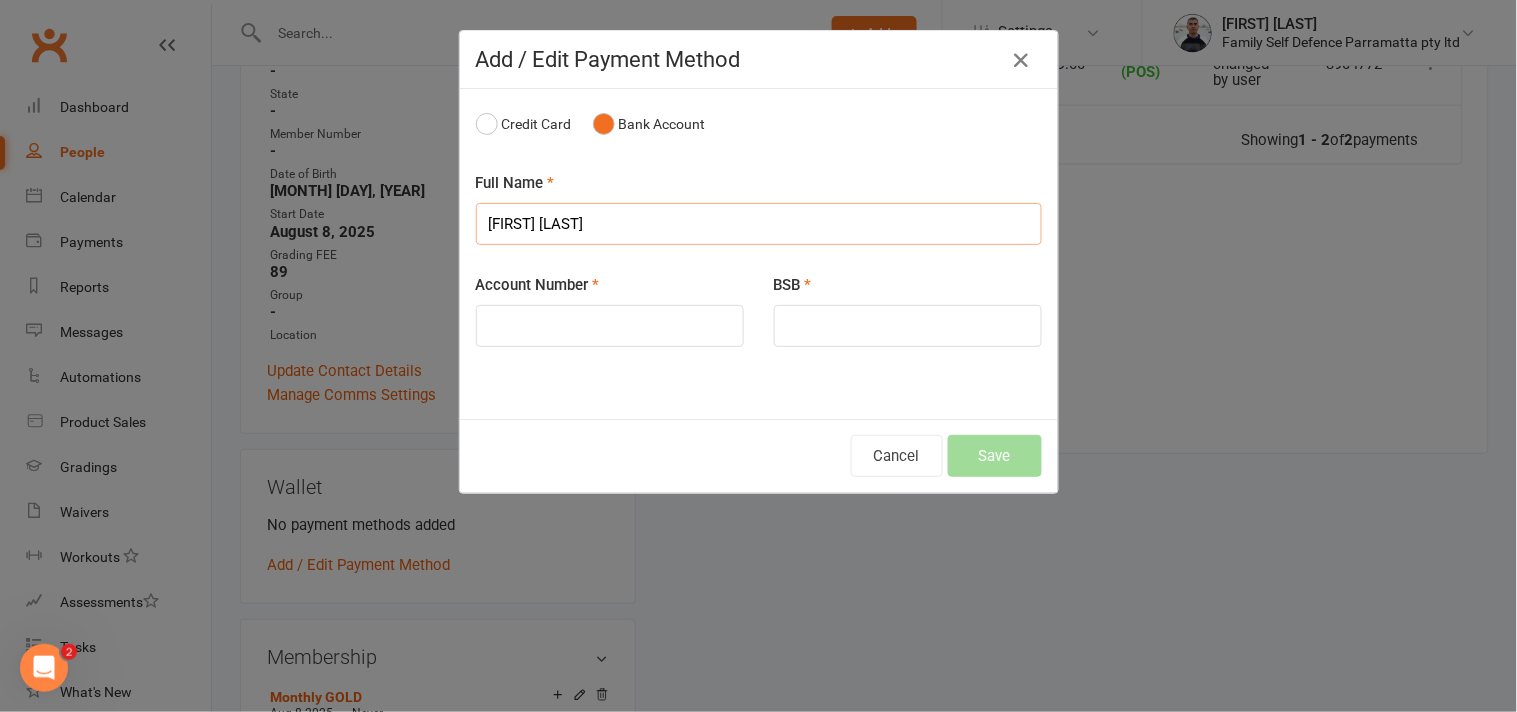 type on "[FIRST] [LAST]" 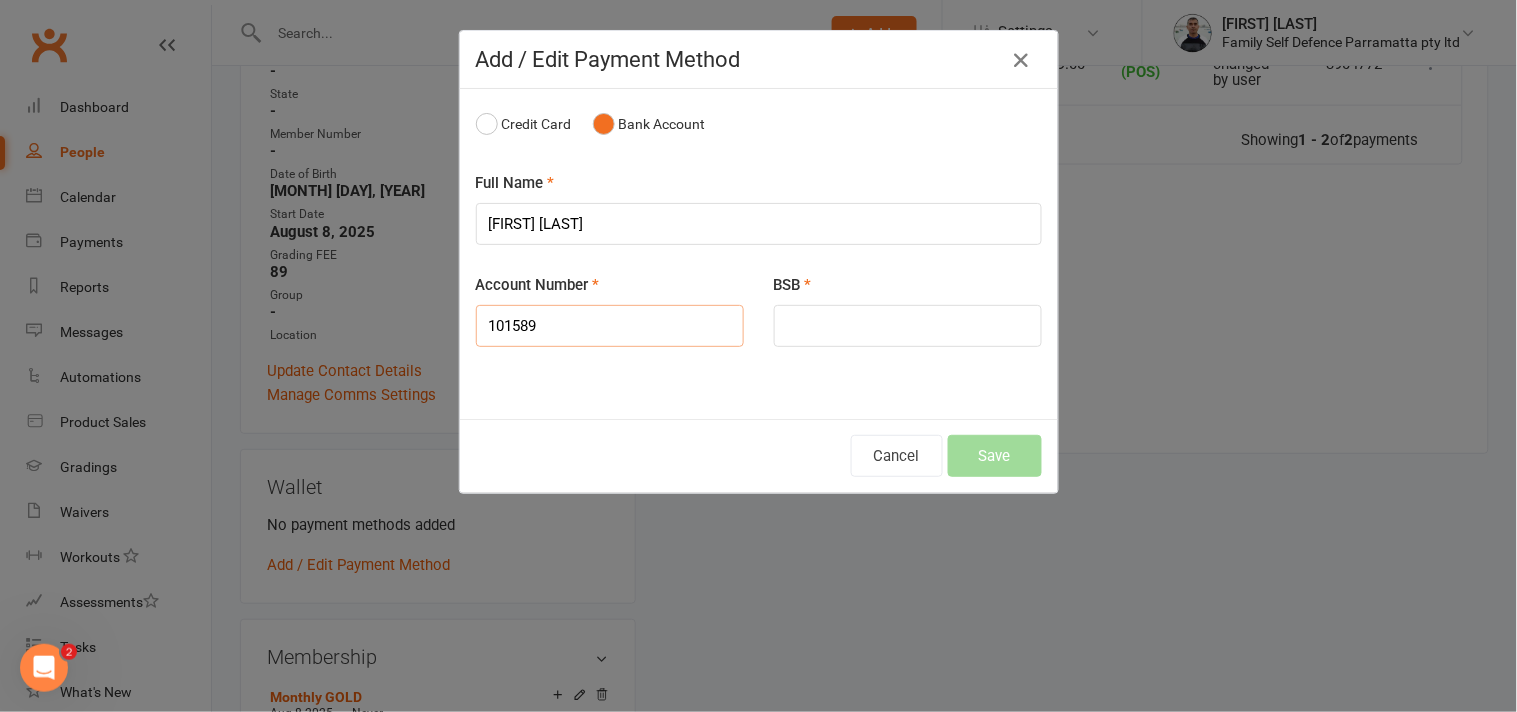 click on "101589" at bounding box center (610, 326) 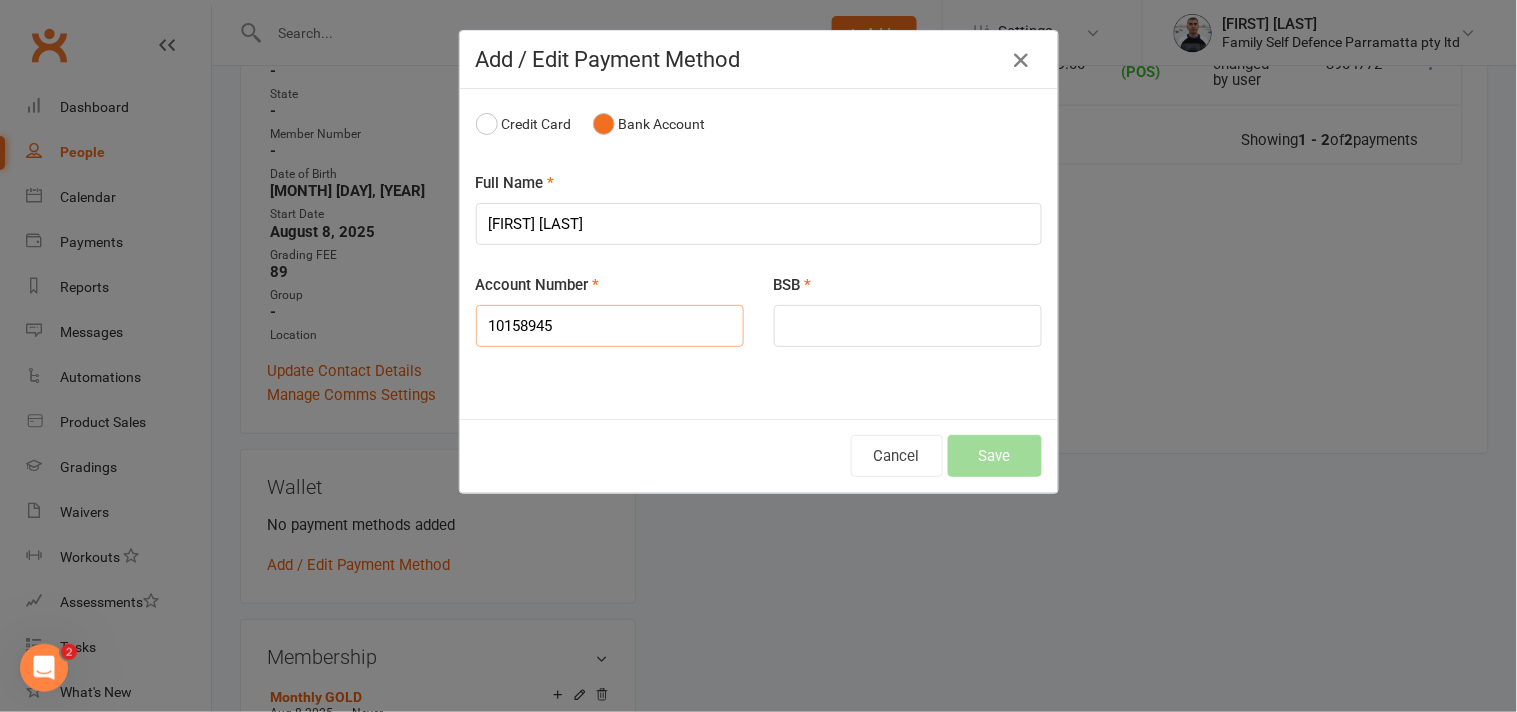 click on "10158945" at bounding box center [610, 326] 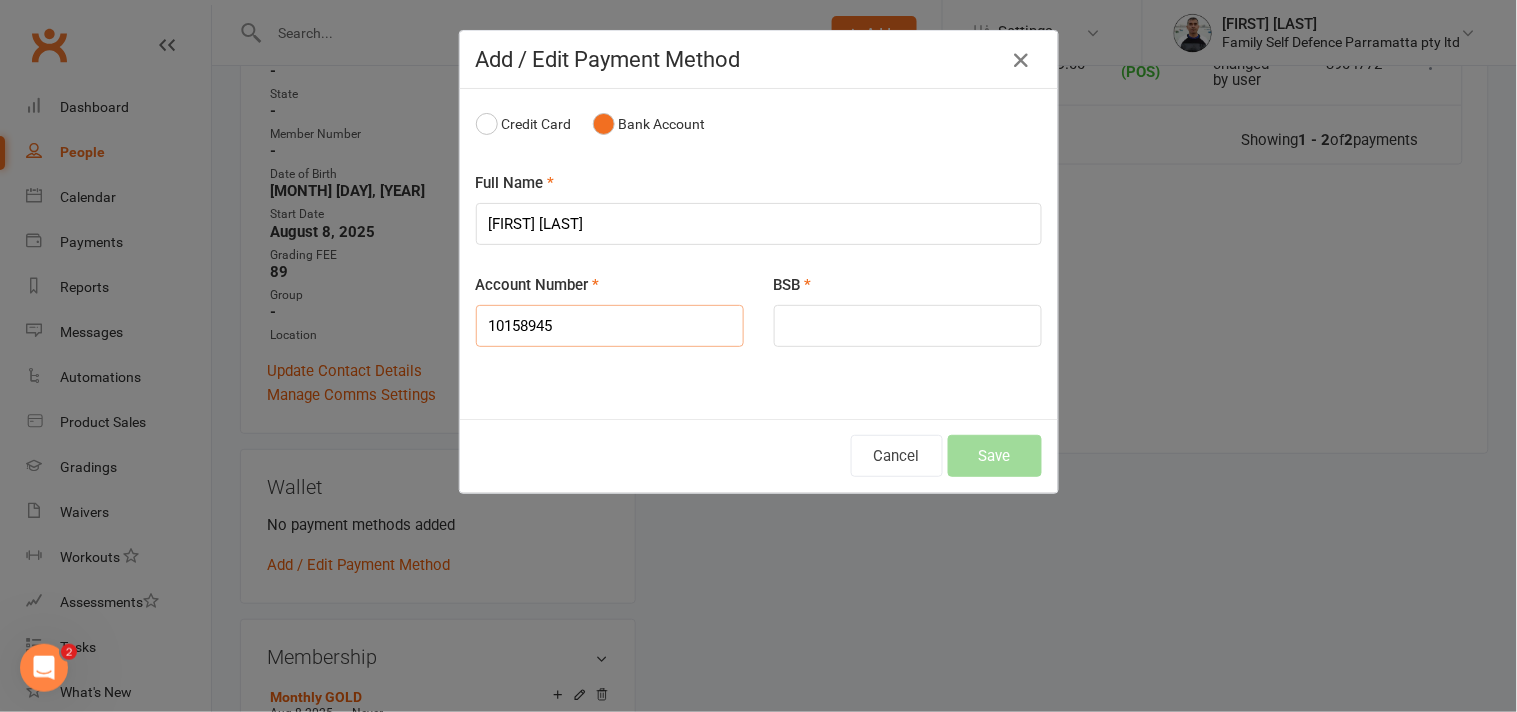 click on "10158945" at bounding box center [610, 326] 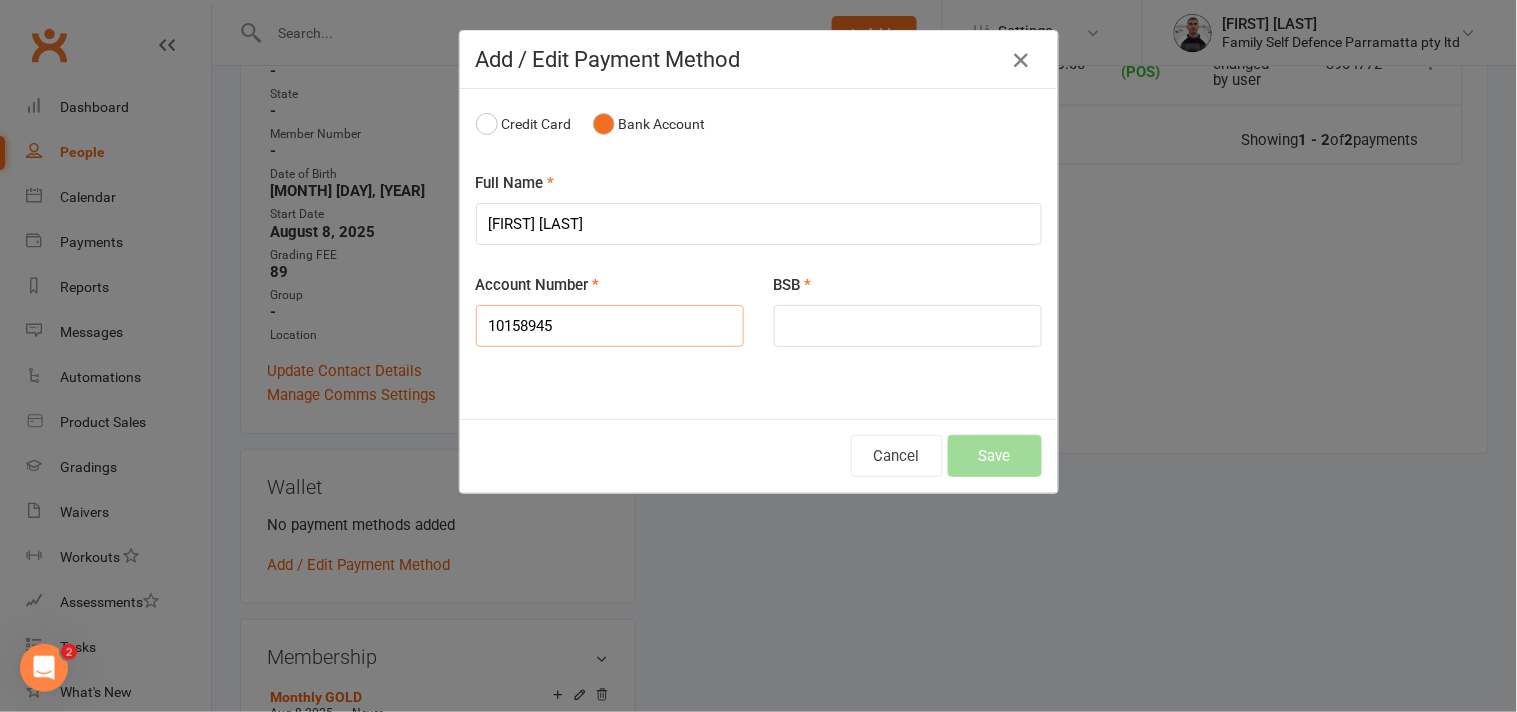 click on "10158945" at bounding box center [610, 326] 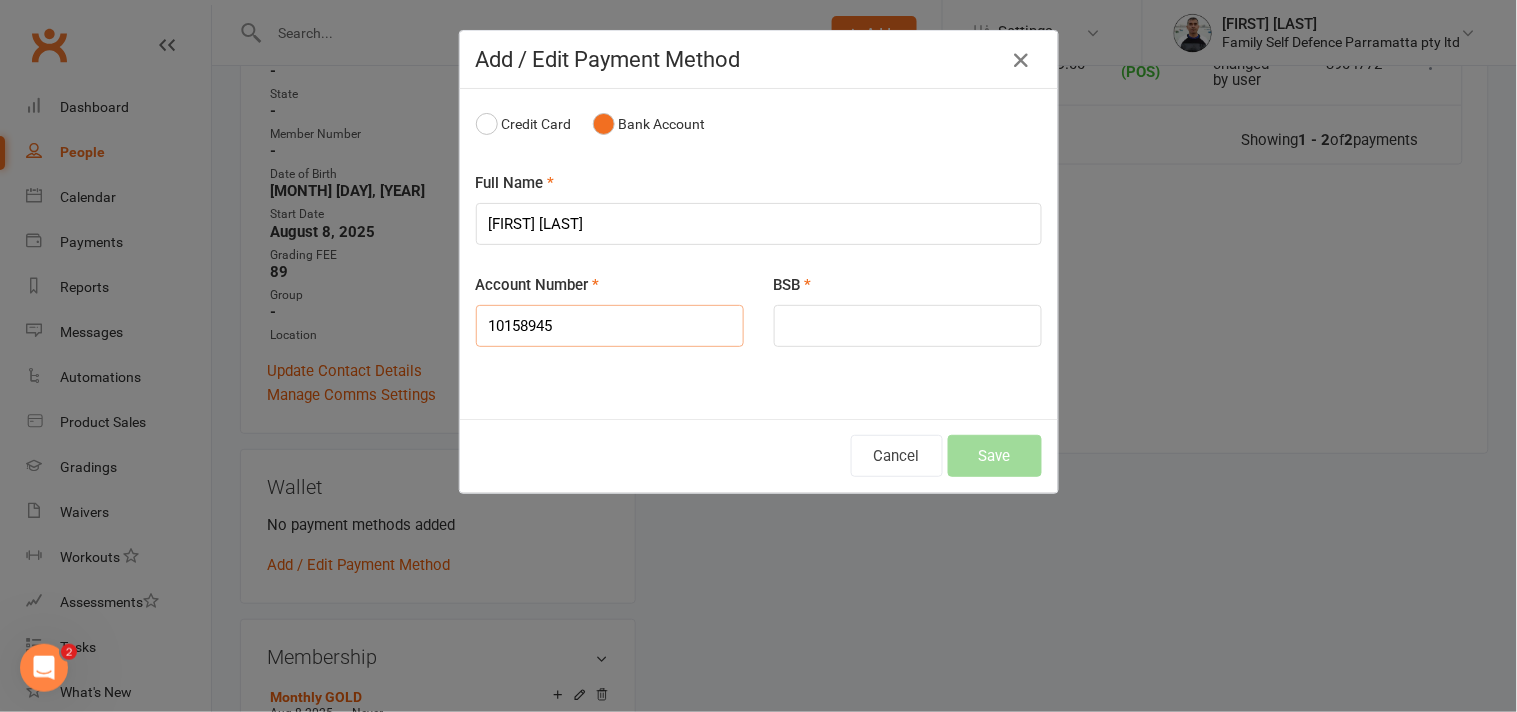 type on "10158945" 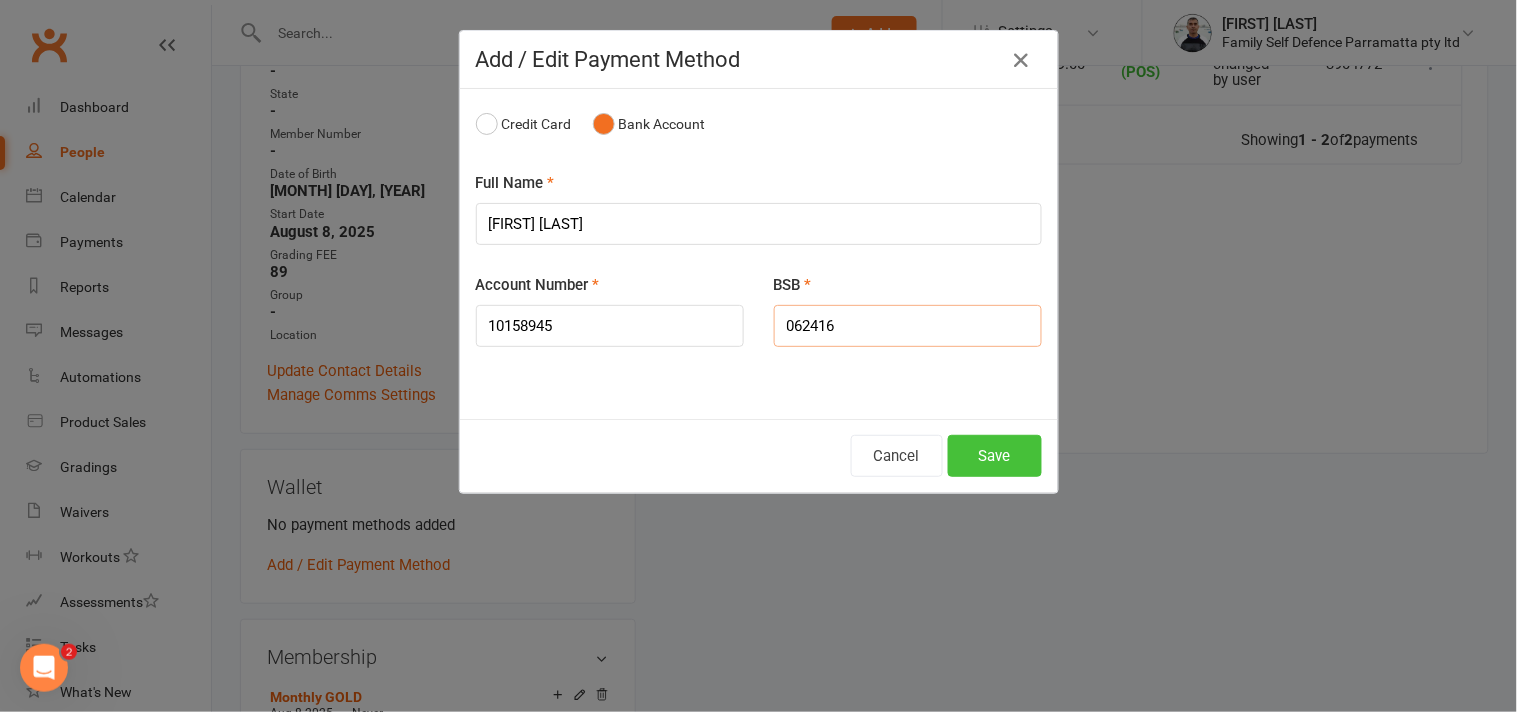 type on "062416" 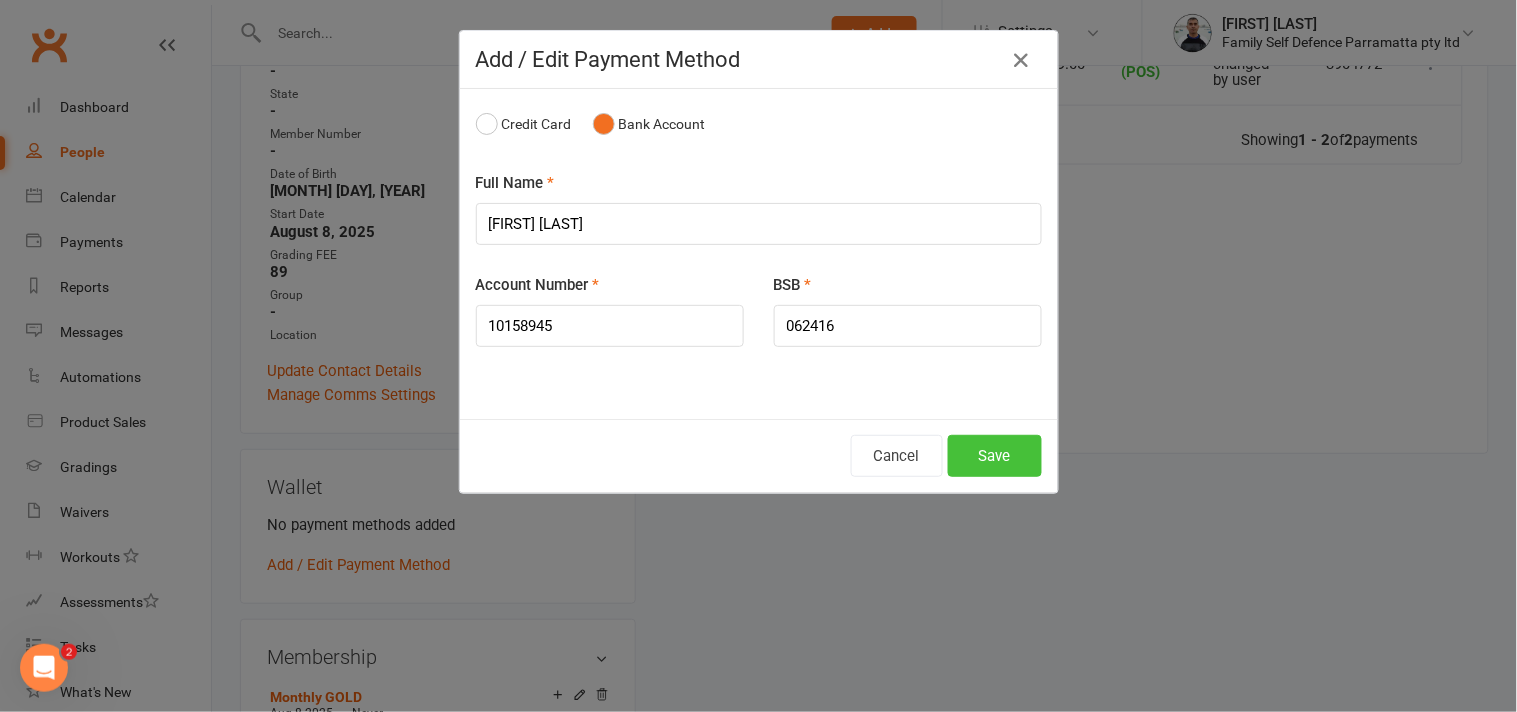 click on "Save" at bounding box center [995, 456] 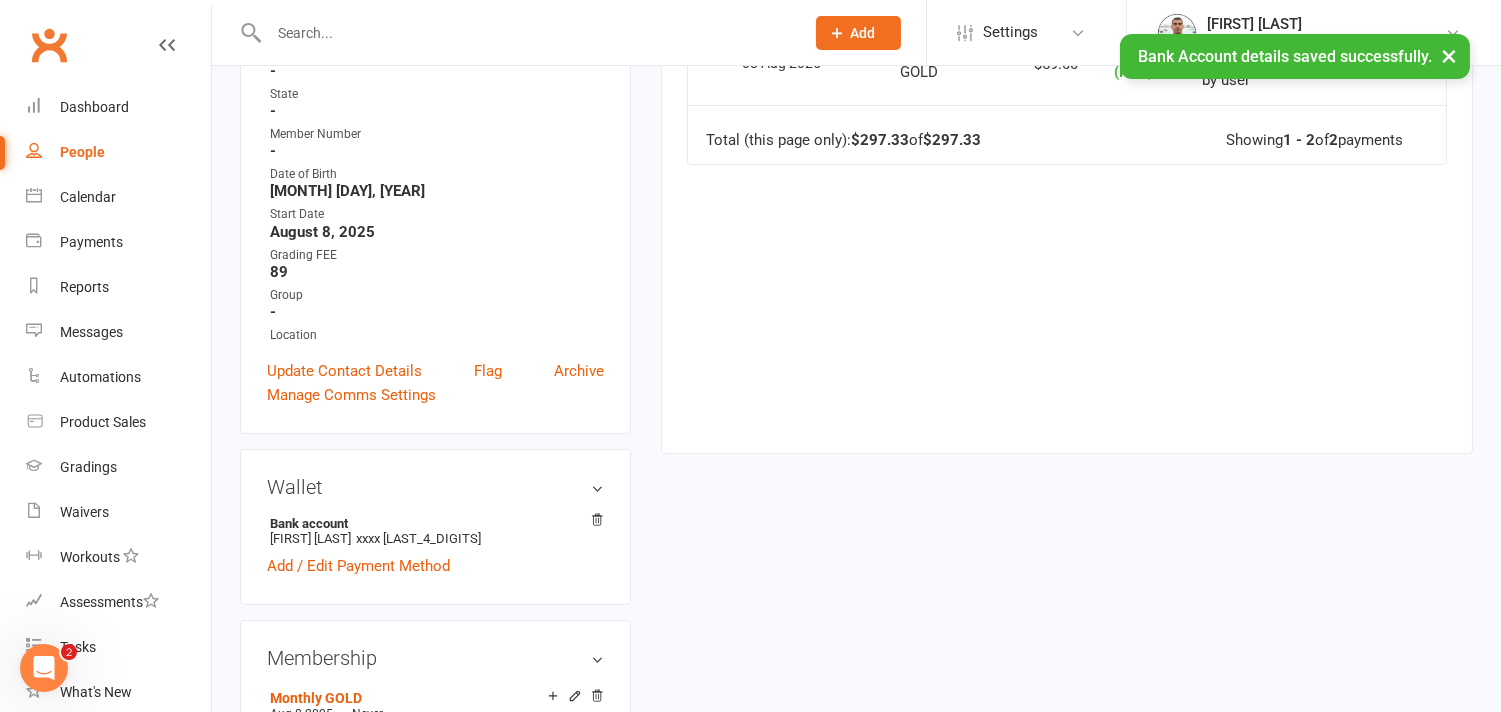scroll, scrollTop: 0, scrollLeft: 0, axis: both 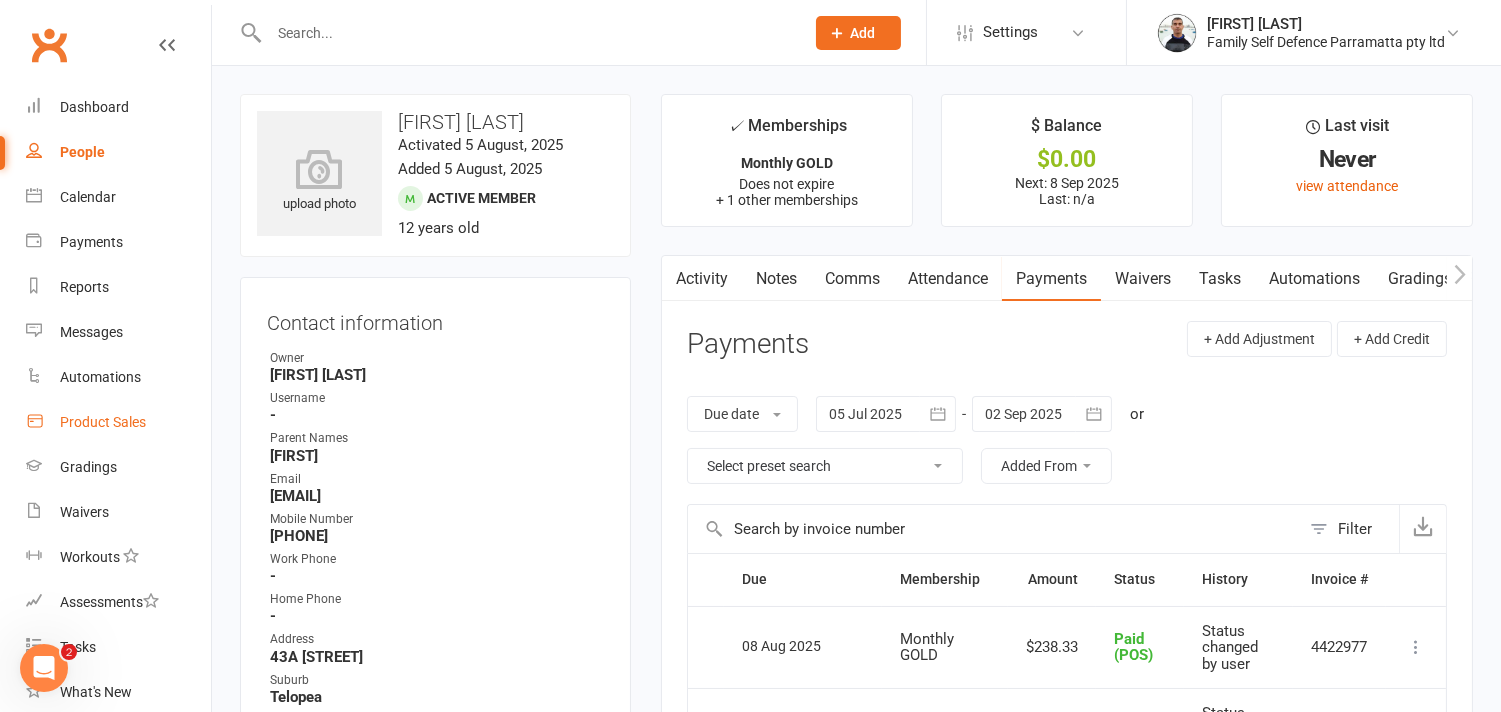 click on "Product Sales" at bounding box center [103, 422] 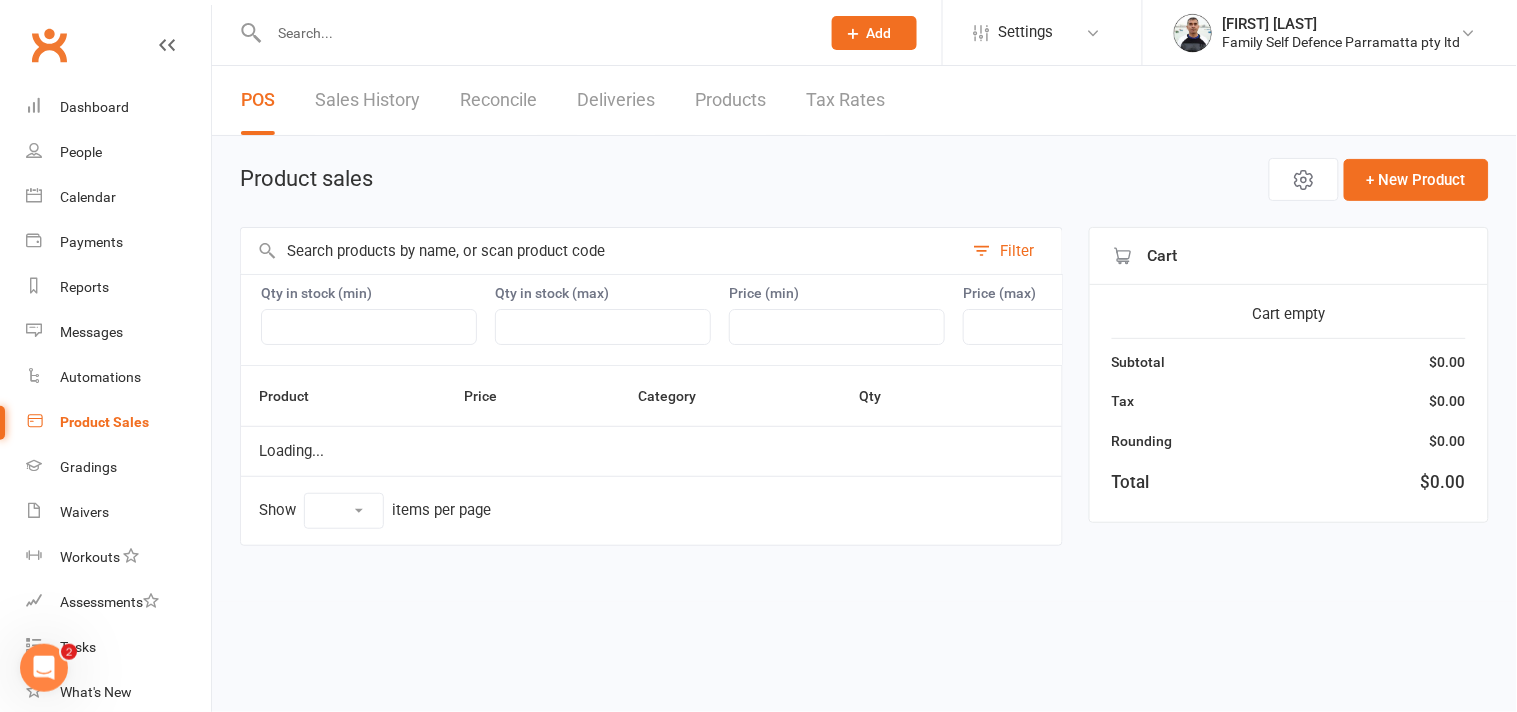 select on "100" 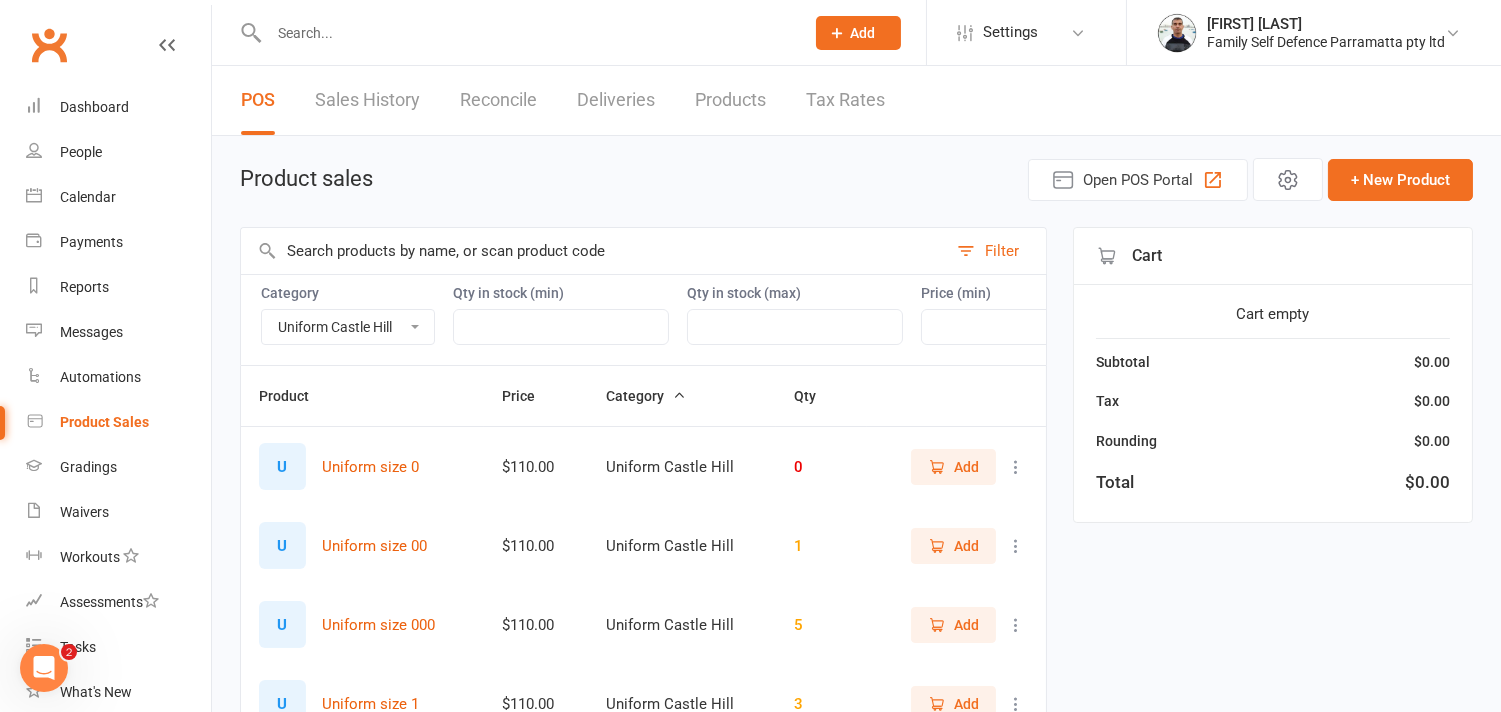 click on "Chestguard Gloves Headguard Uniform Castle Hill Uniform Parramatta" at bounding box center [348, 327] 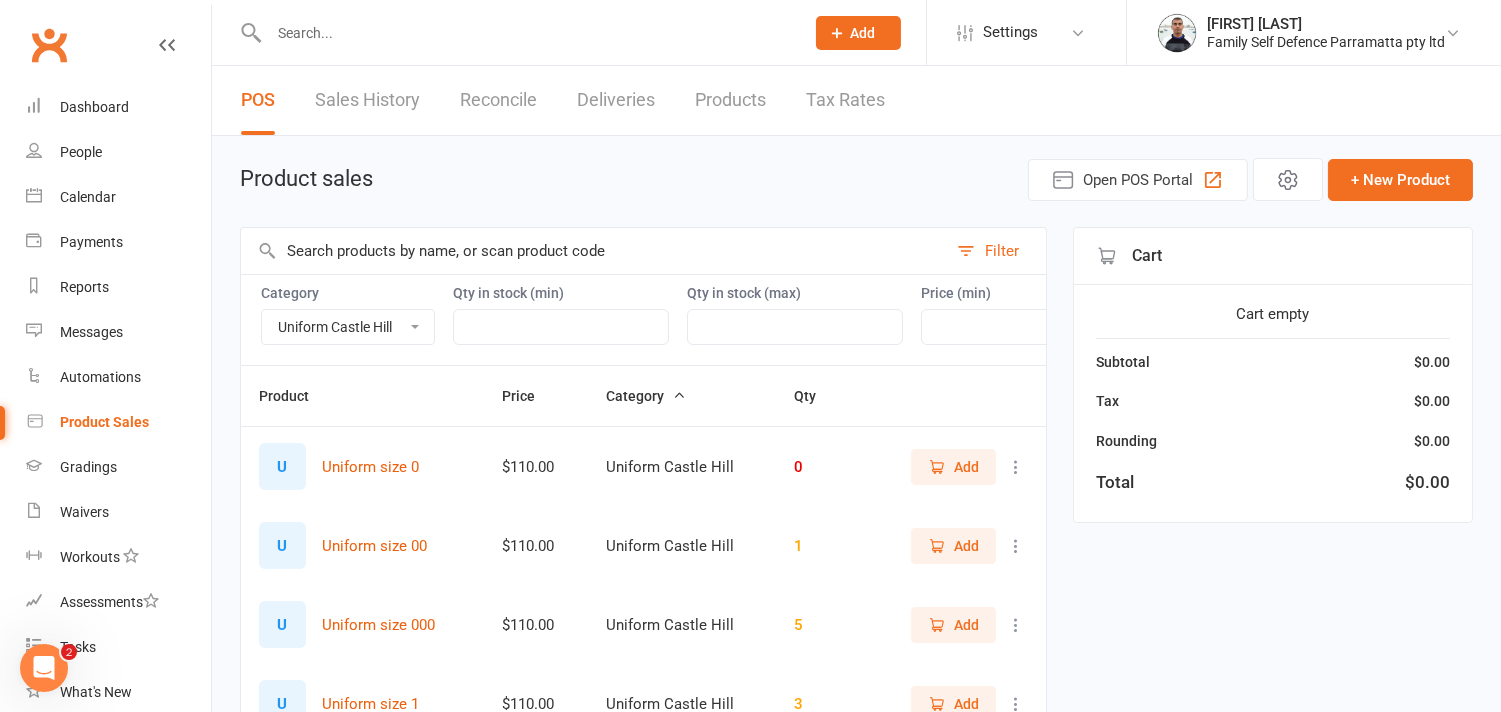 select on "3996" 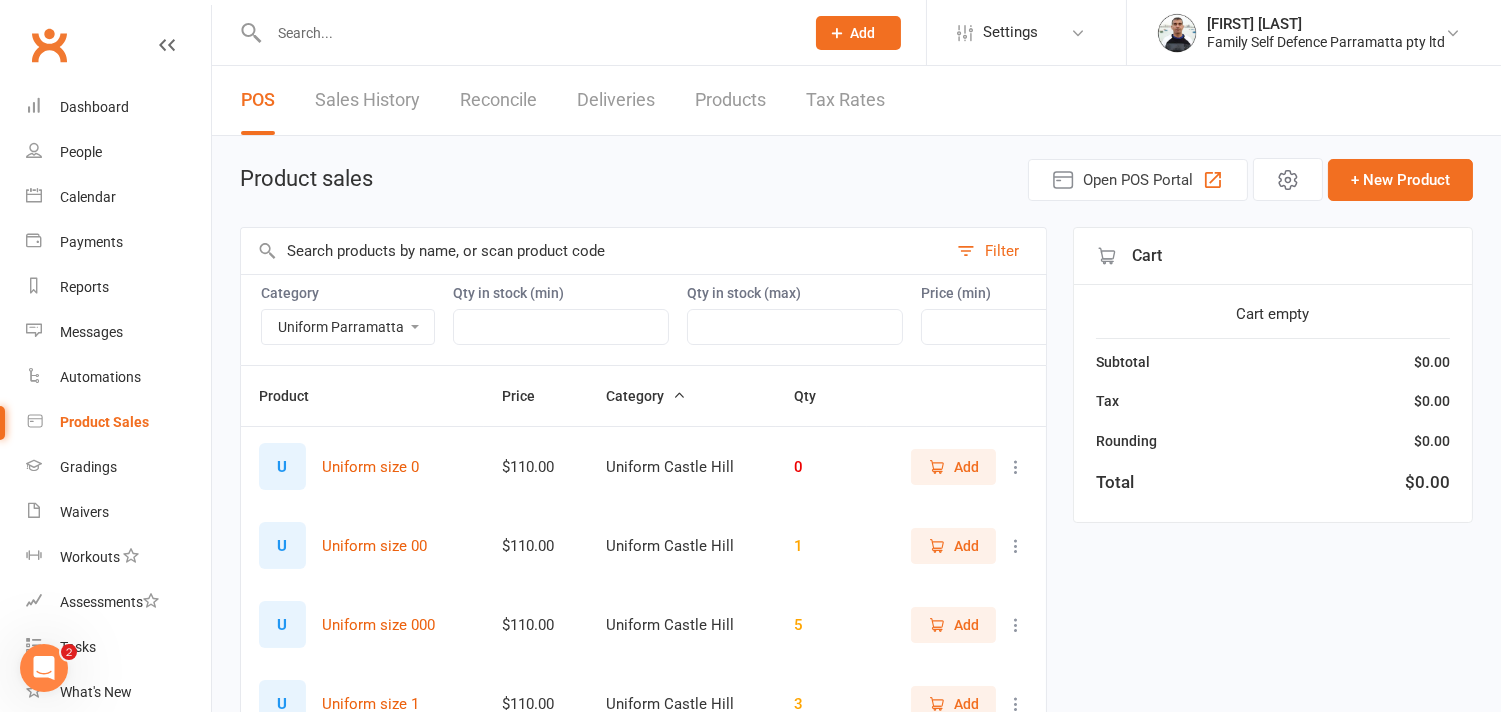 click on "Chestguard Gloves Headguard Uniform Castle Hill Uniform Parramatta" at bounding box center (348, 327) 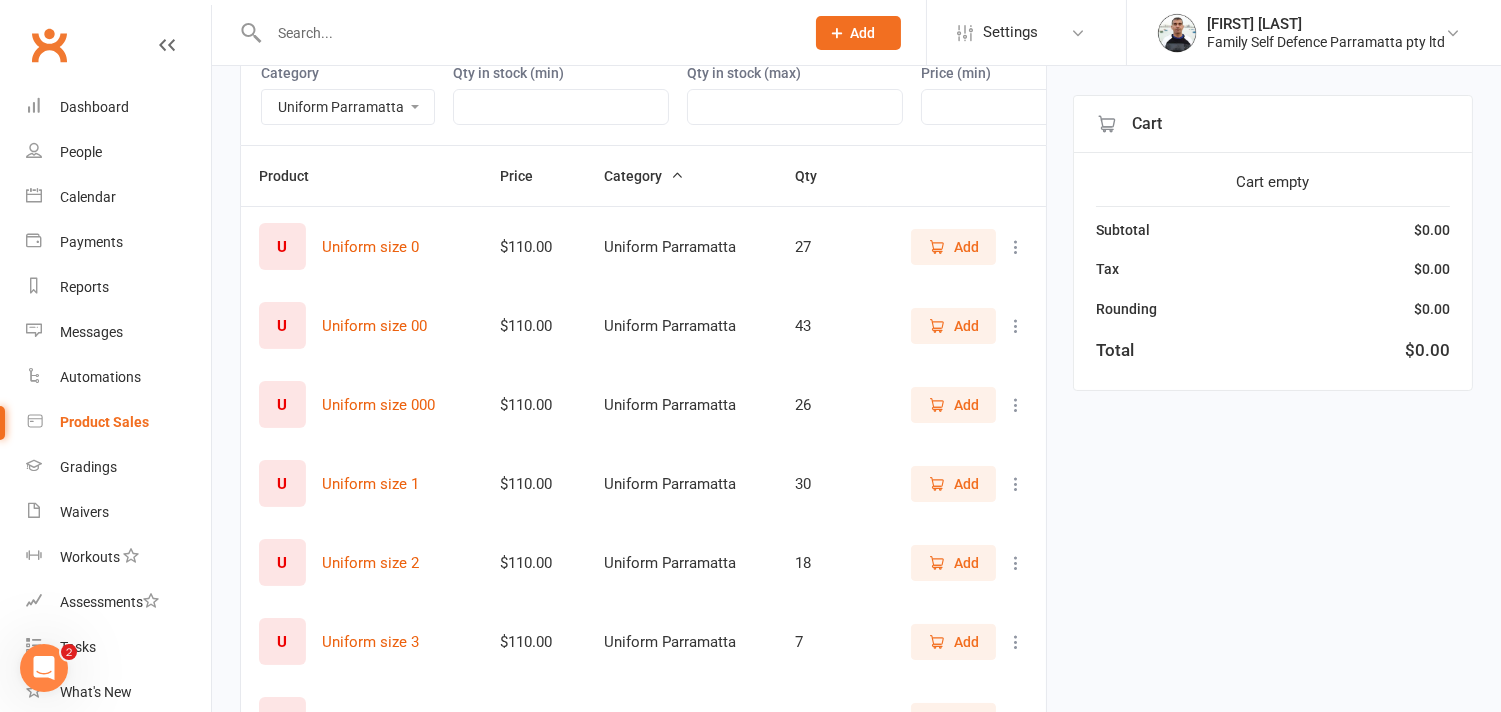 scroll, scrollTop: 222, scrollLeft: 0, axis: vertical 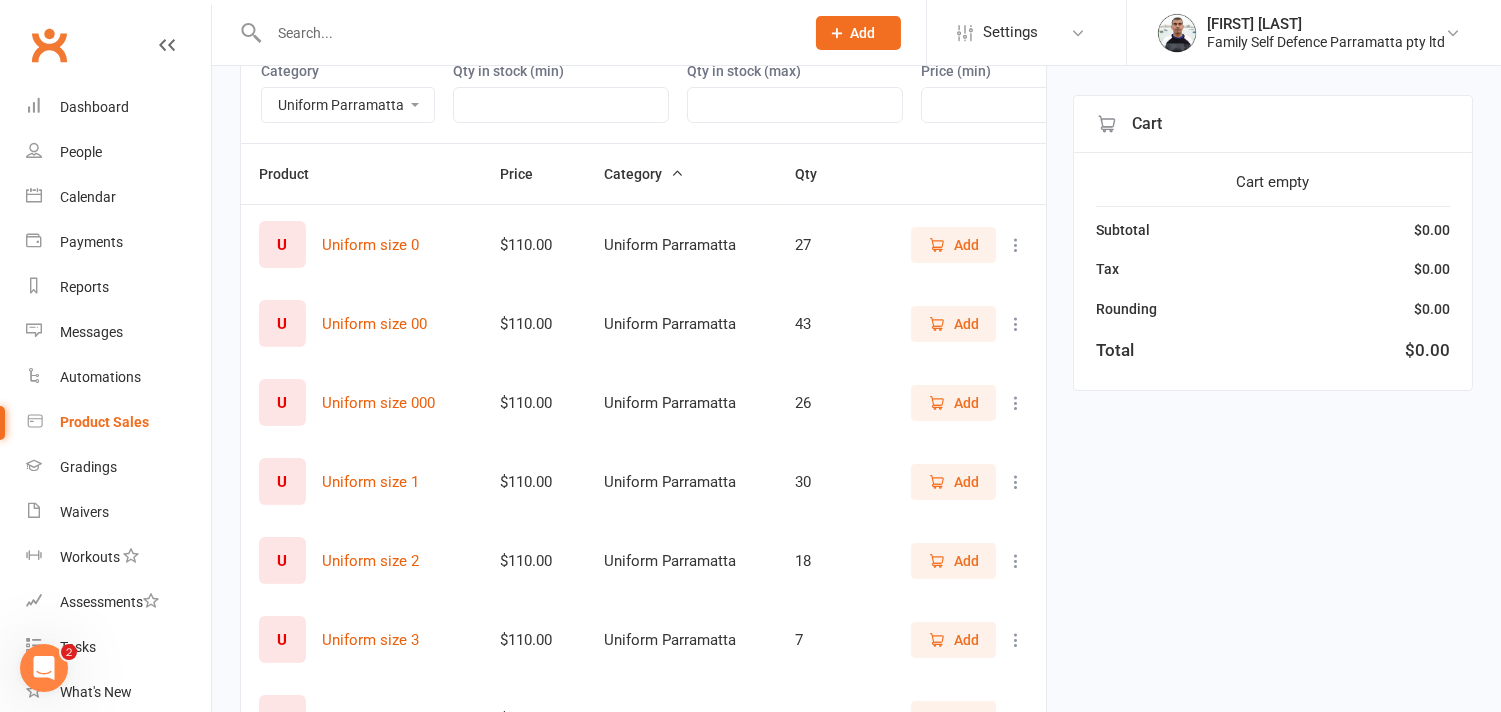 click at bounding box center [1016, 561] 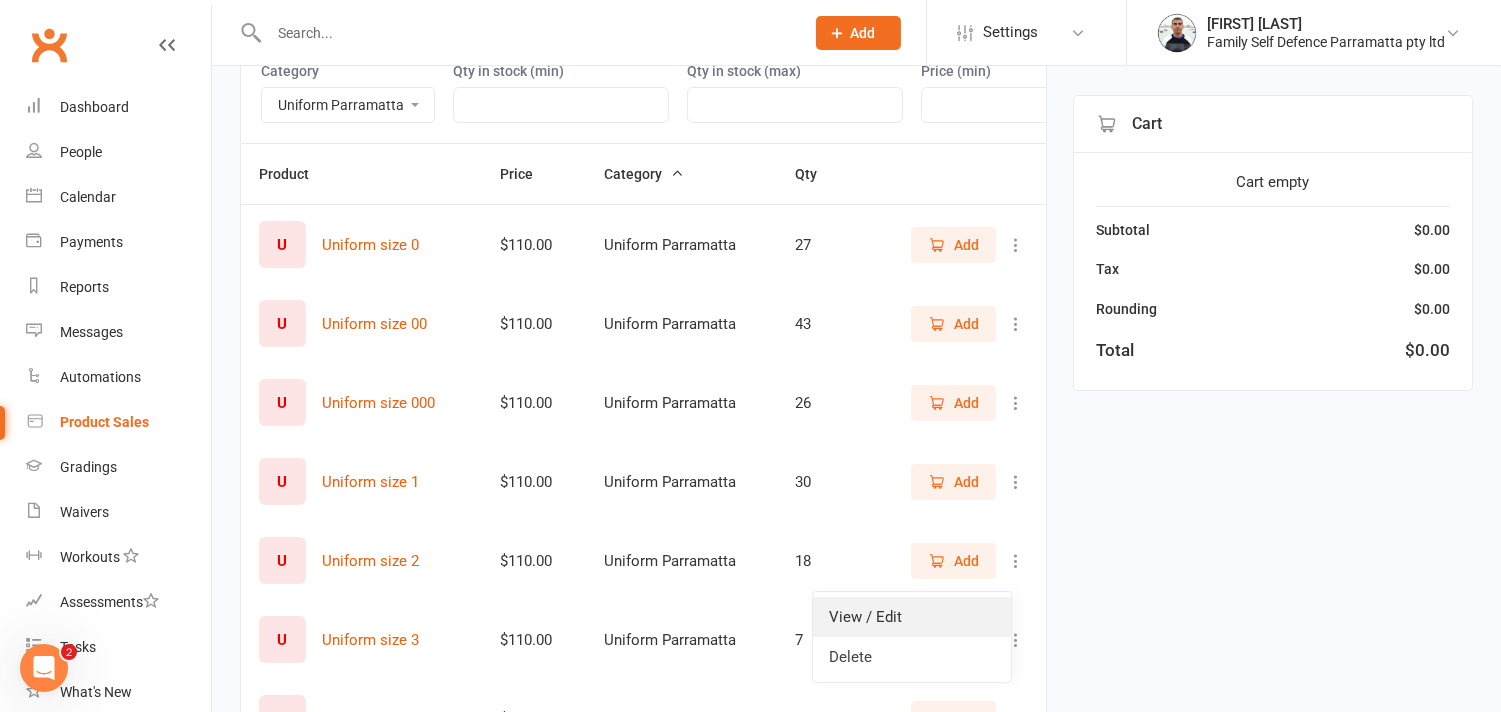 click on "View / Edit" at bounding box center [912, 617] 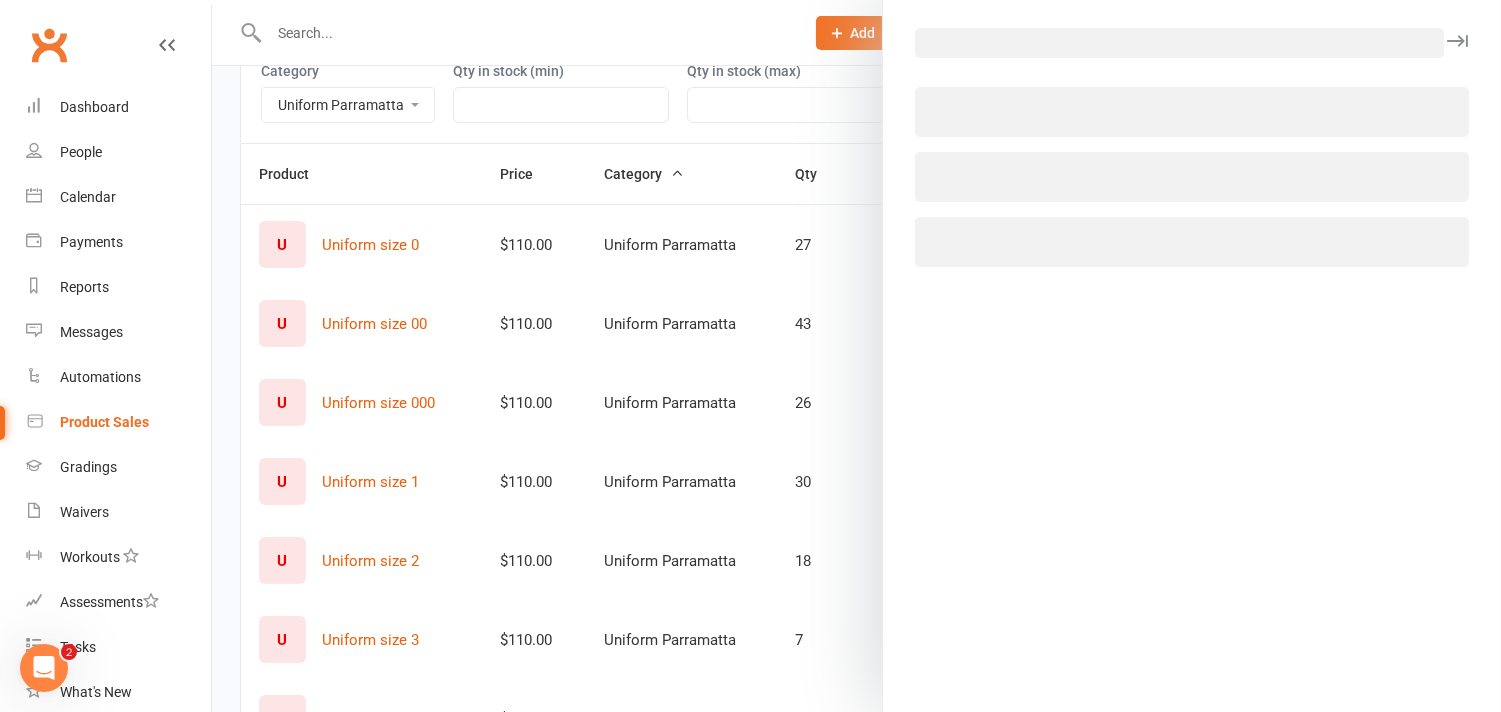 select on "3996" 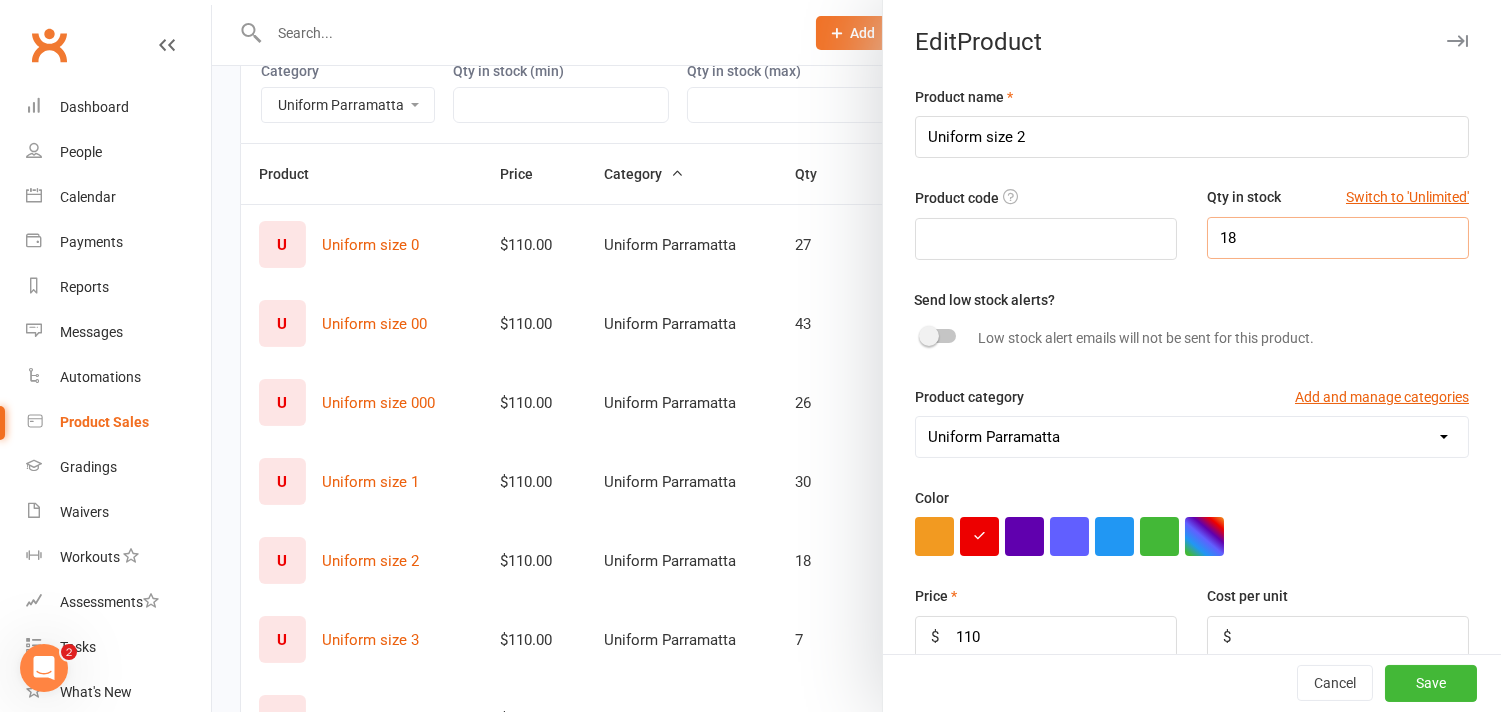 click on "18" at bounding box center [1338, 238] 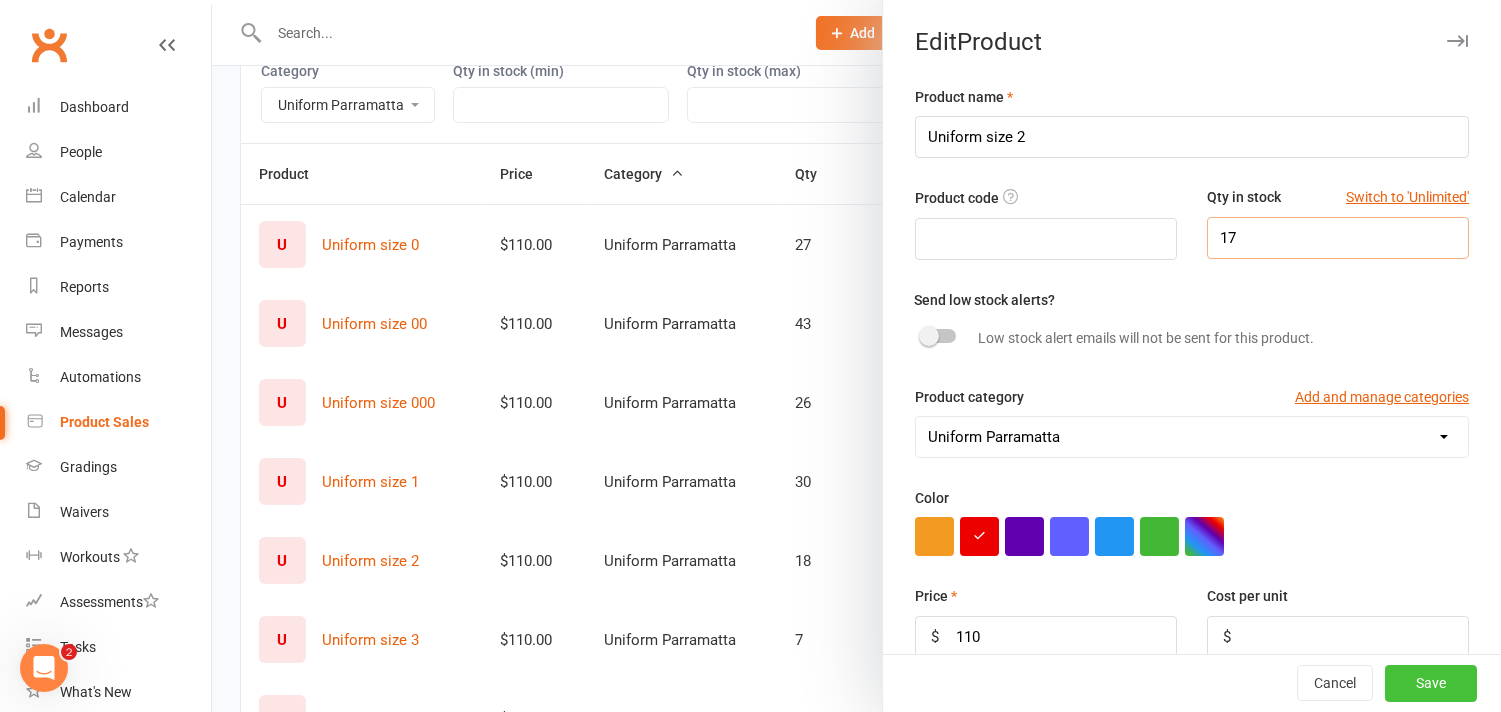 type on "17" 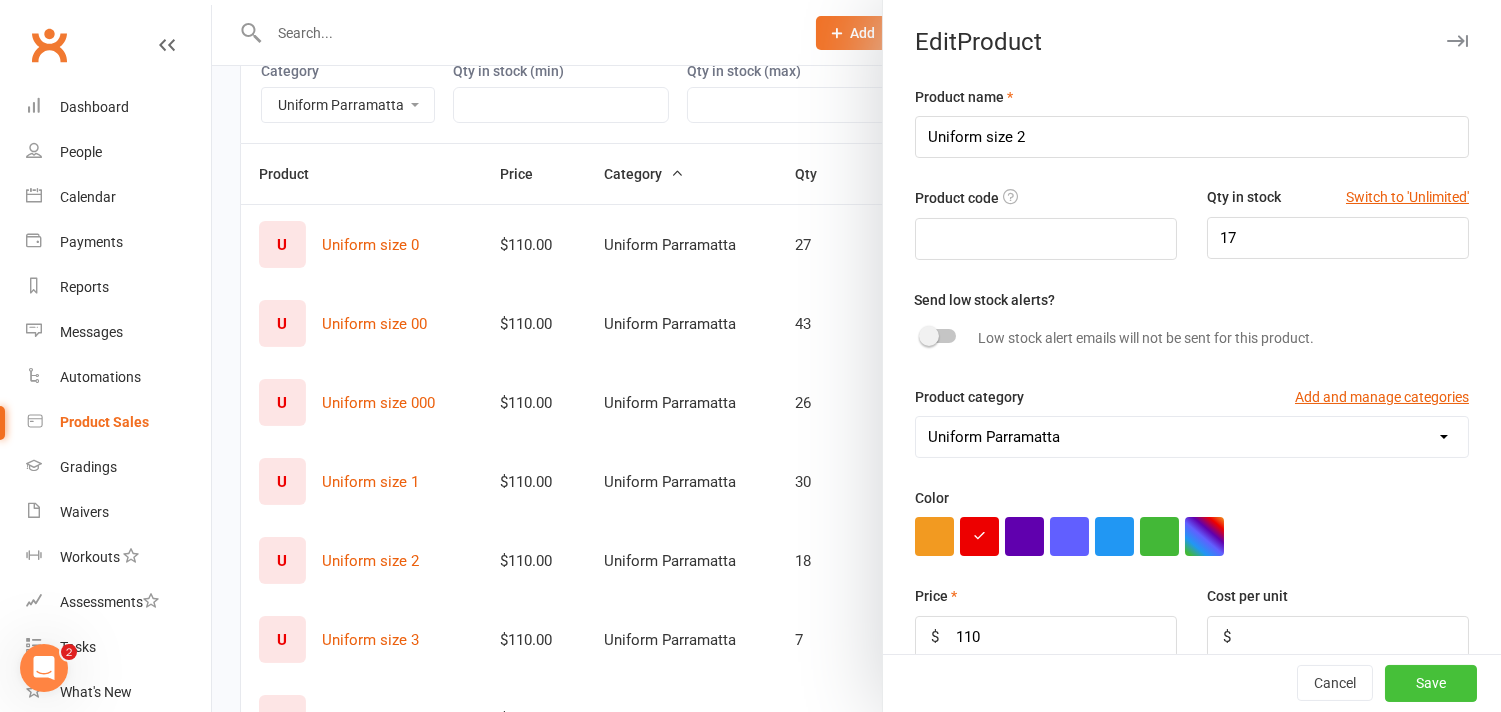 click on "Save" at bounding box center (1431, 684) 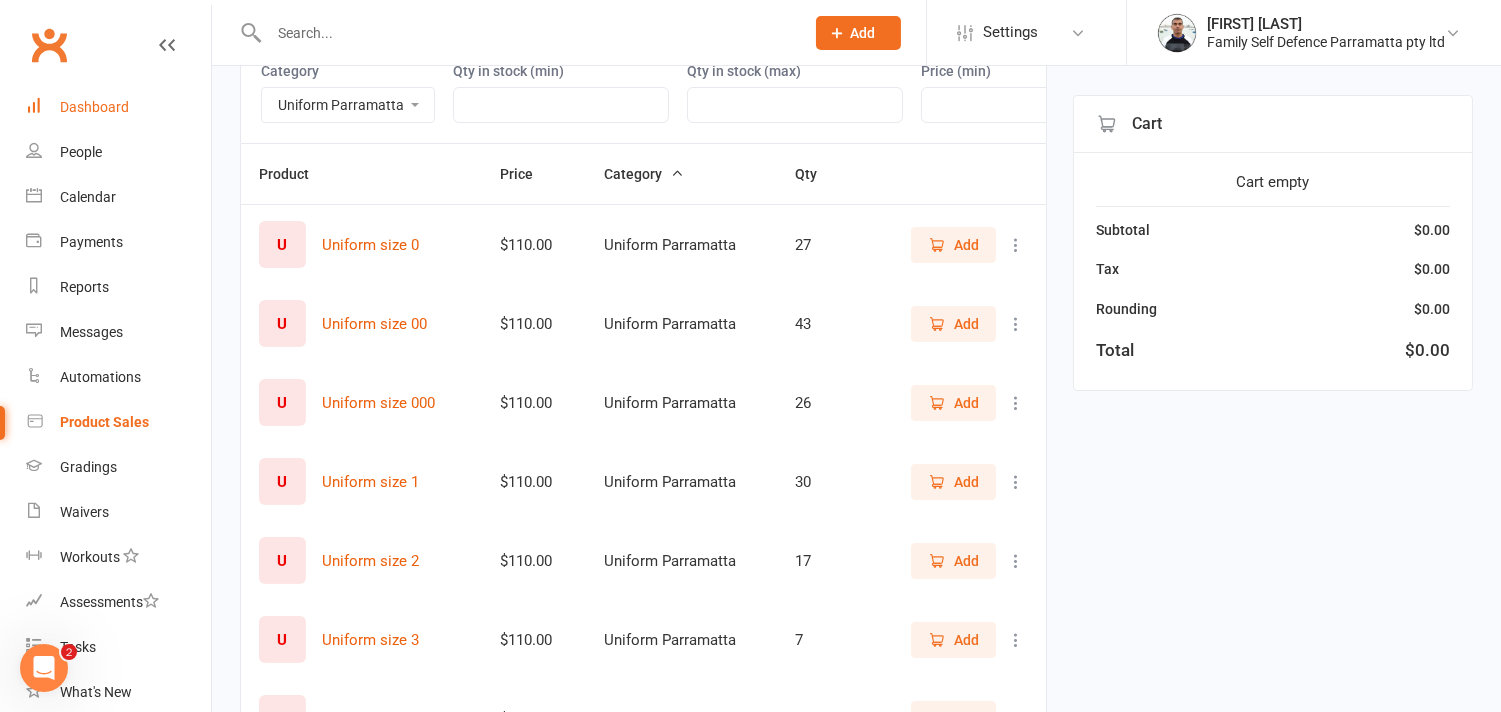 click on "Dashboard" at bounding box center [94, 107] 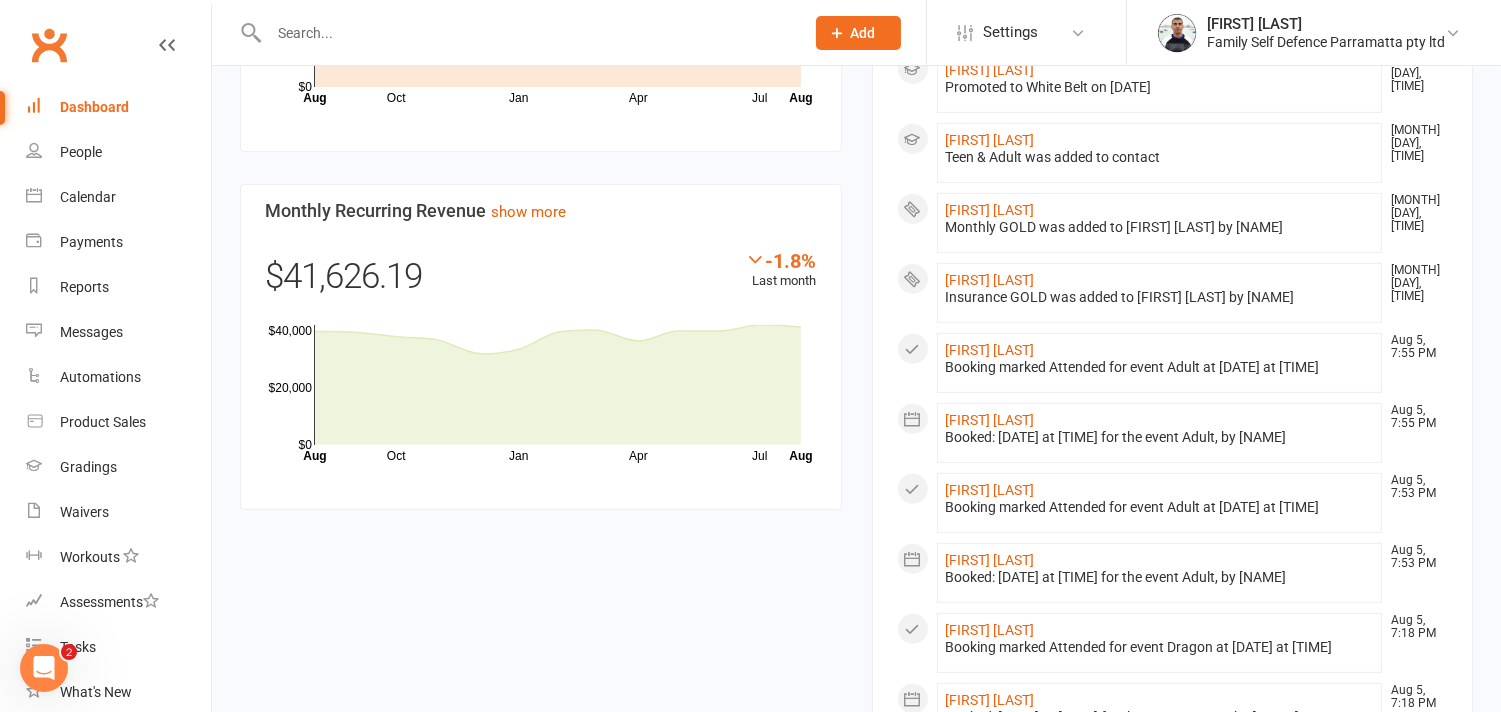 scroll, scrollTop: 1444, scrollLeft: 0, axis: vertical 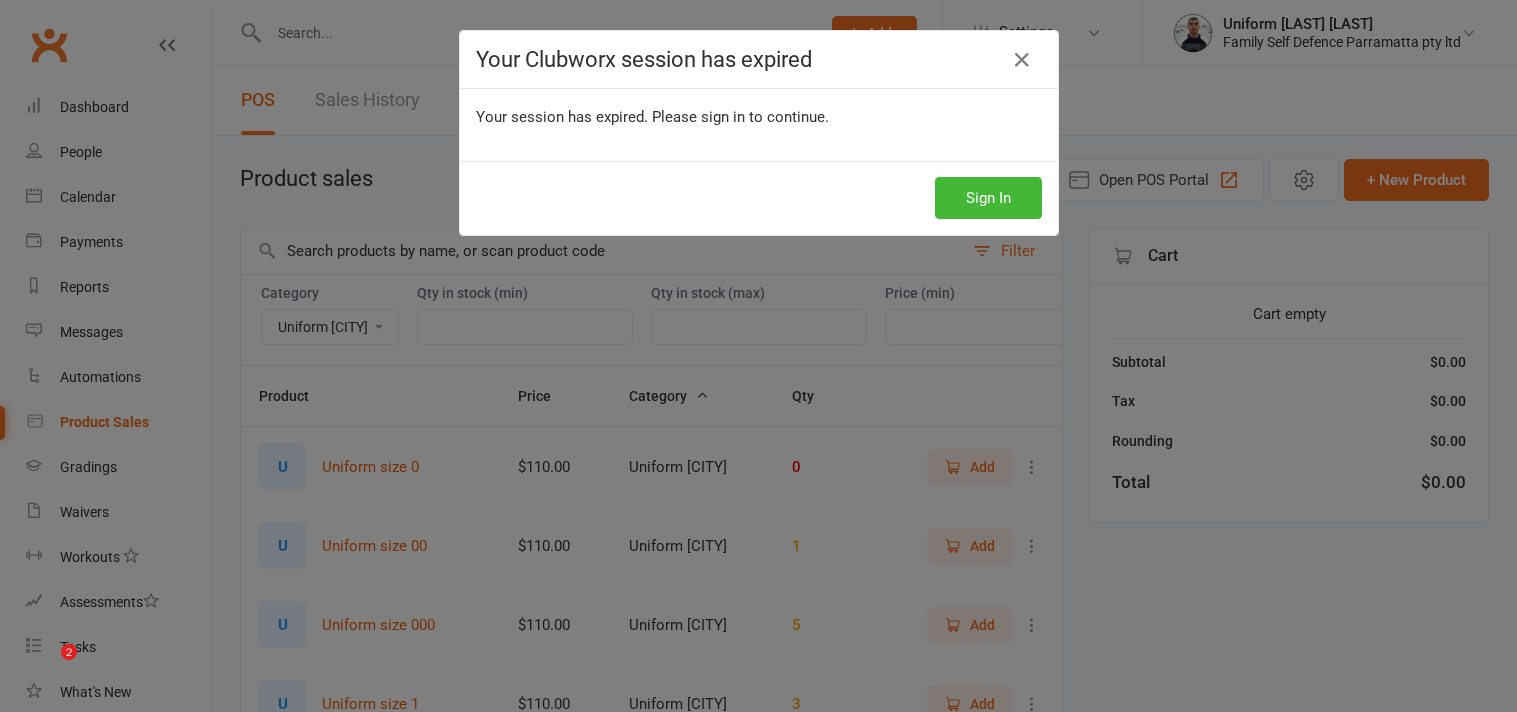 select on "3997" 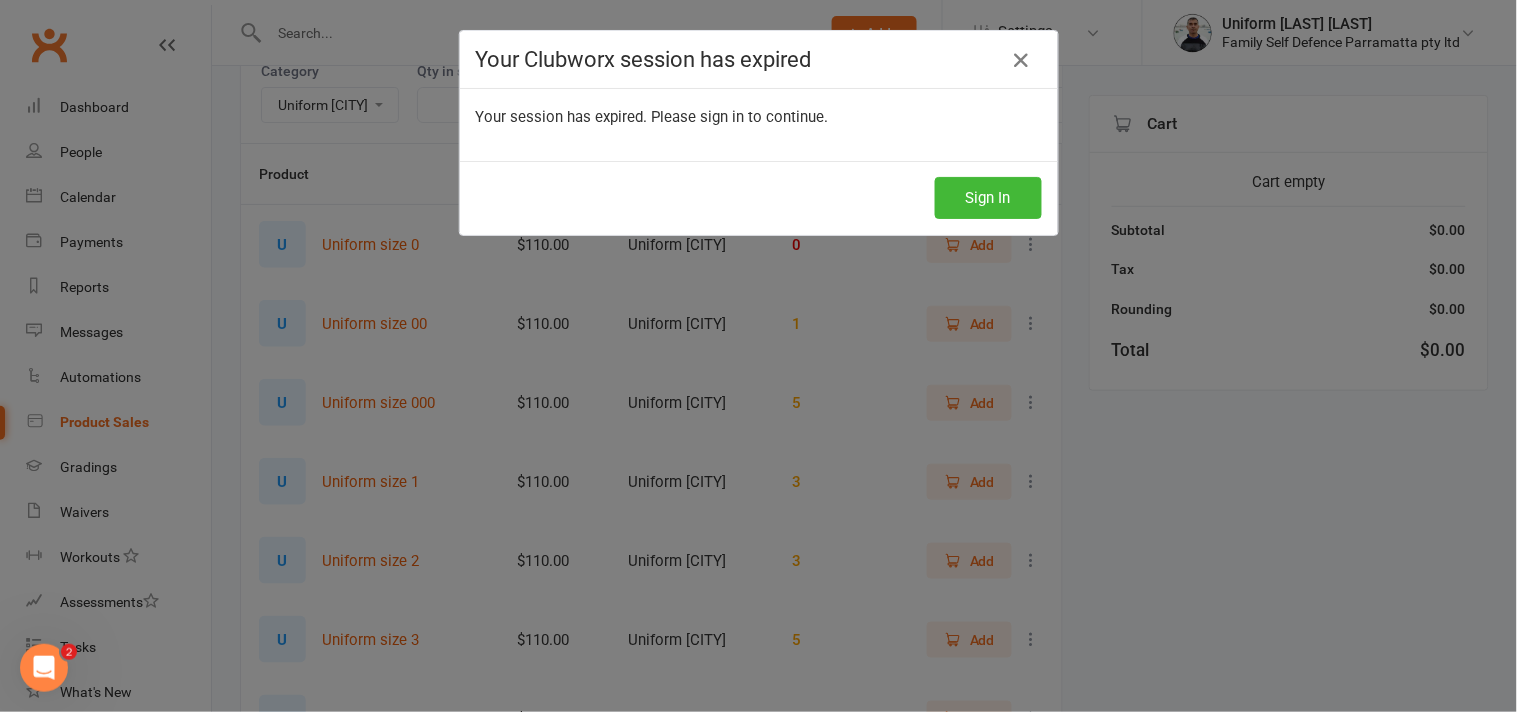 scroll, scrollTop: 0, scrollLeft: 0, axis: both 